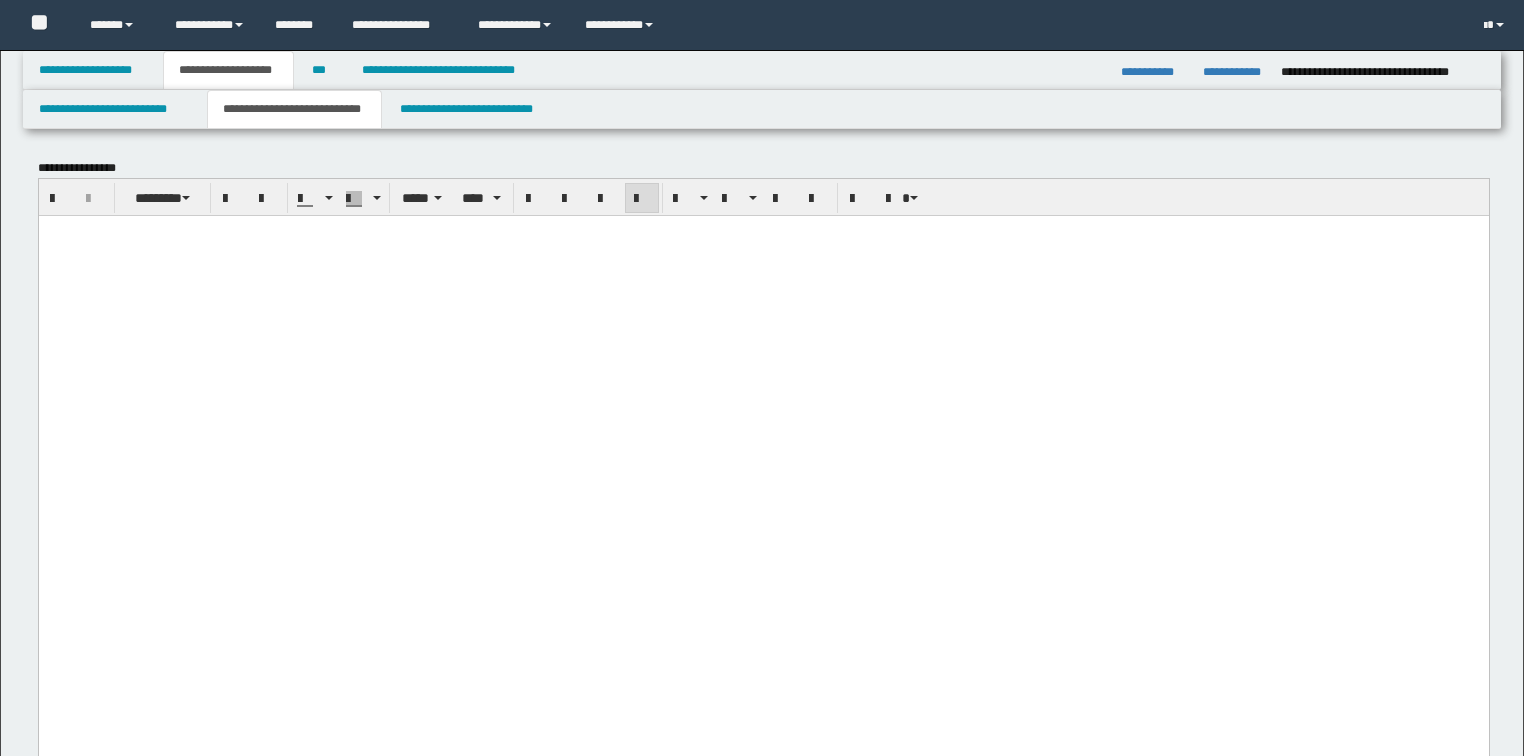 scroll, scrollTop: 320, scrollLeft: 0, axis: vertical 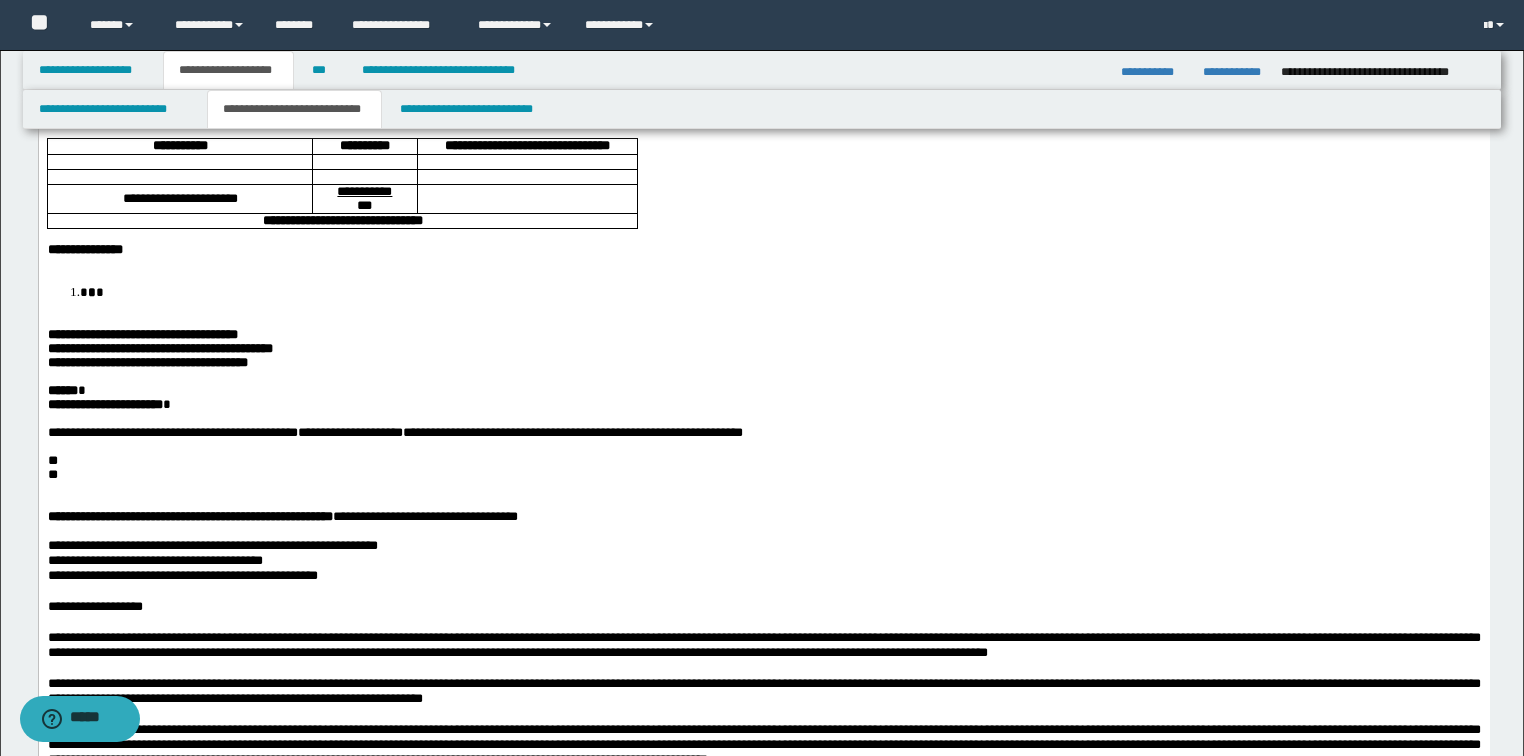 type 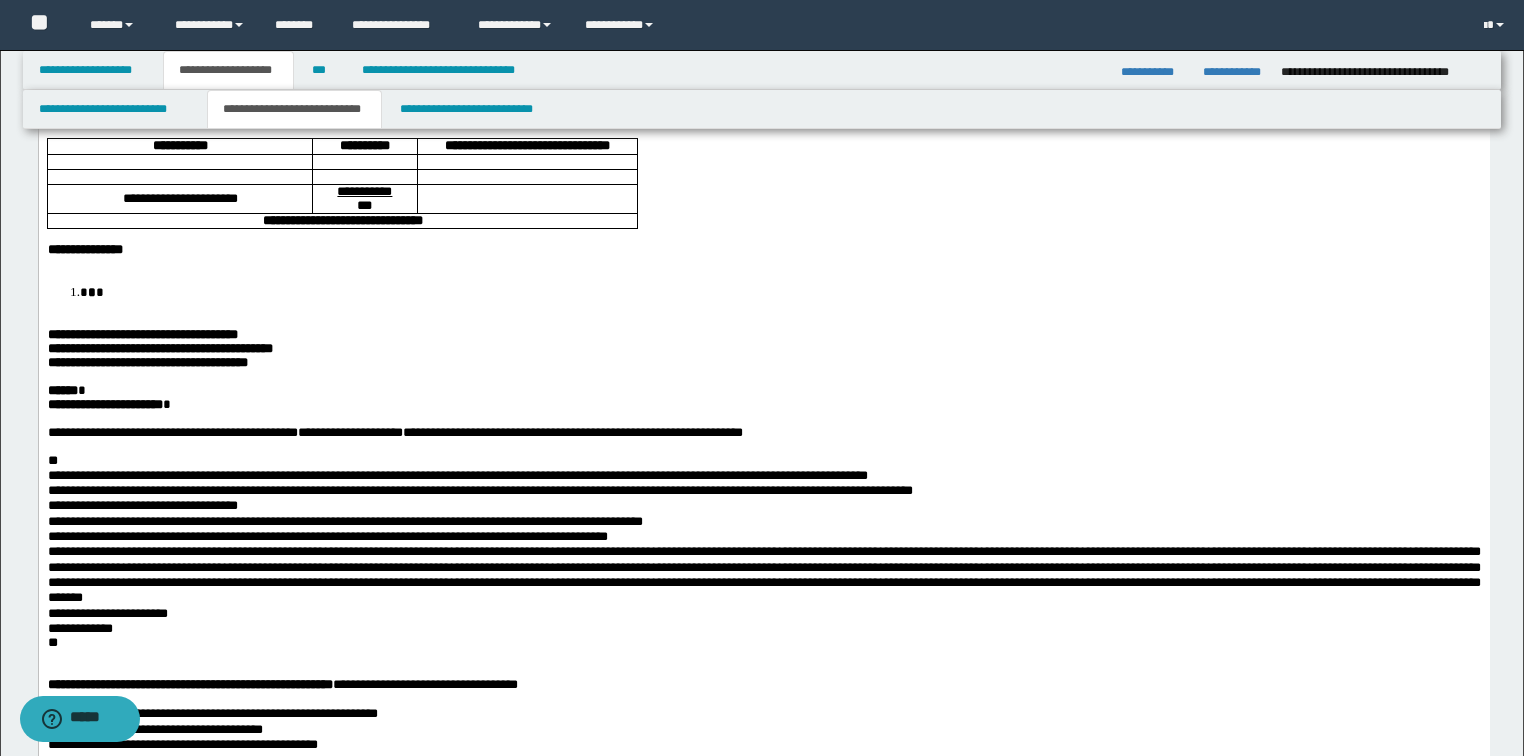 click on "**********" at bounding box center (457, 475) 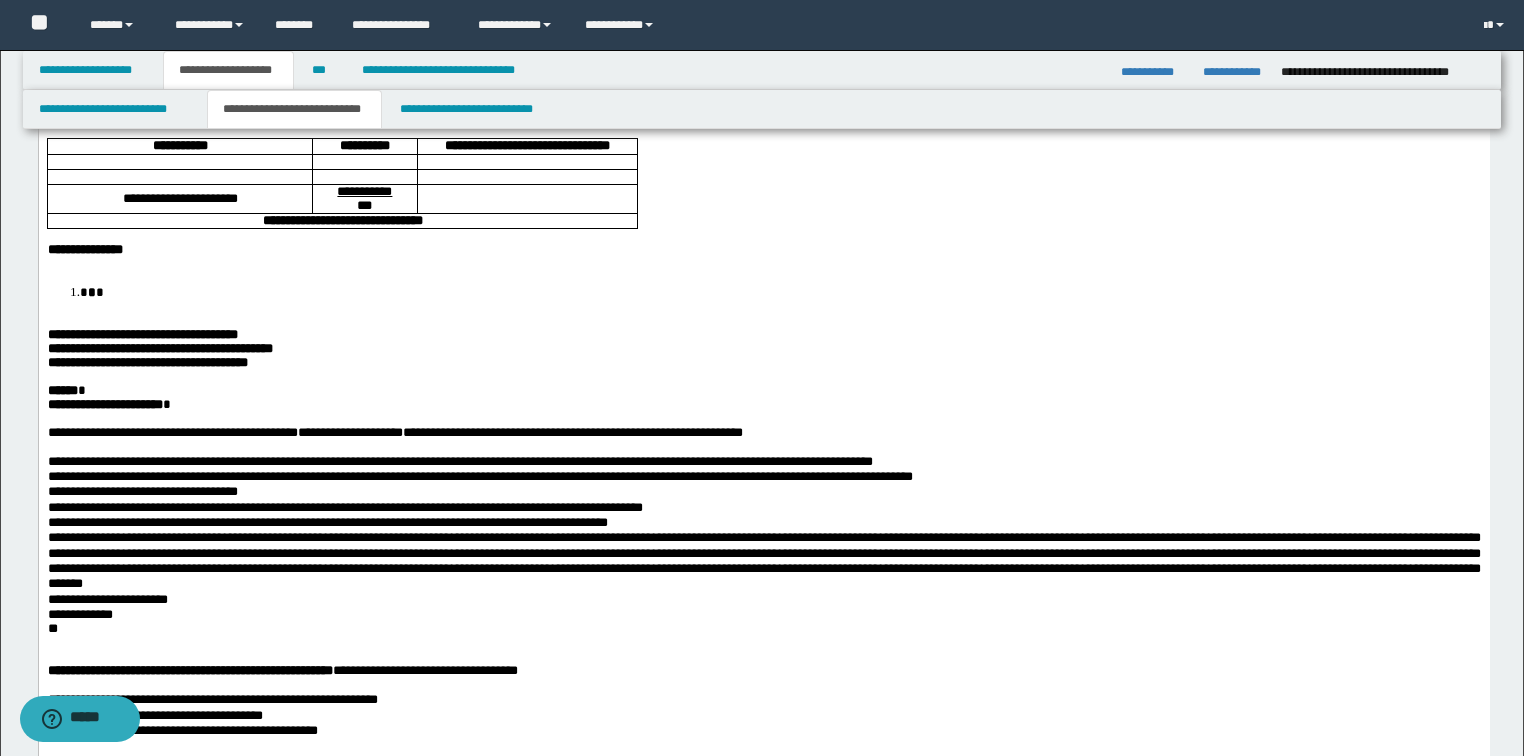click on "**********" at bounding box center [763, 461] 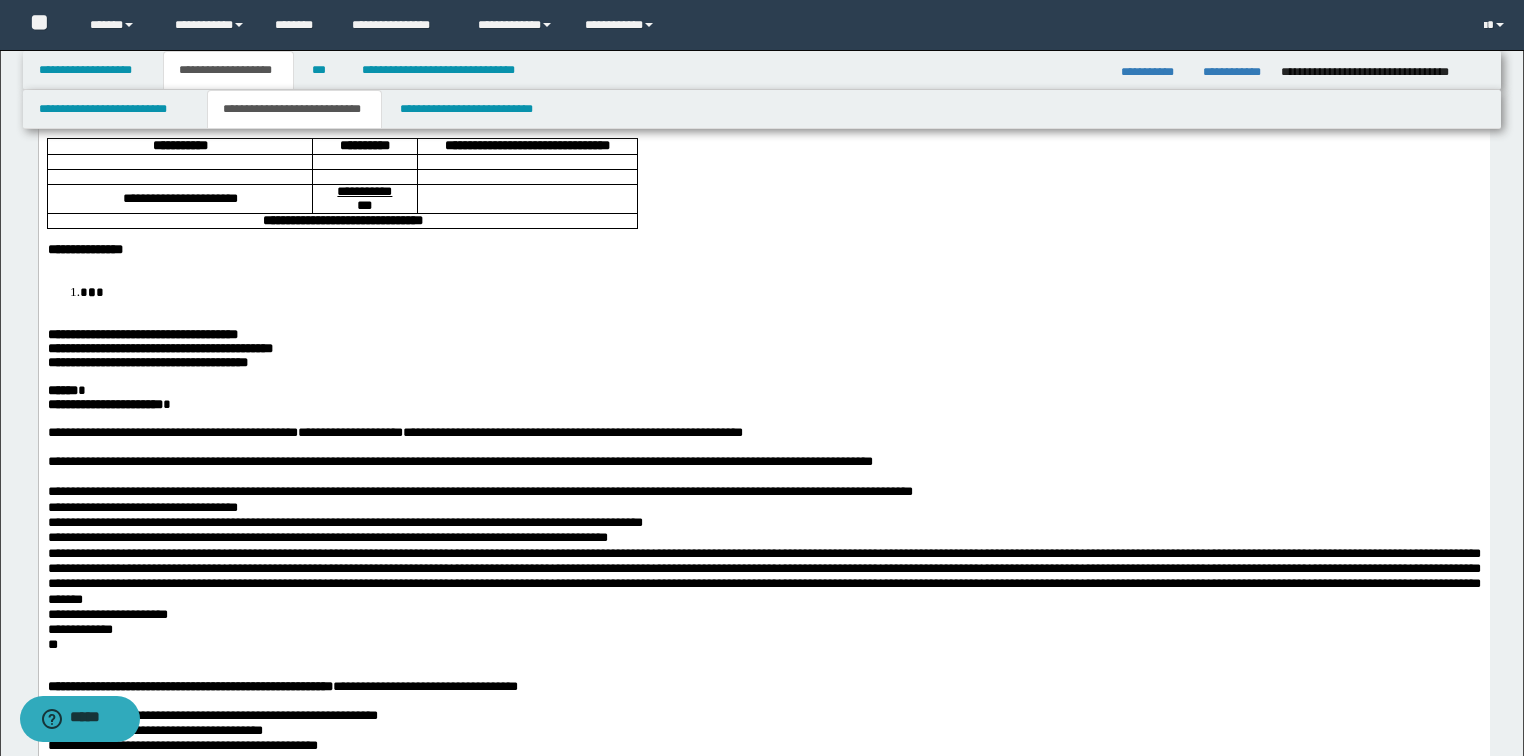 click on "**********" at bounding box center [763, 491] 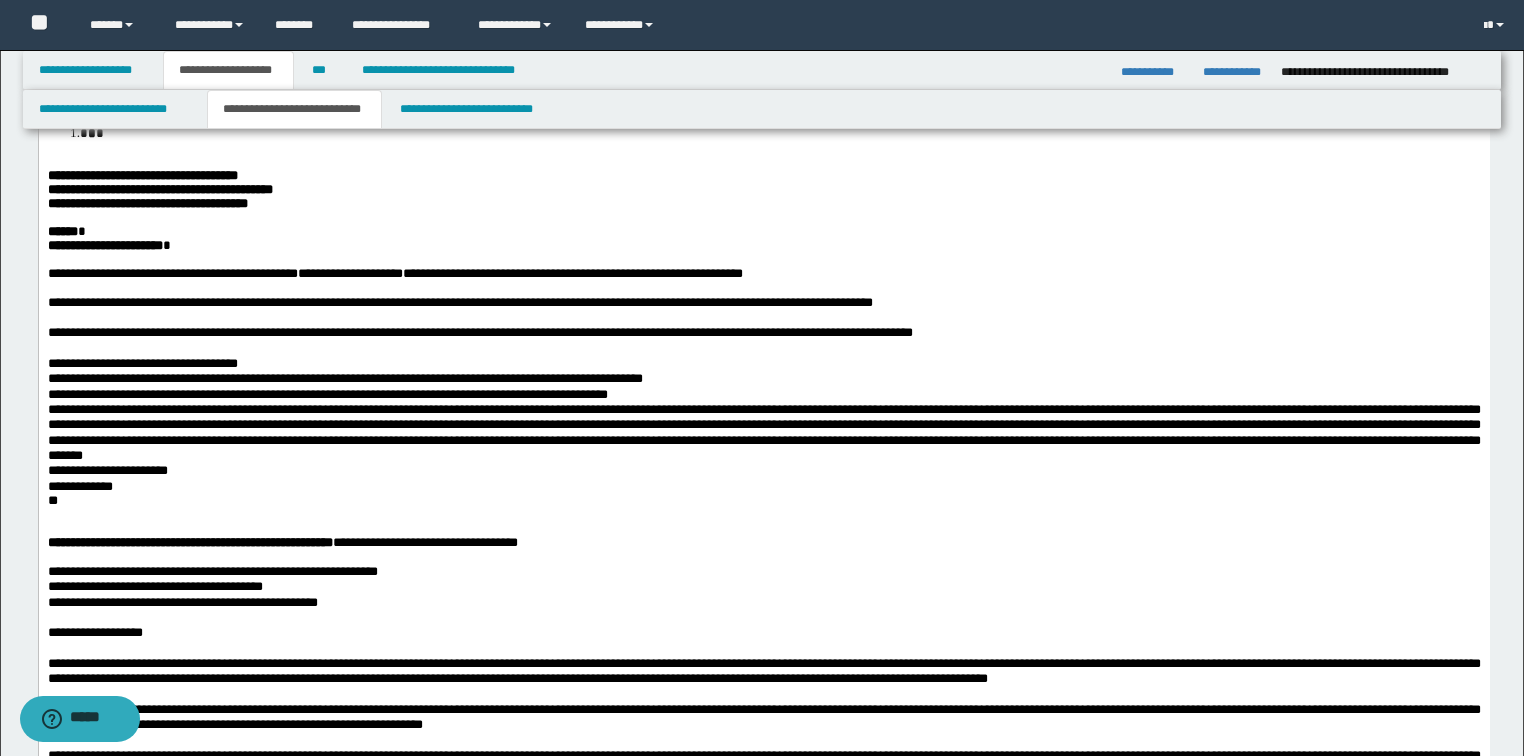 scroll, scrollTop: 480, scrollLeft: 0, axis: vertical 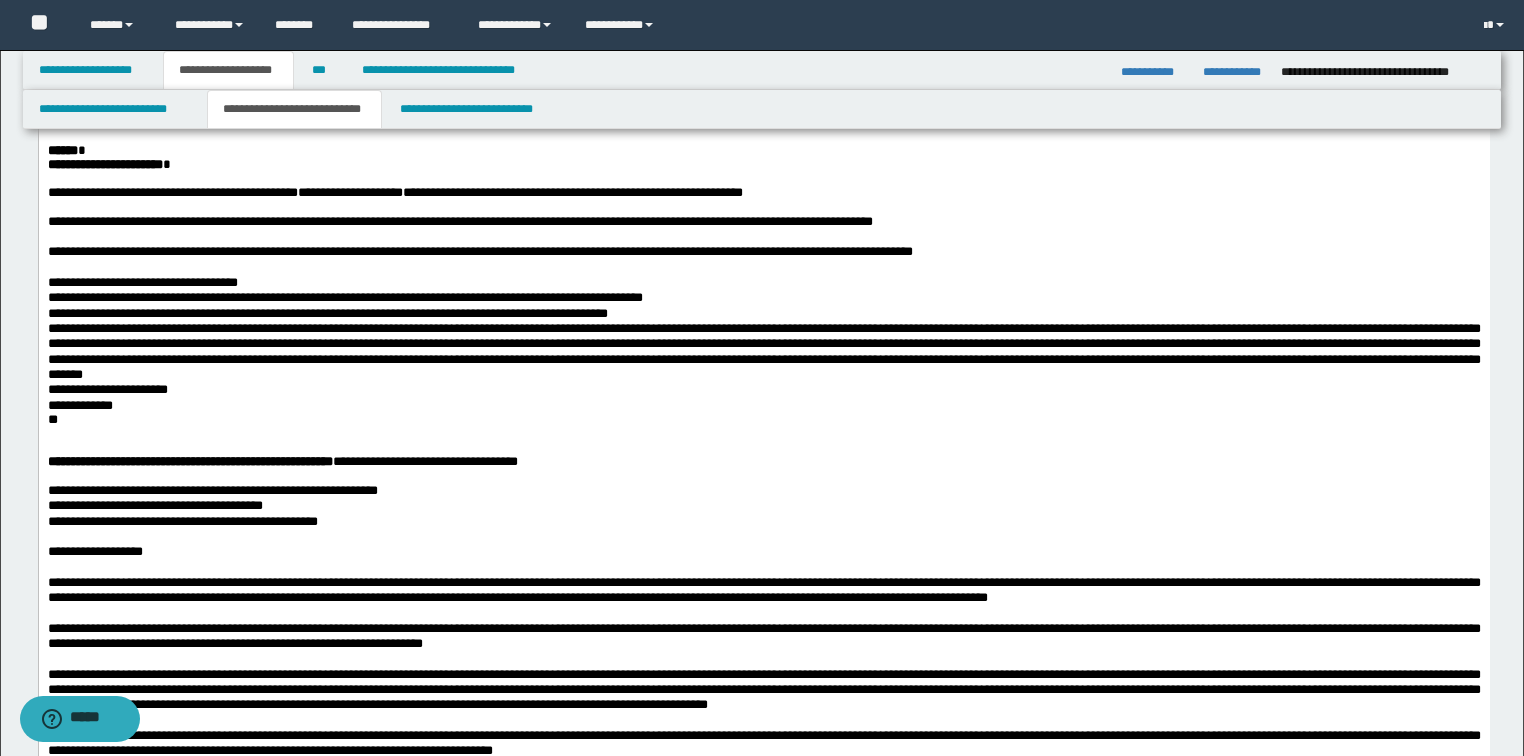 click on "**********" at bounding box center (763, 282) 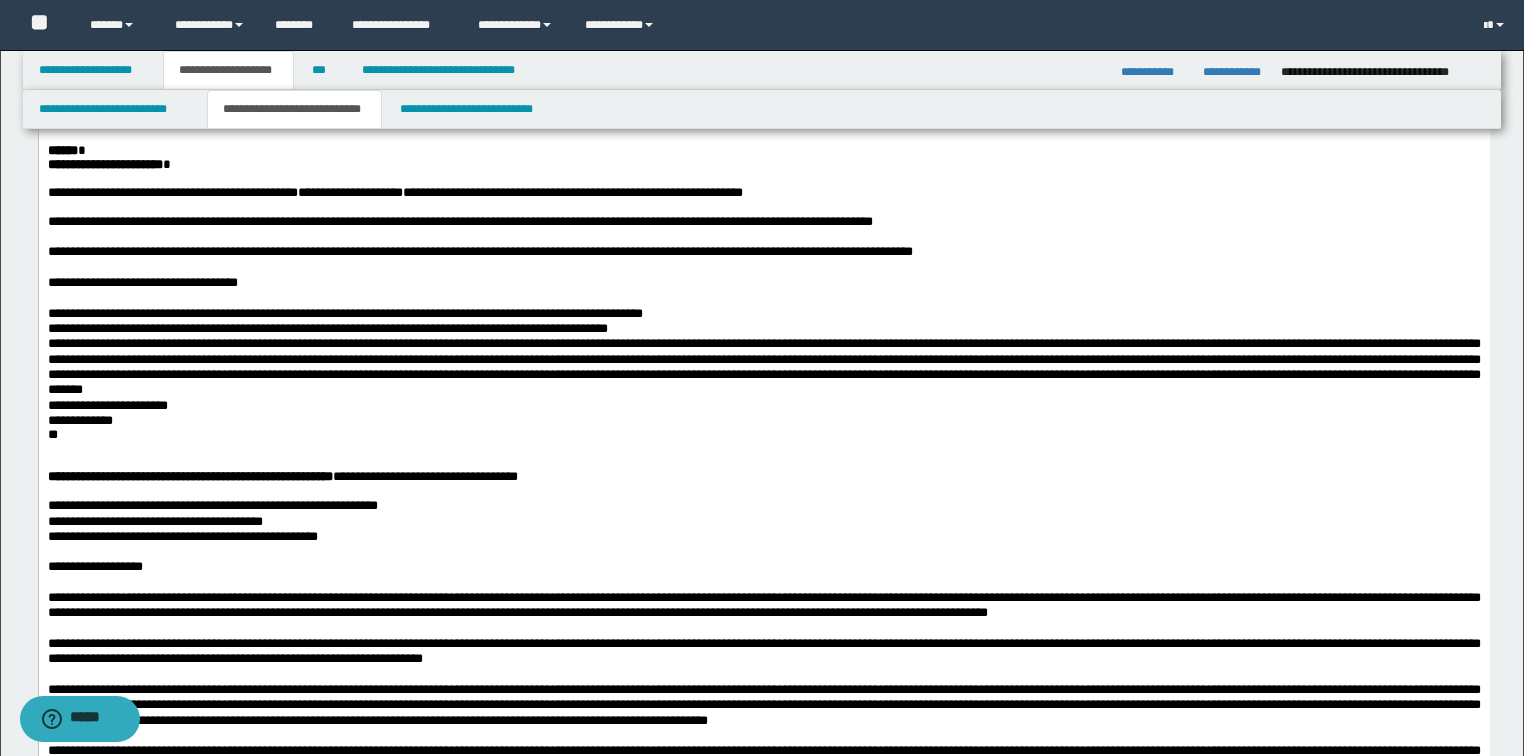 click on "**********" at bounding box center [763, 313] 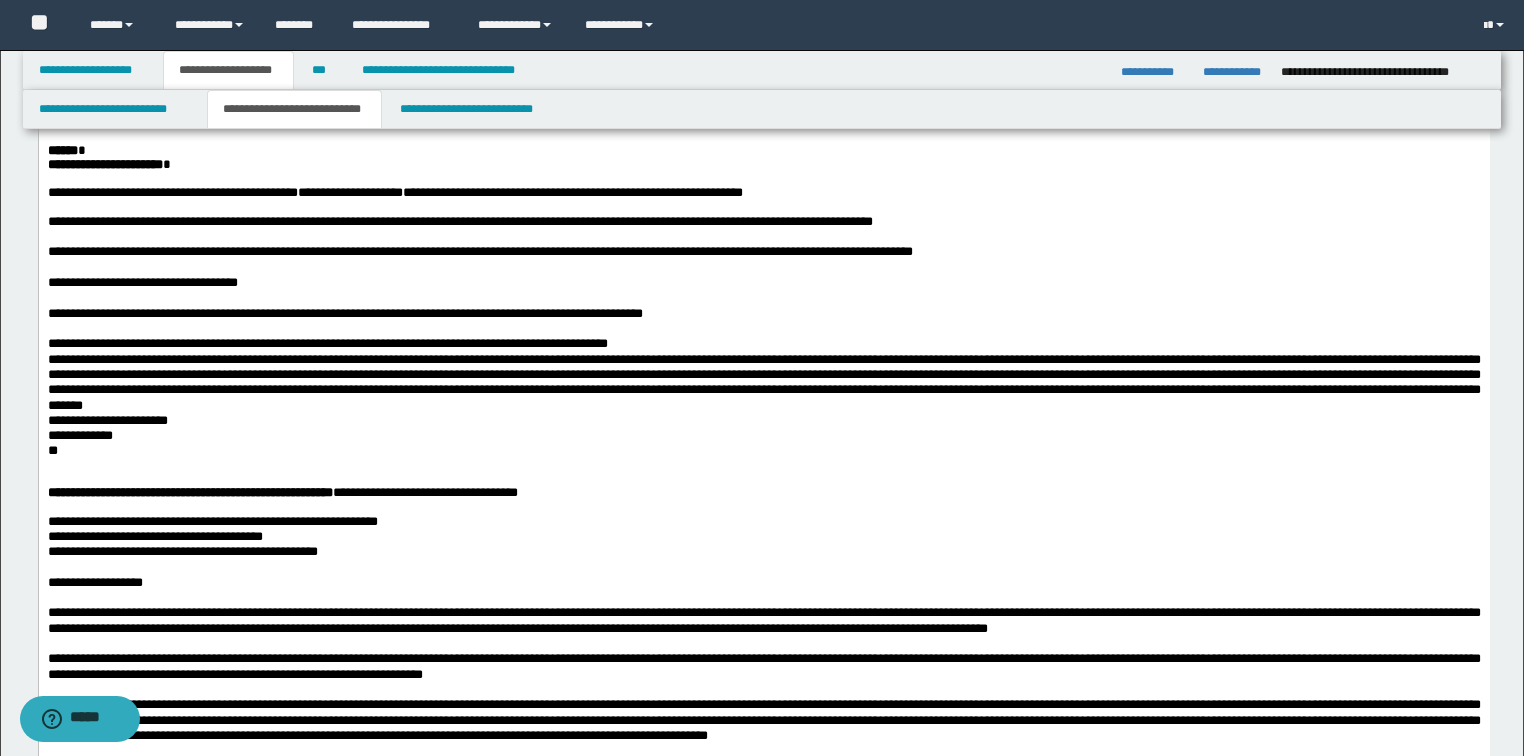 click on "**********" at bounding box center (763, 343) 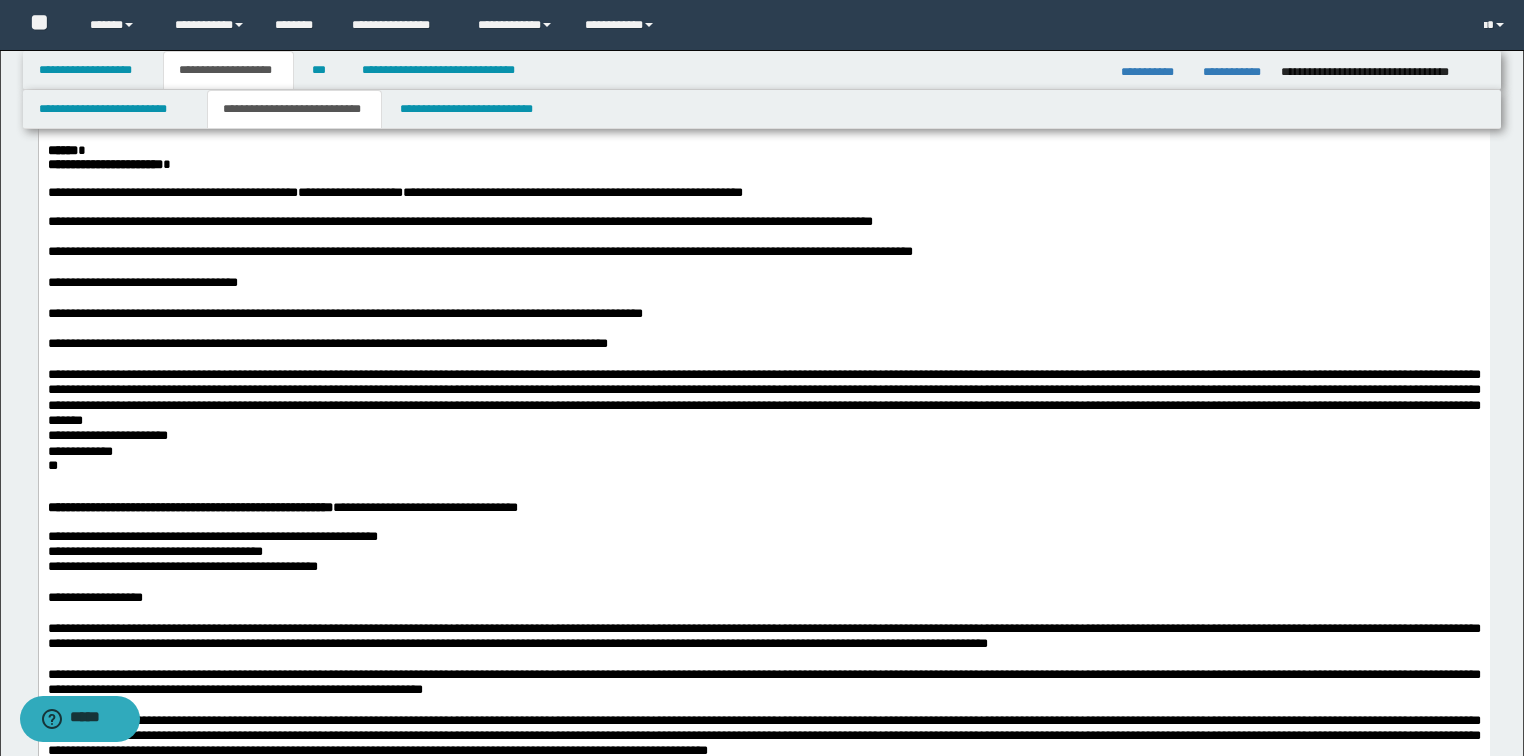 click on "**********" at bounding box center (763, 435) 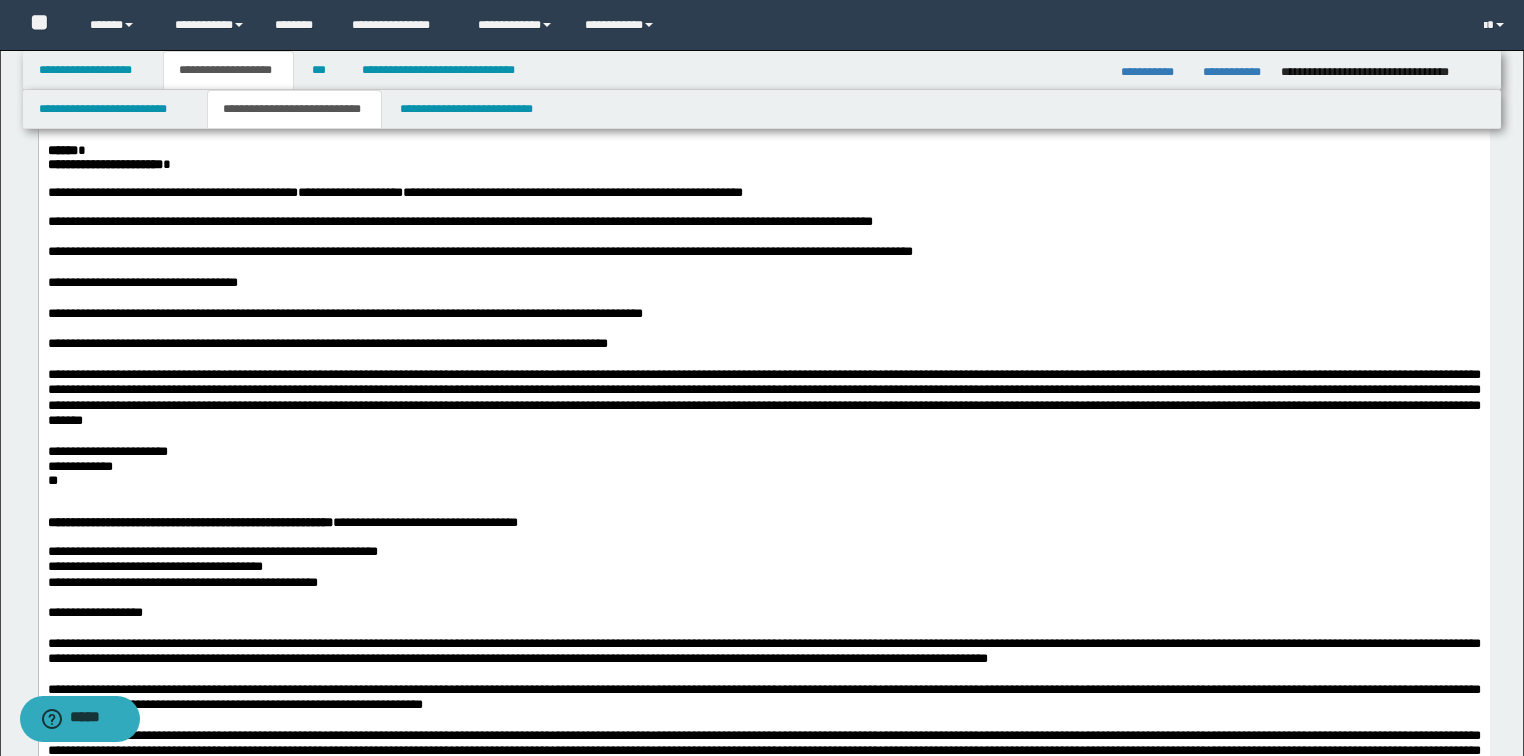 click on "**********" at bounding box center (763, 466) 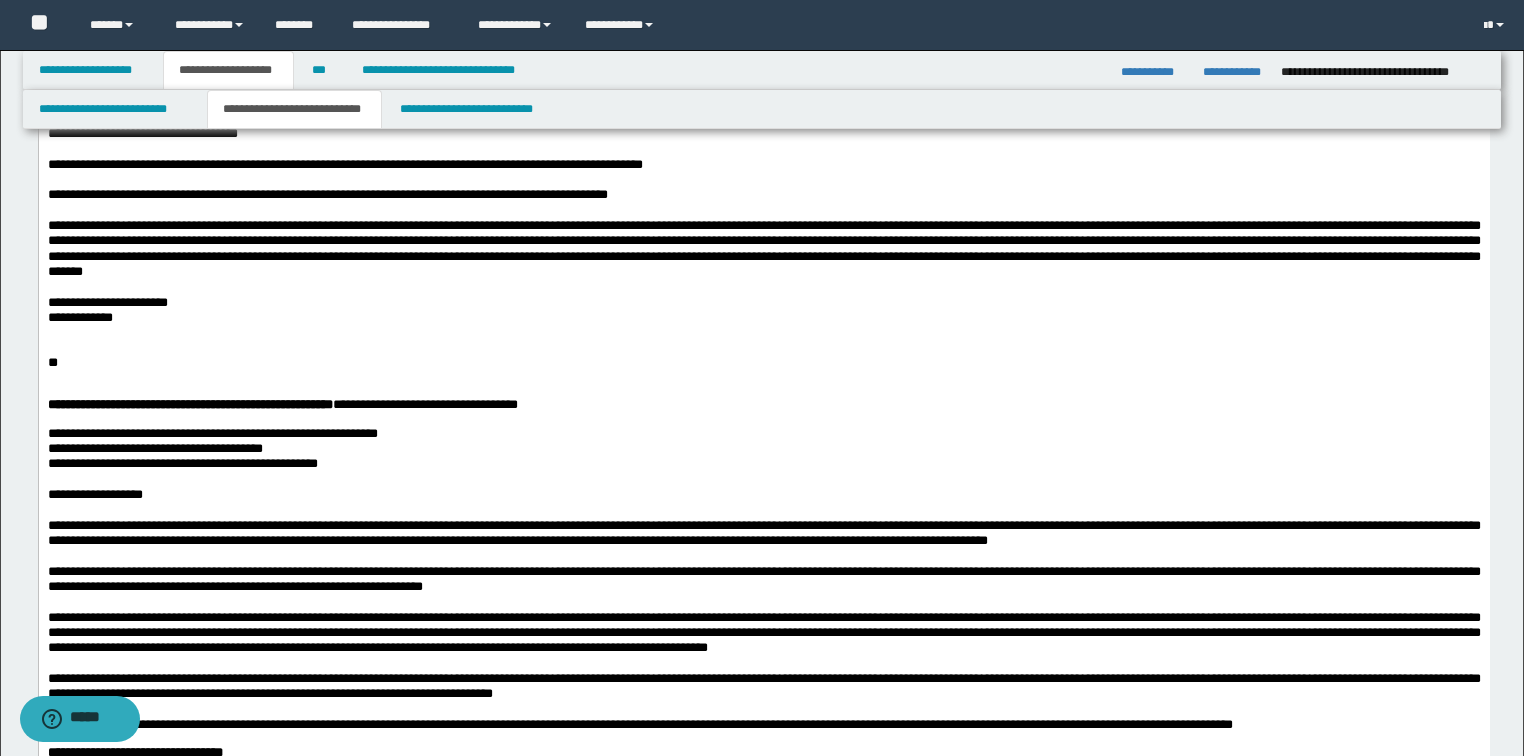 scroll, scrollTop: 720, scrollLeft: 0, axis: vertical 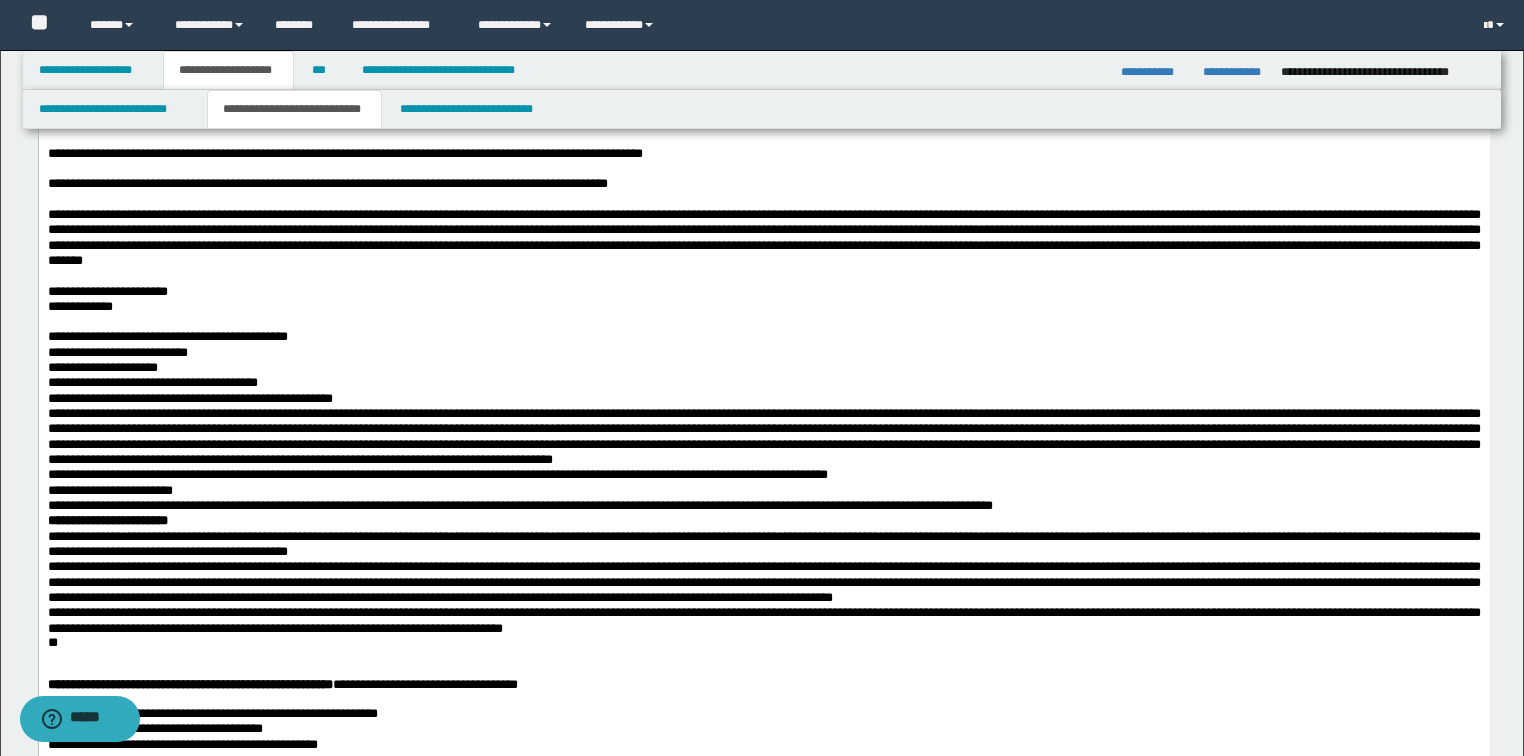click on "**********" at bounding box center (763, 382) 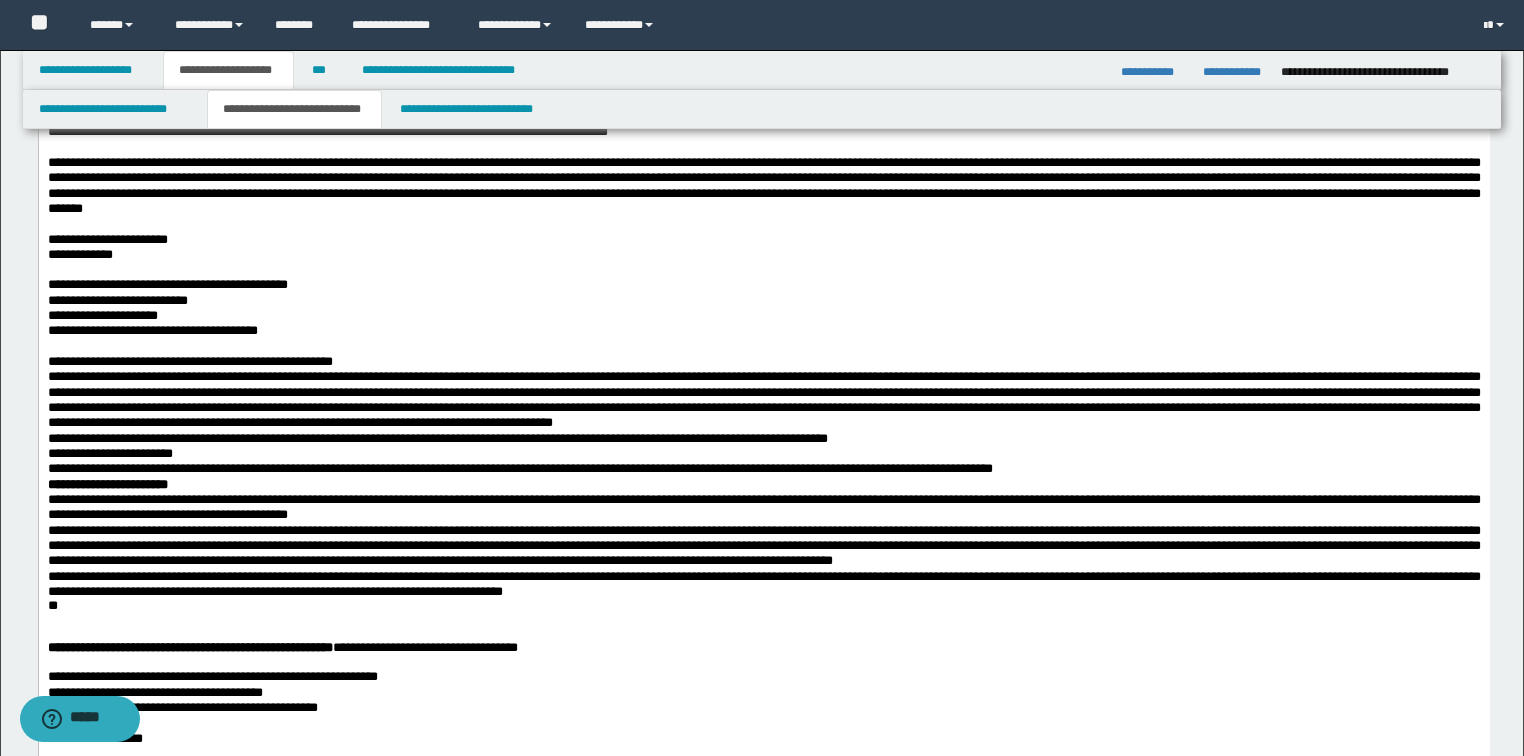 scroll, scrollTop: 800, scrollLeft: 0, axis: vertical 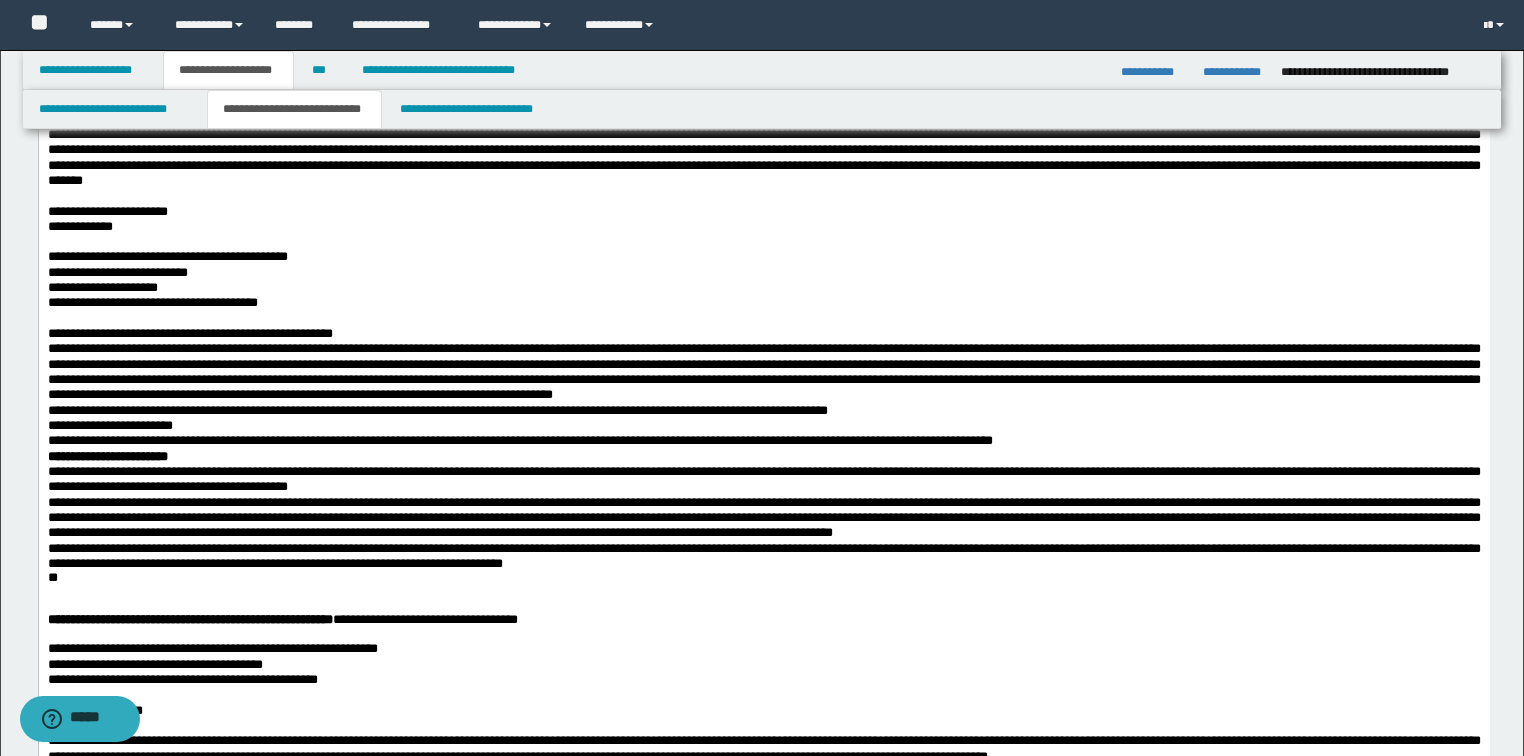 click on "**********" at bounding box center [763, 333] 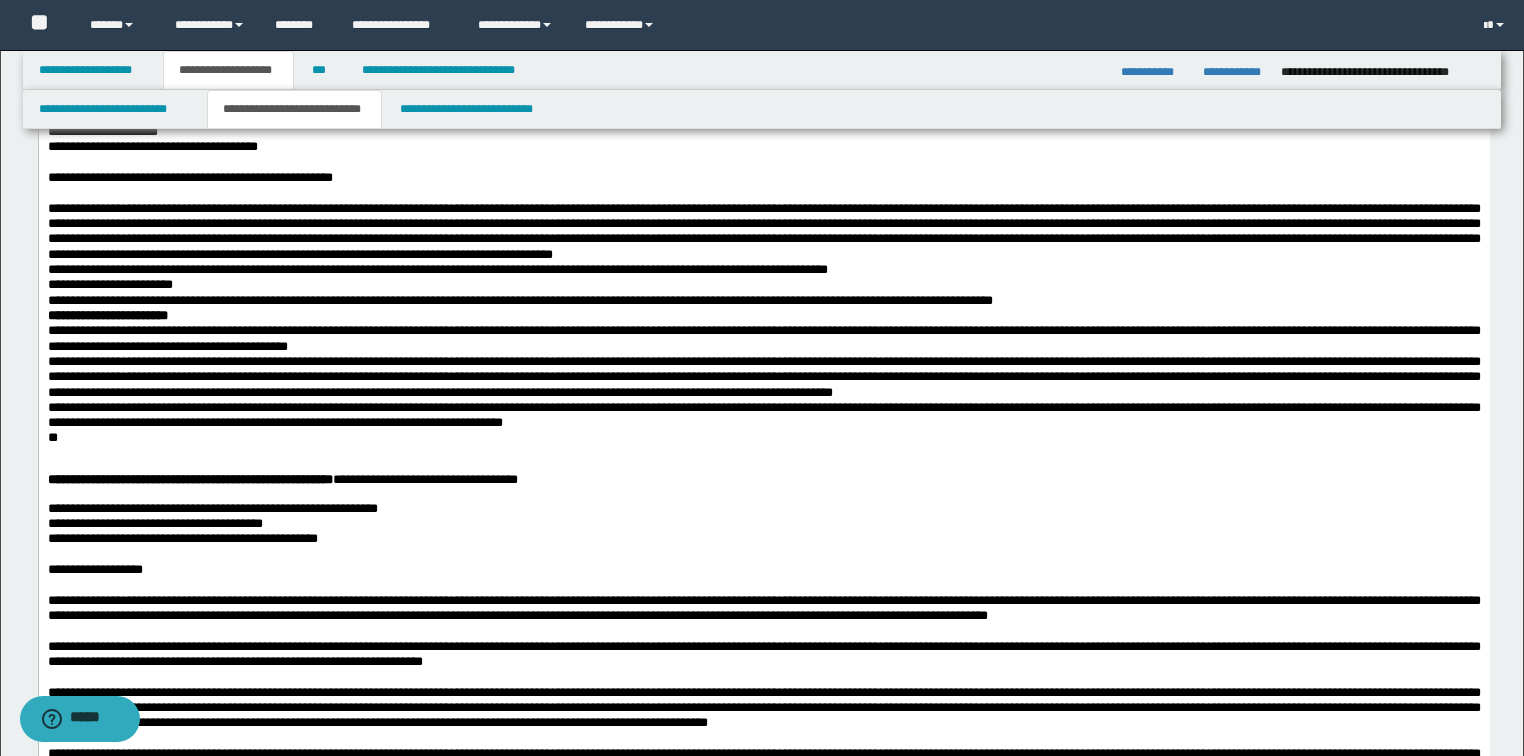 scroll, scrollTop: 960, scrollLeft: 0, axis: vertical 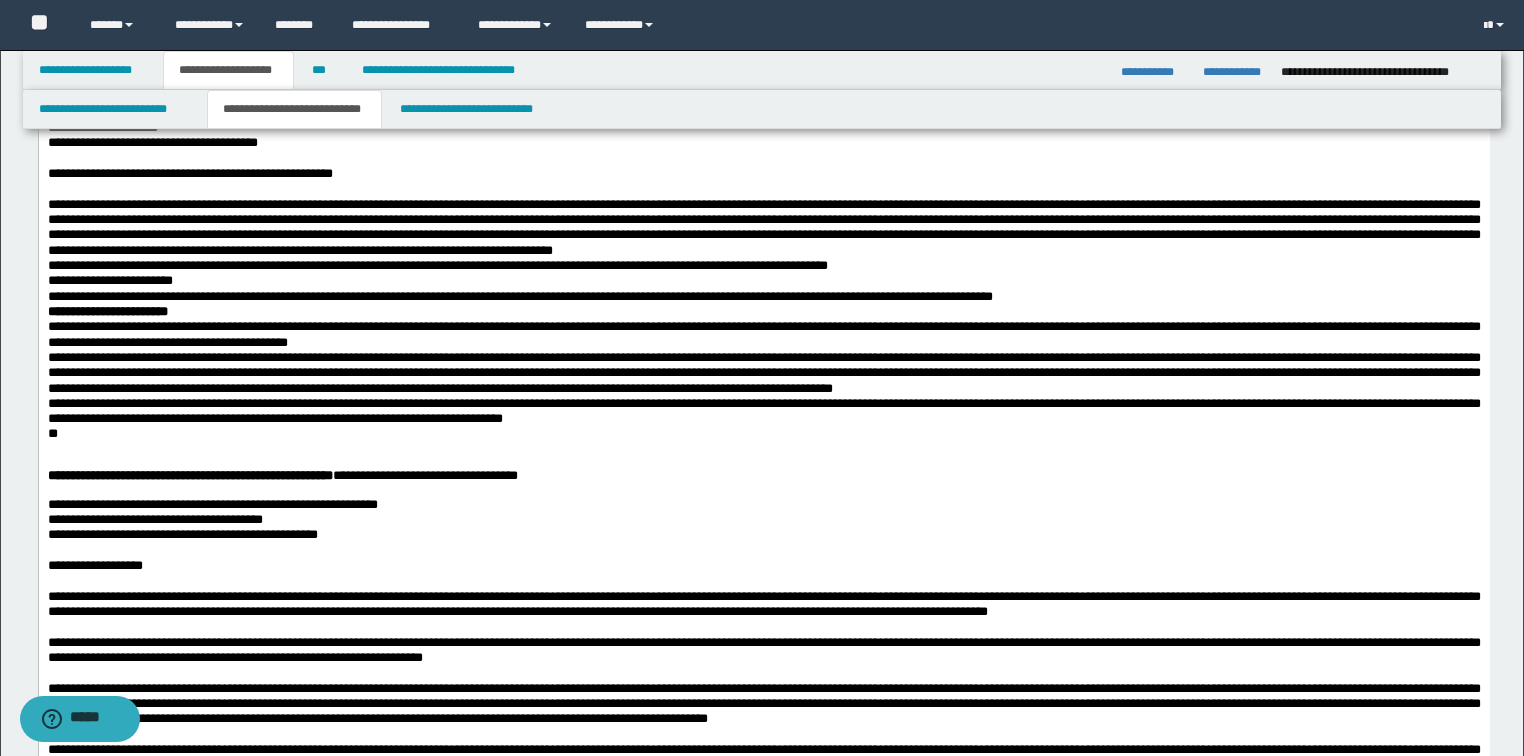 click on "**********" at bounding box center [437, 265] 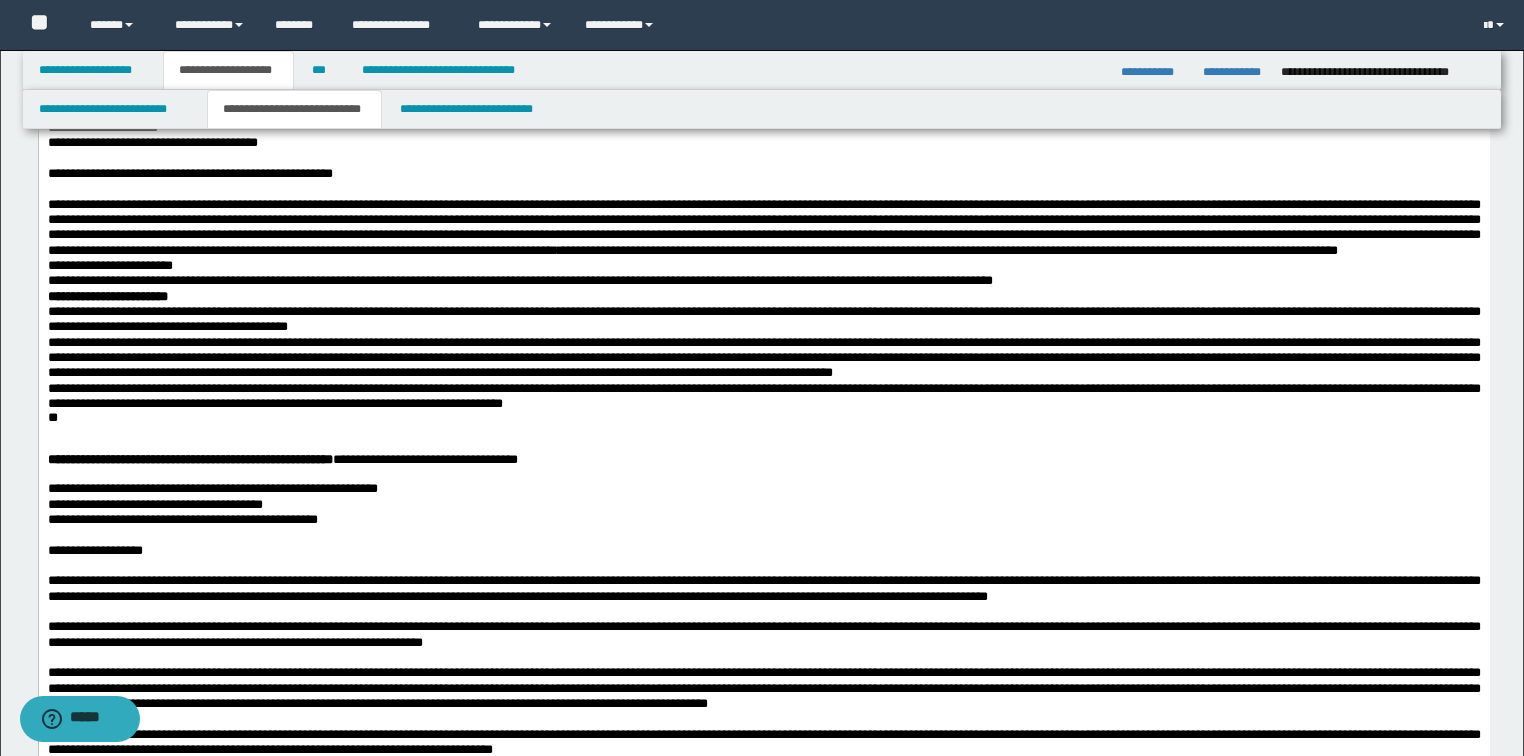 click on "**********" at bounding box center [763, 234] 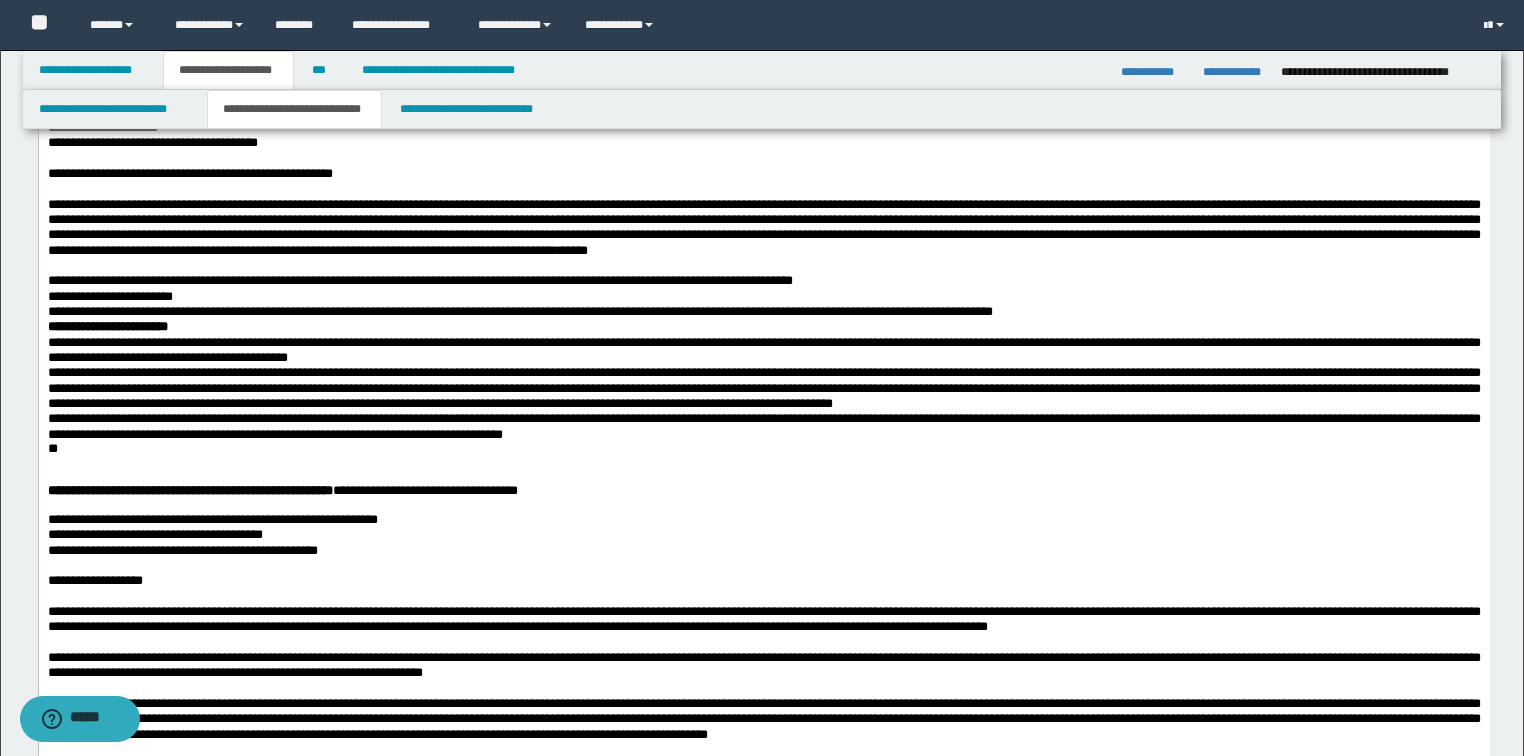 click on "**********" at bounding box center (763, 296) 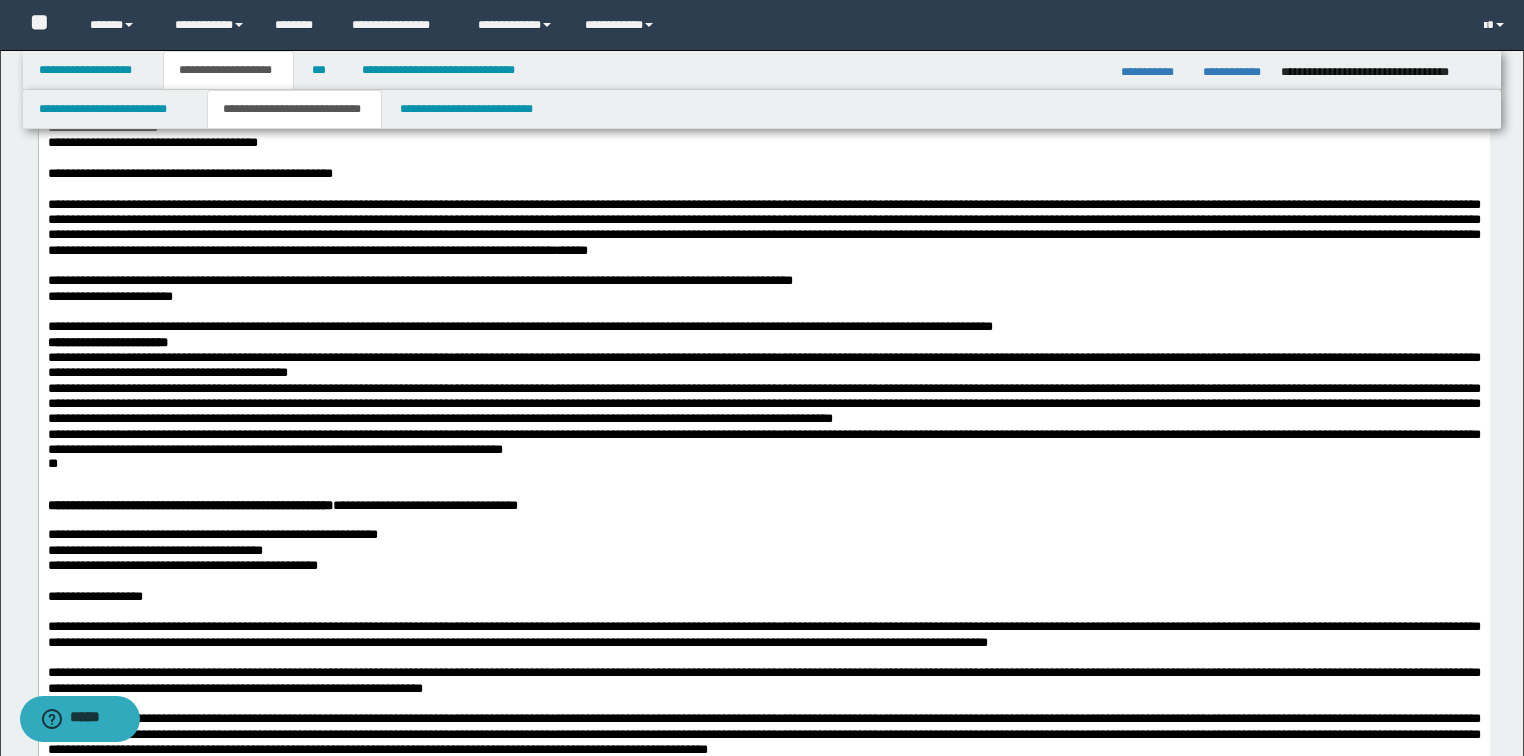 click on "**********" at bounding box center (763, 326) 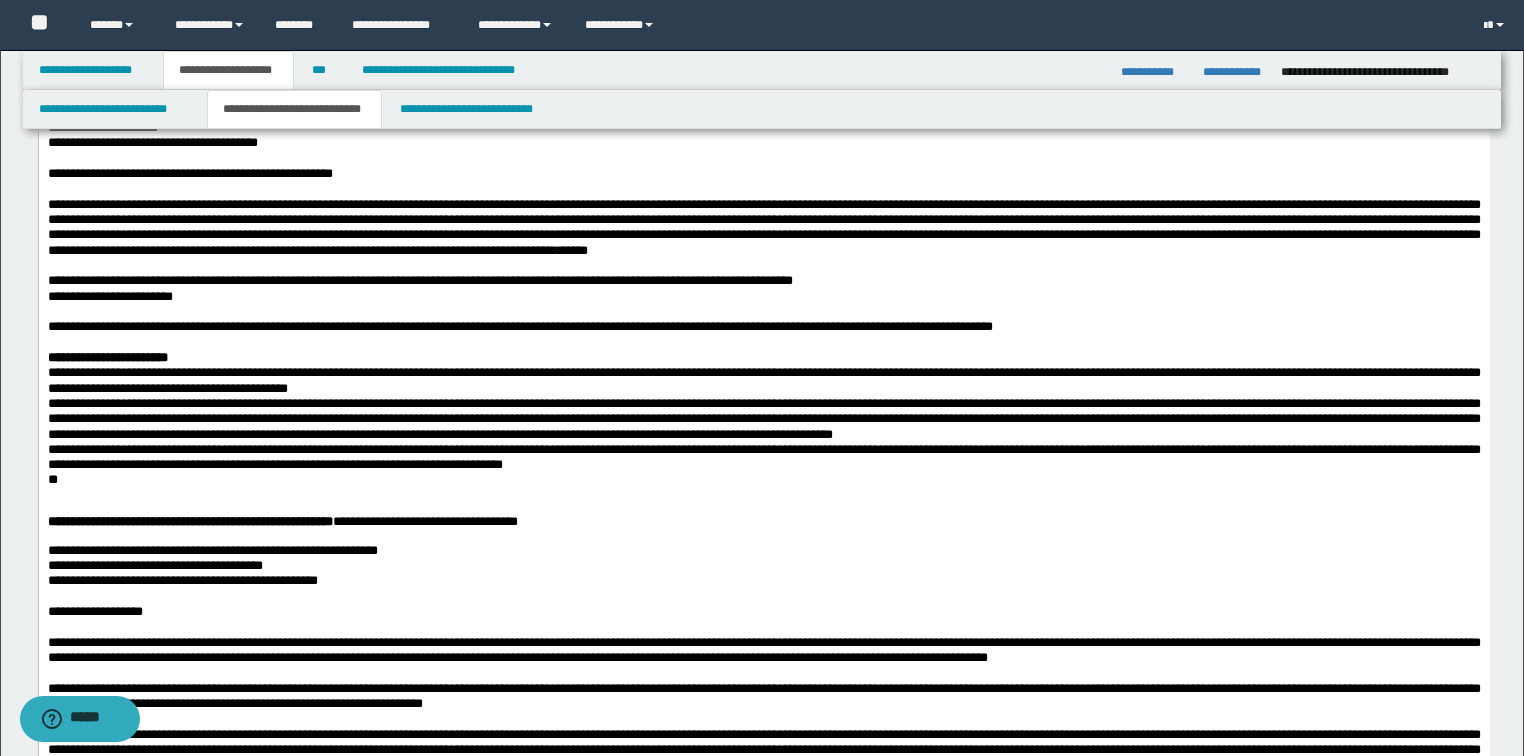 click on "**********" at bounding box center [763, 357] 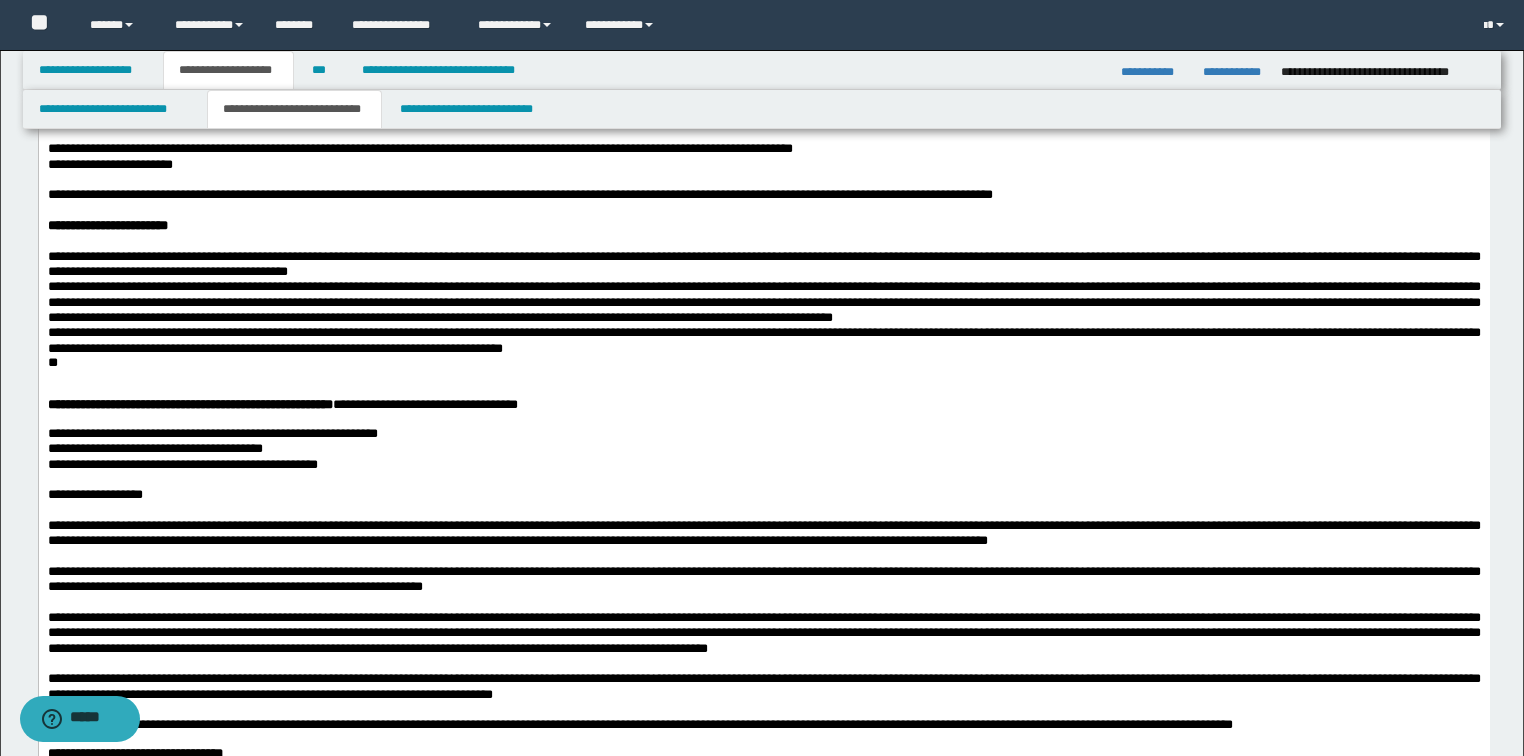 scroll, scrollTop: 1120, scrollLeft: 0, axis: vertical 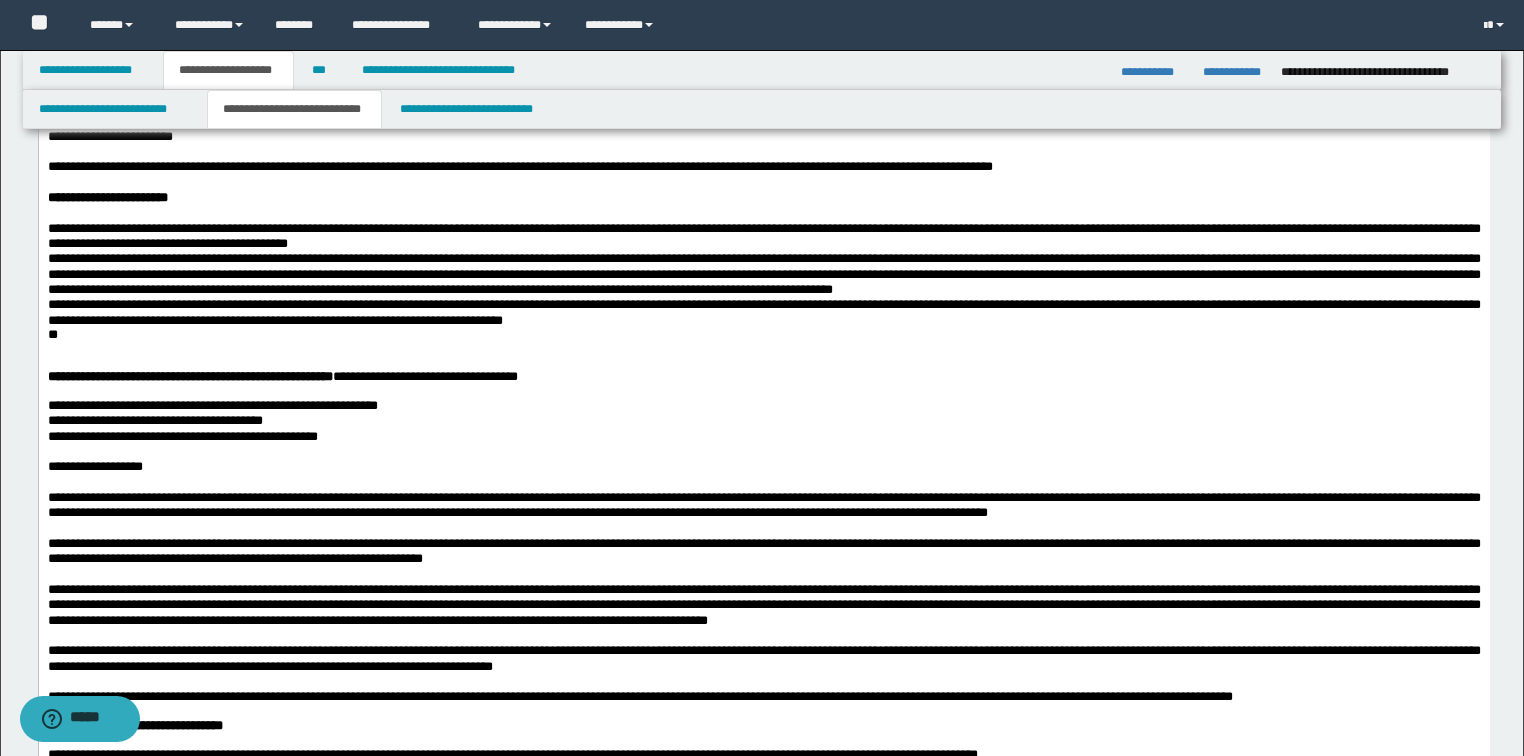 click on "**********" at bounding box center [763, 236] 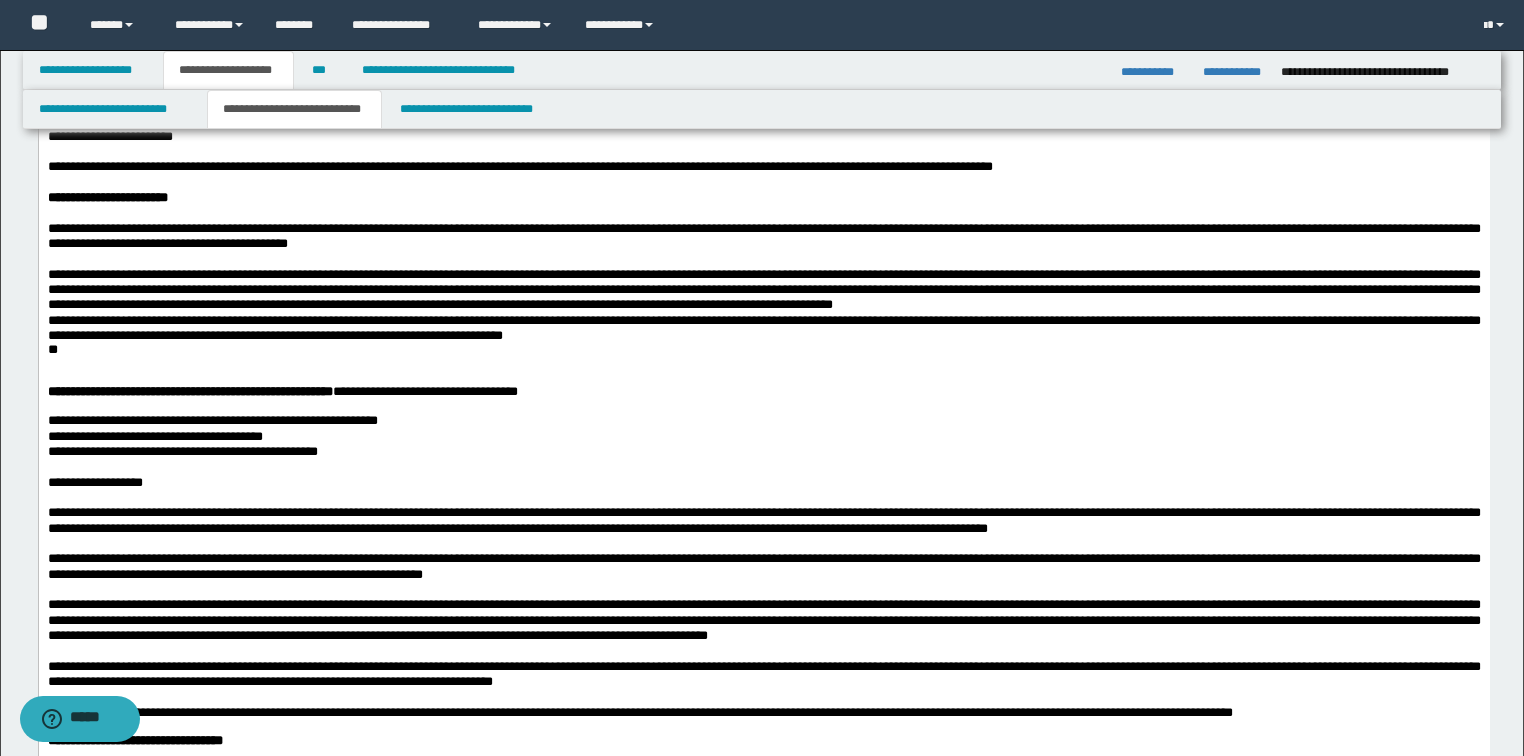 click on "**********" at bounding box center [763, 290] 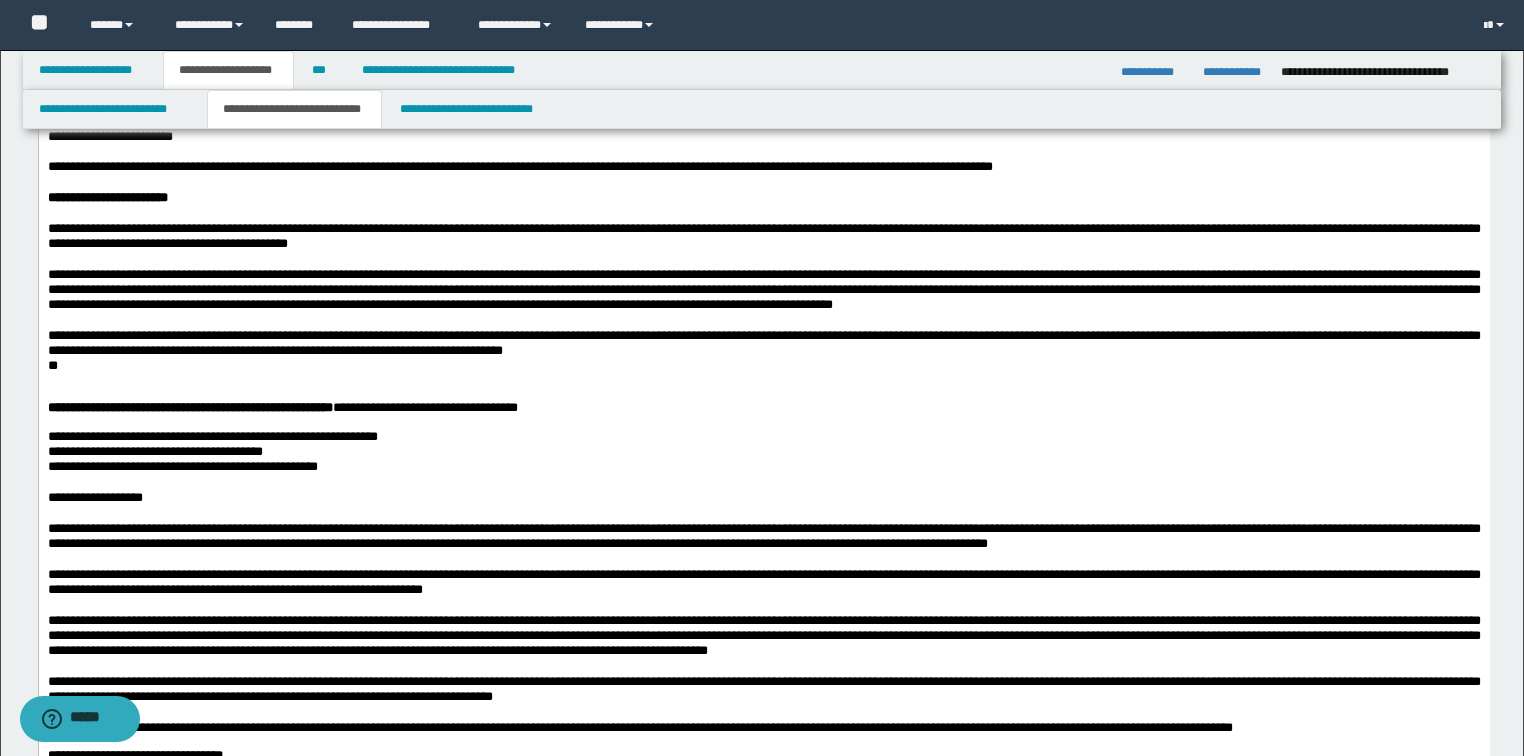 click on "**********" at bounding box center (763, 127) 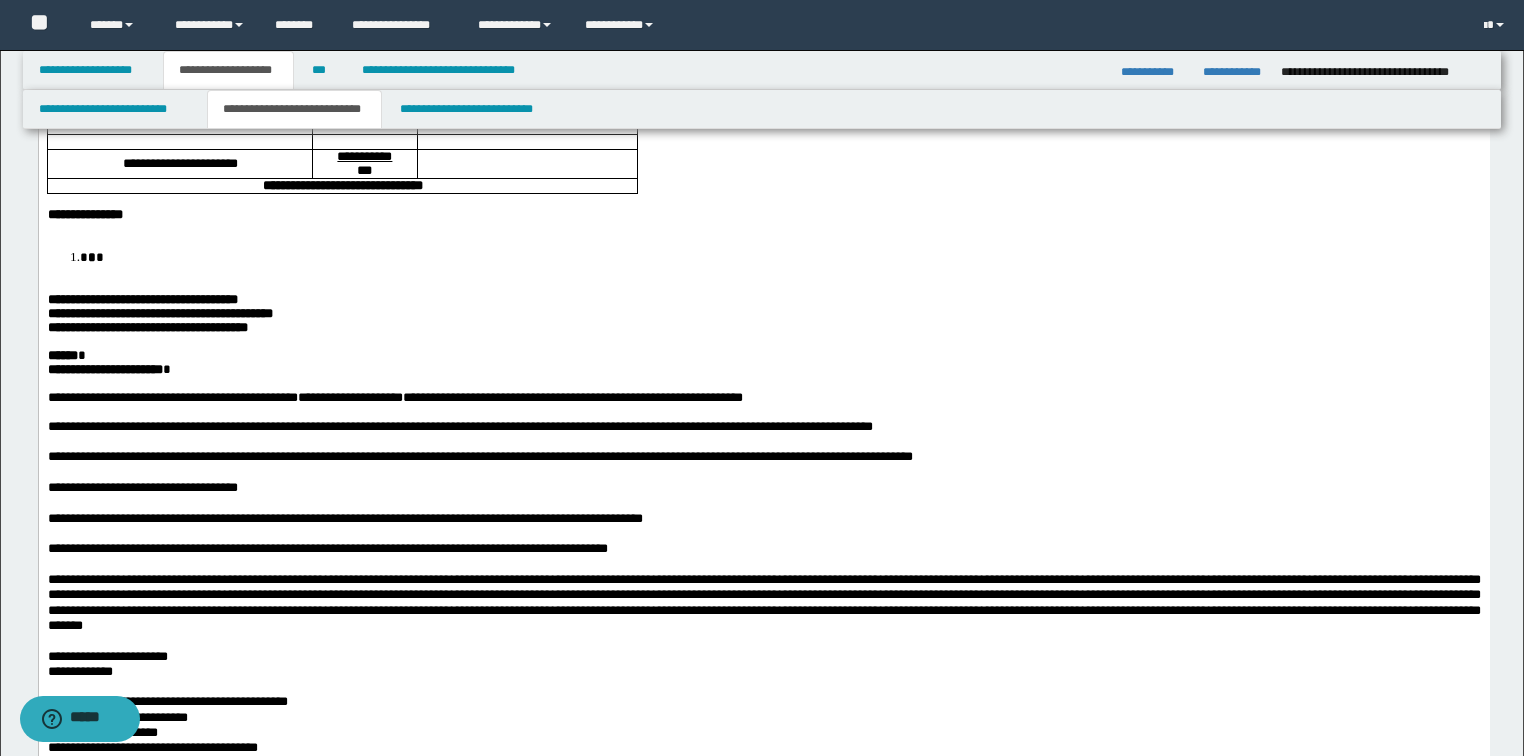 scroll, scrollTop: 240, scrollLeft: 0, axis: vertical 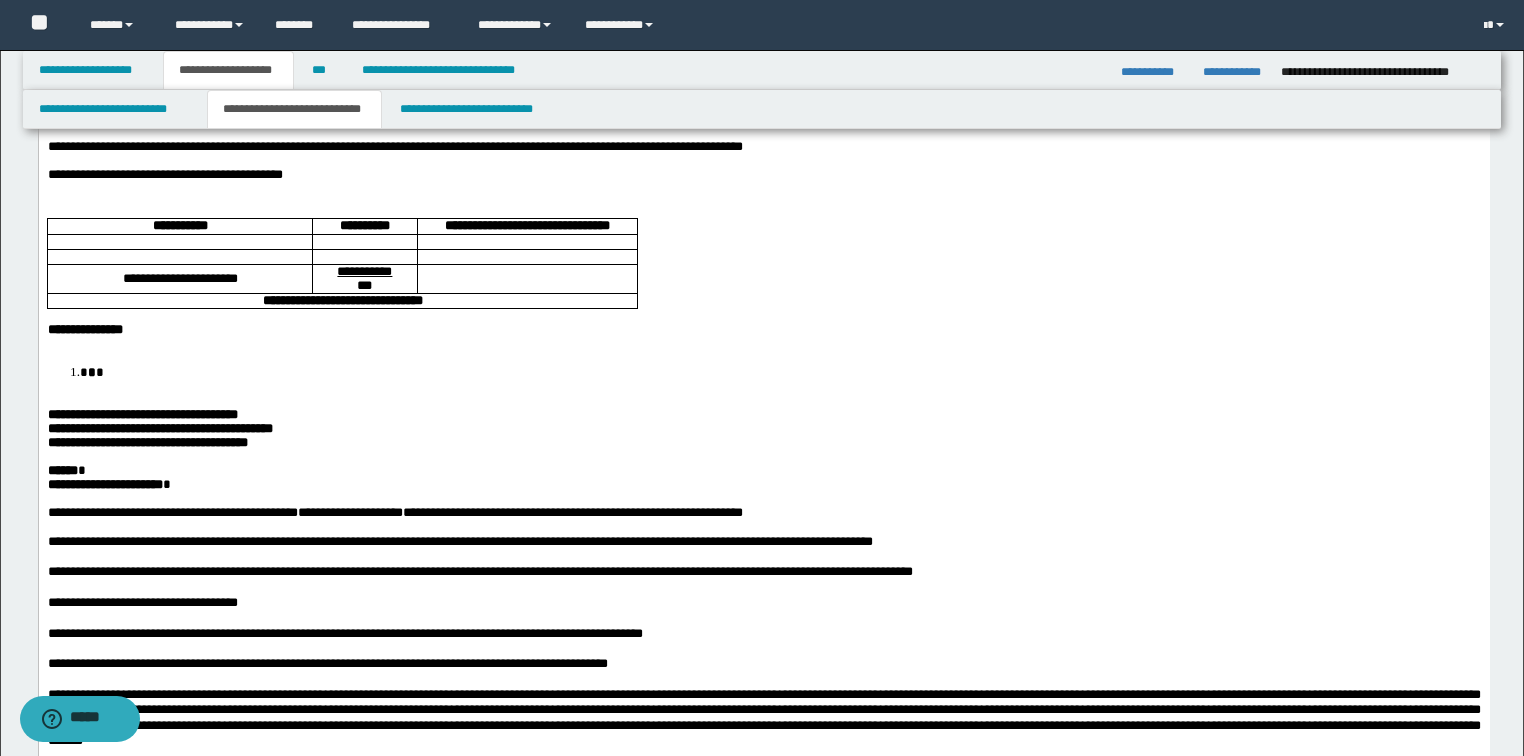 click on "* *" at bounding box center [783, 372] 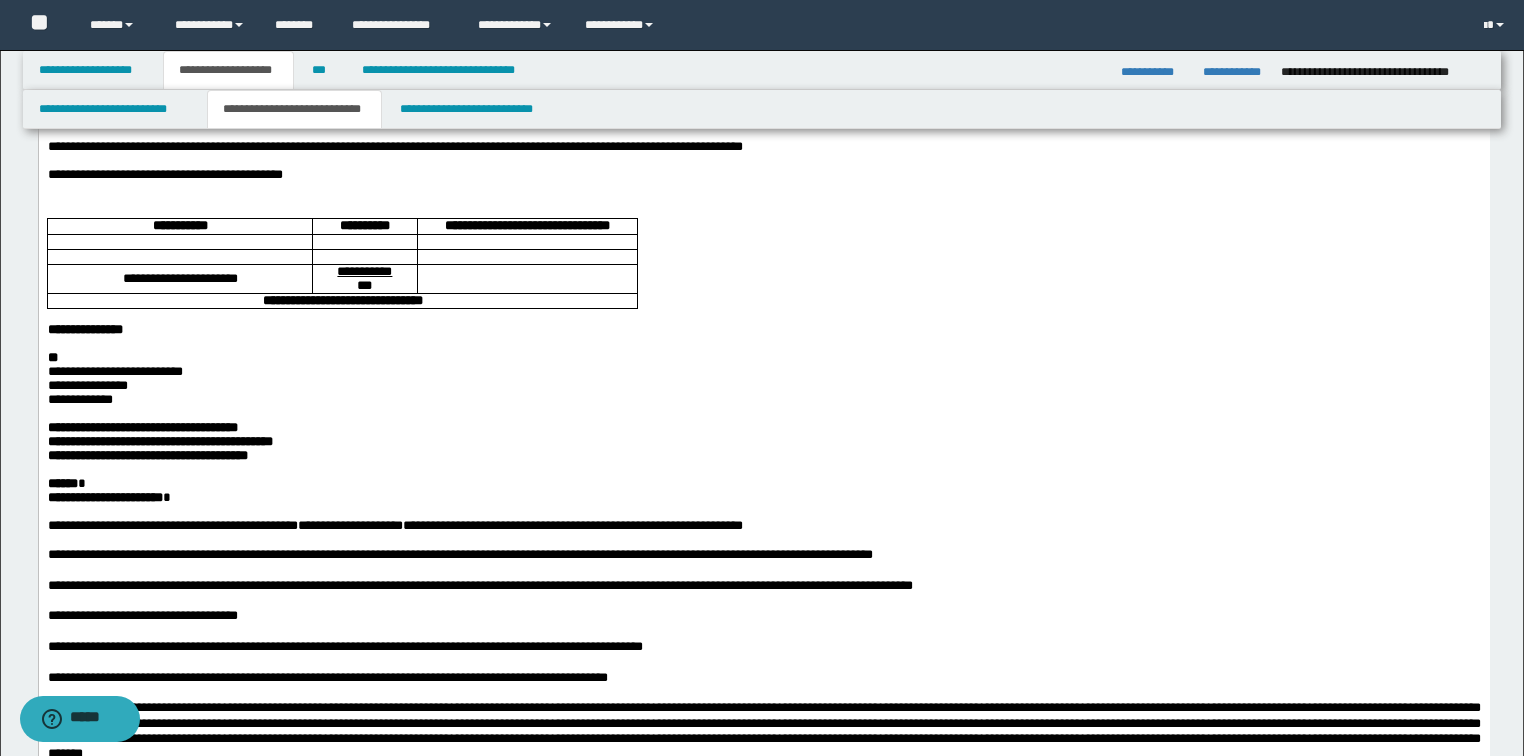 click on "**********" at bounding box center [114, 371] 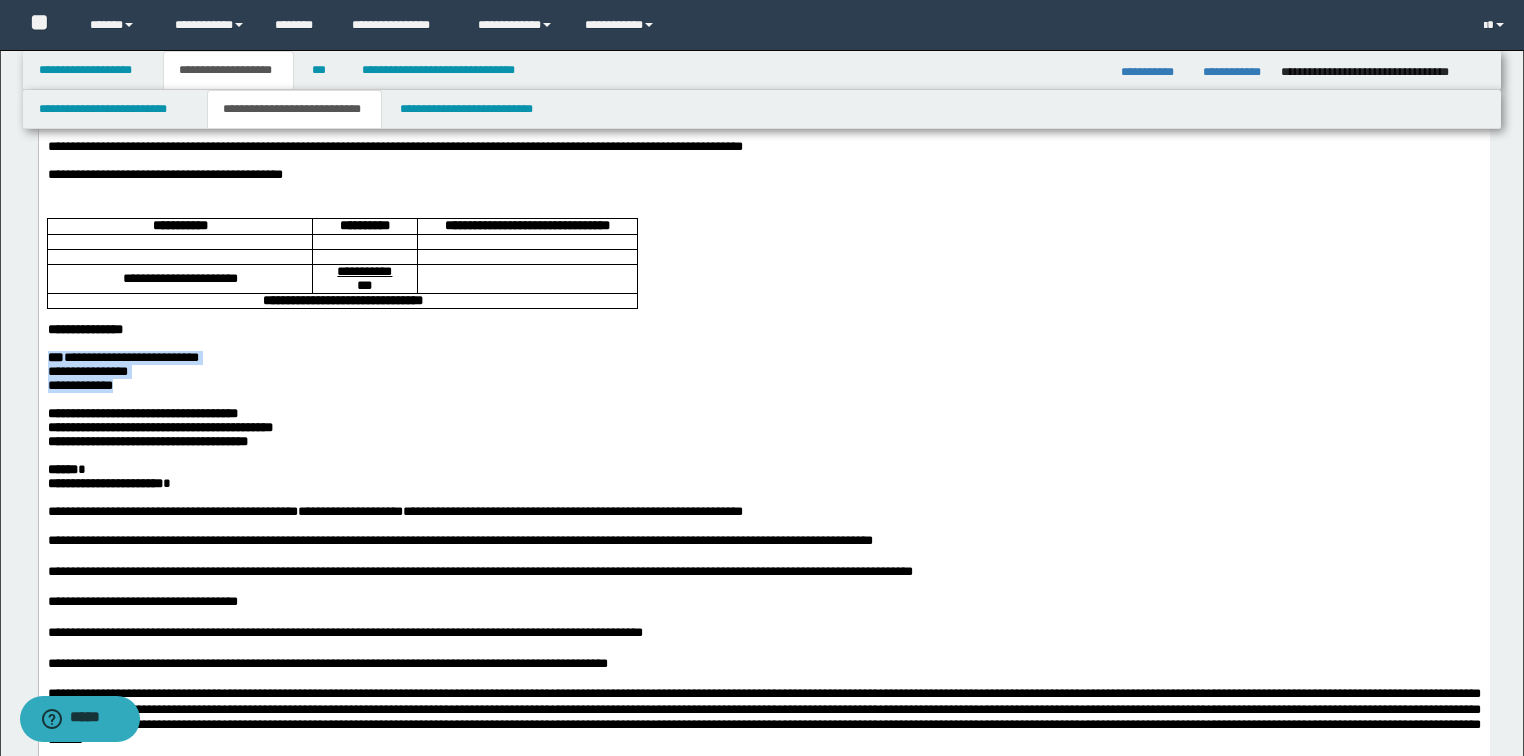 drag, startPoint x: 171, startPoint y: 434, endPoint x: 38, endPoint y: 383, distance: 142.44298 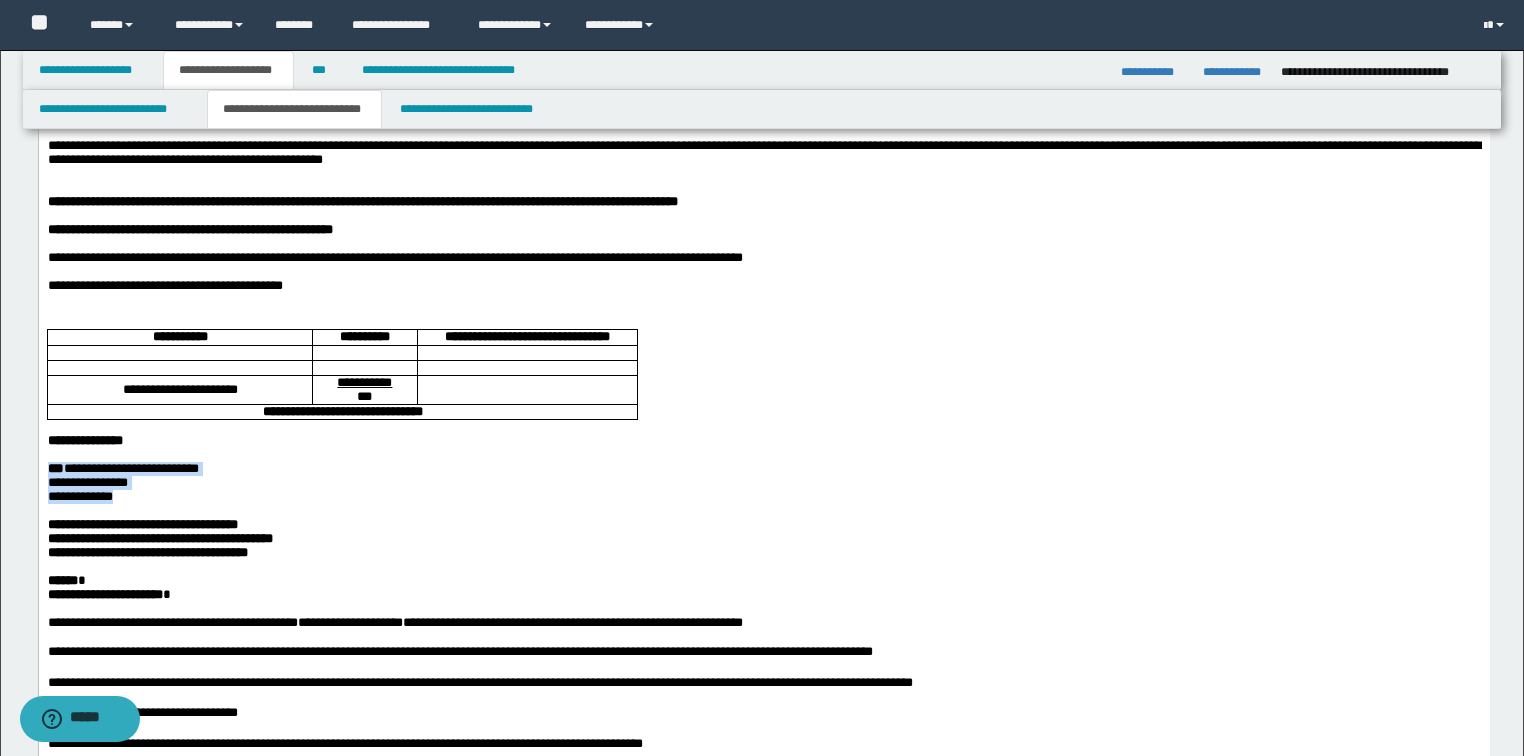 scroll, scrollTop: 0, scrollLeft: 0, axis: both 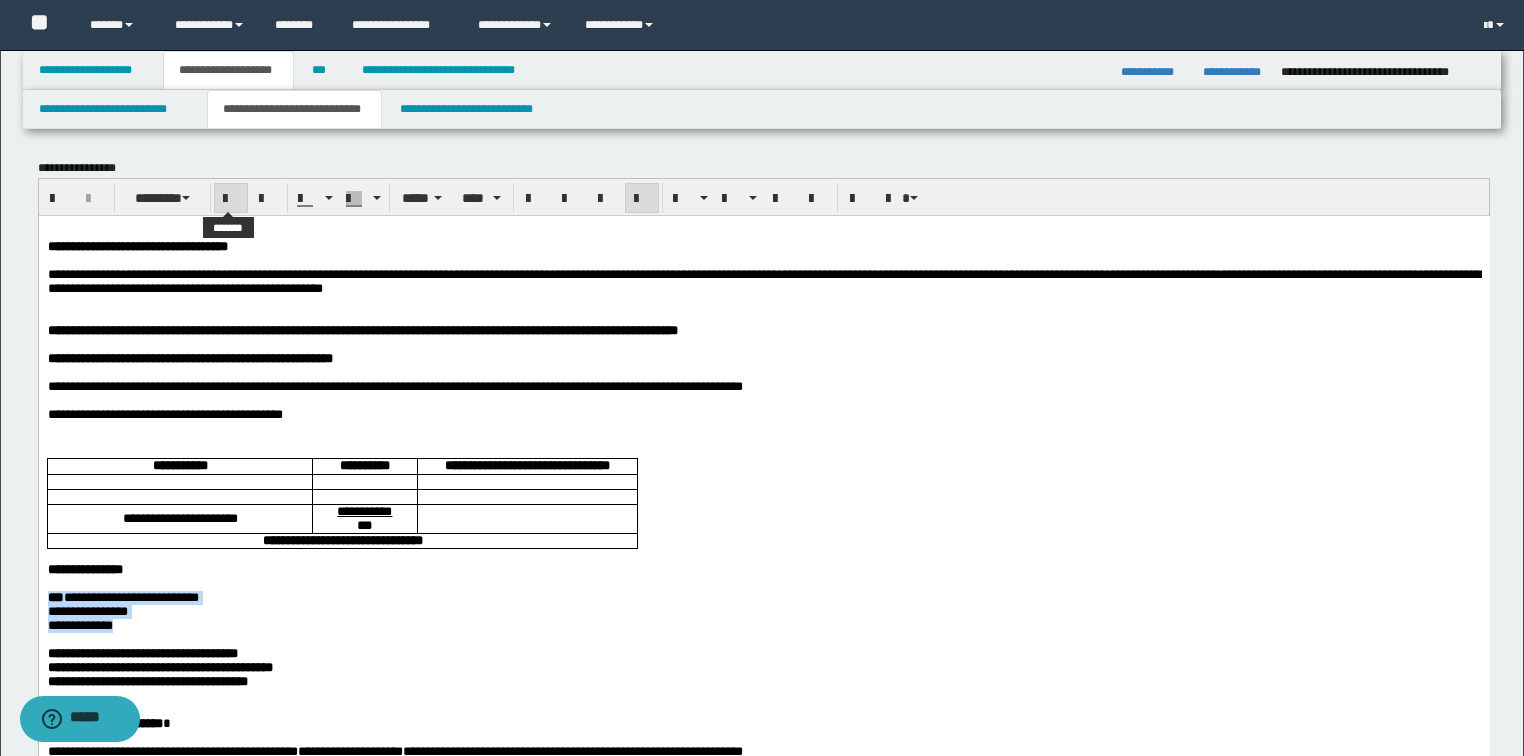 click at bounding box center [231, 199] 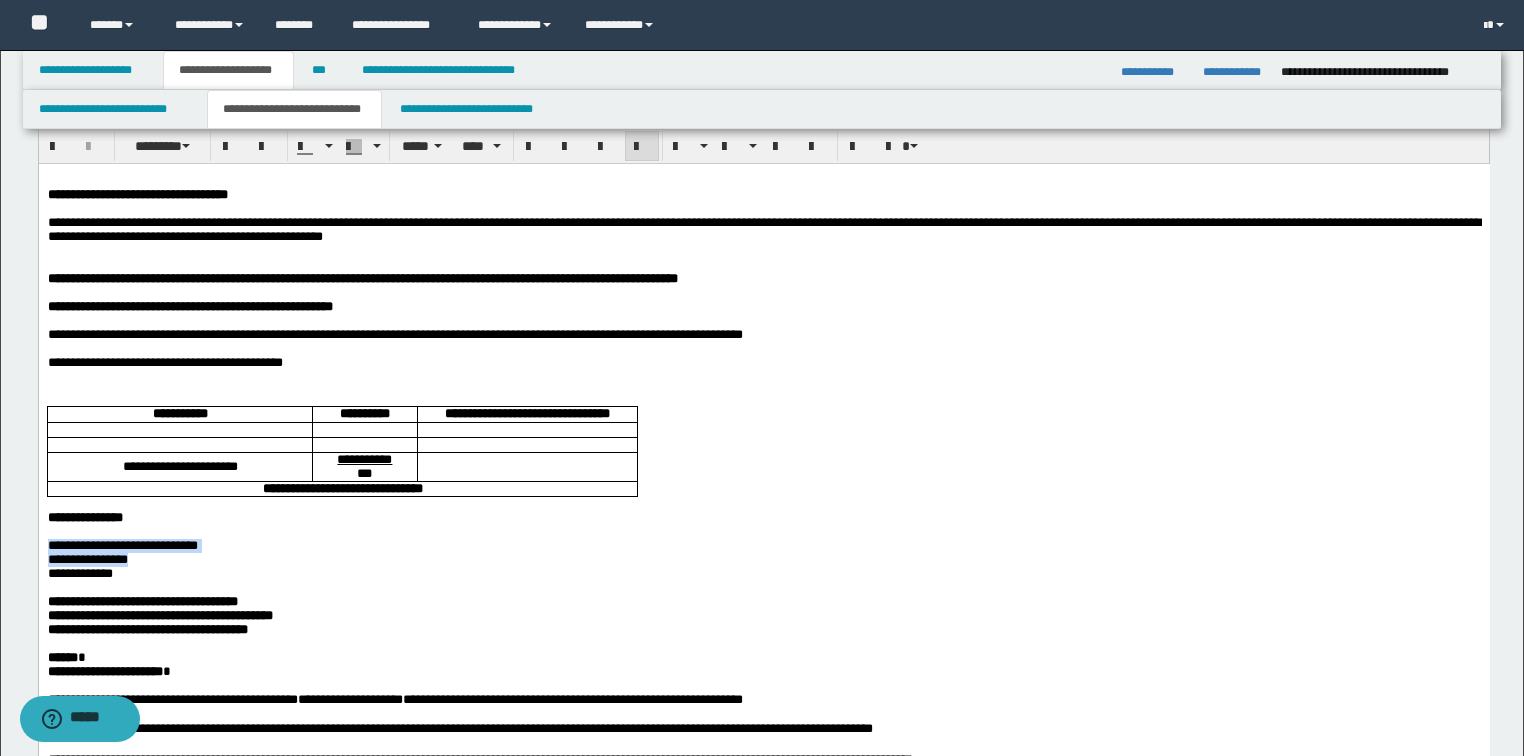 scroll, scrollTop: 80, scrollLeft: 0, axis: vertical 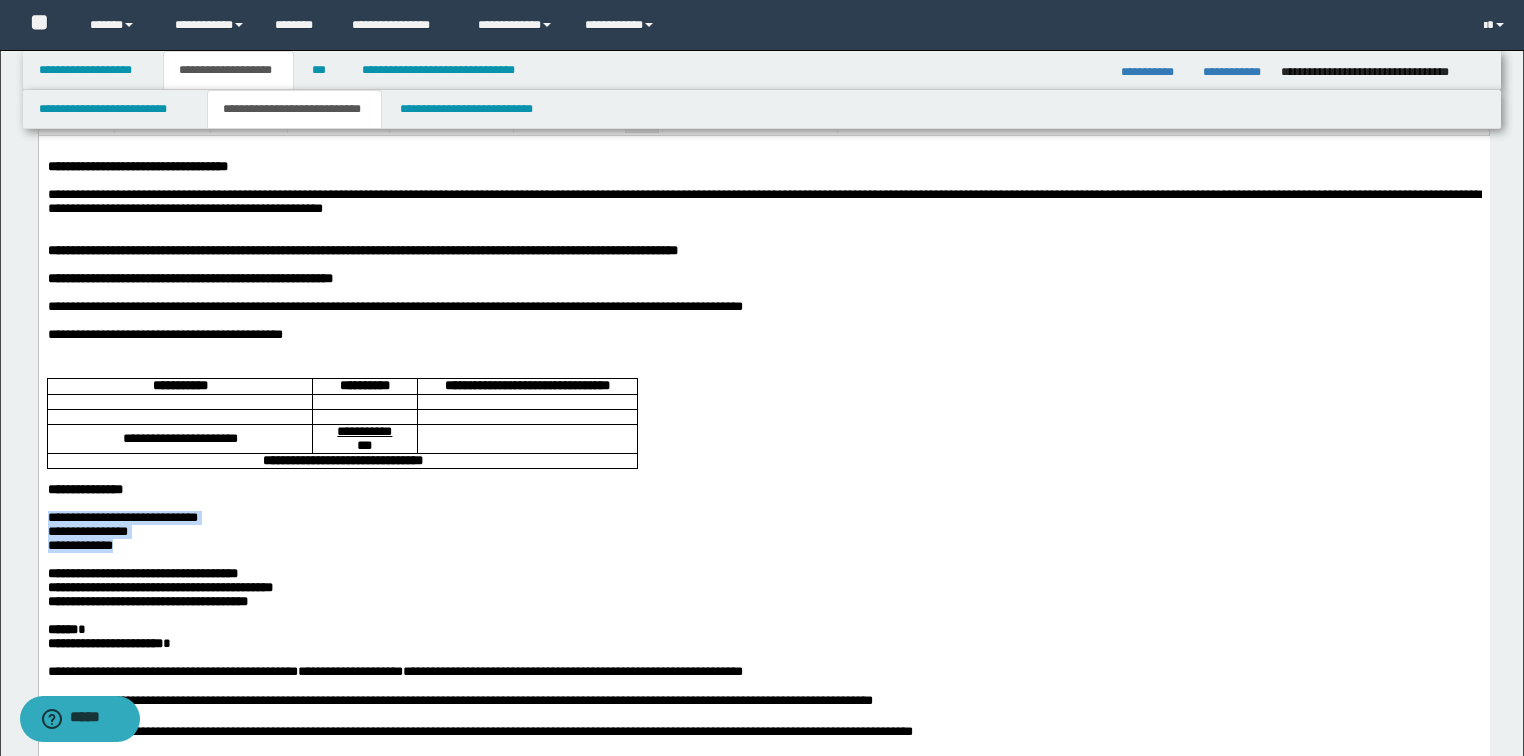 click on "**********" at bounding box center (763, 1159) 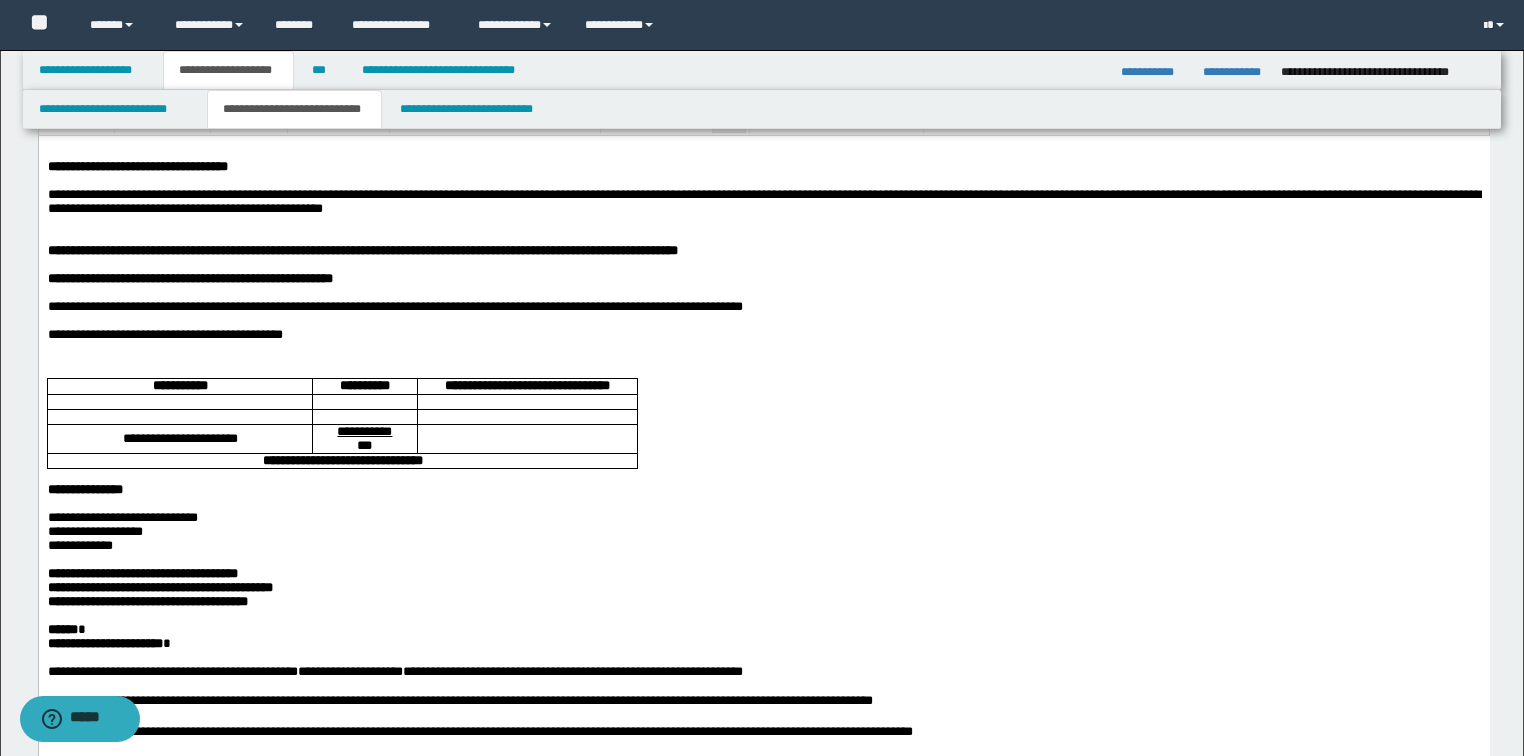 click on "**********" at bounding box center [763, 1159] 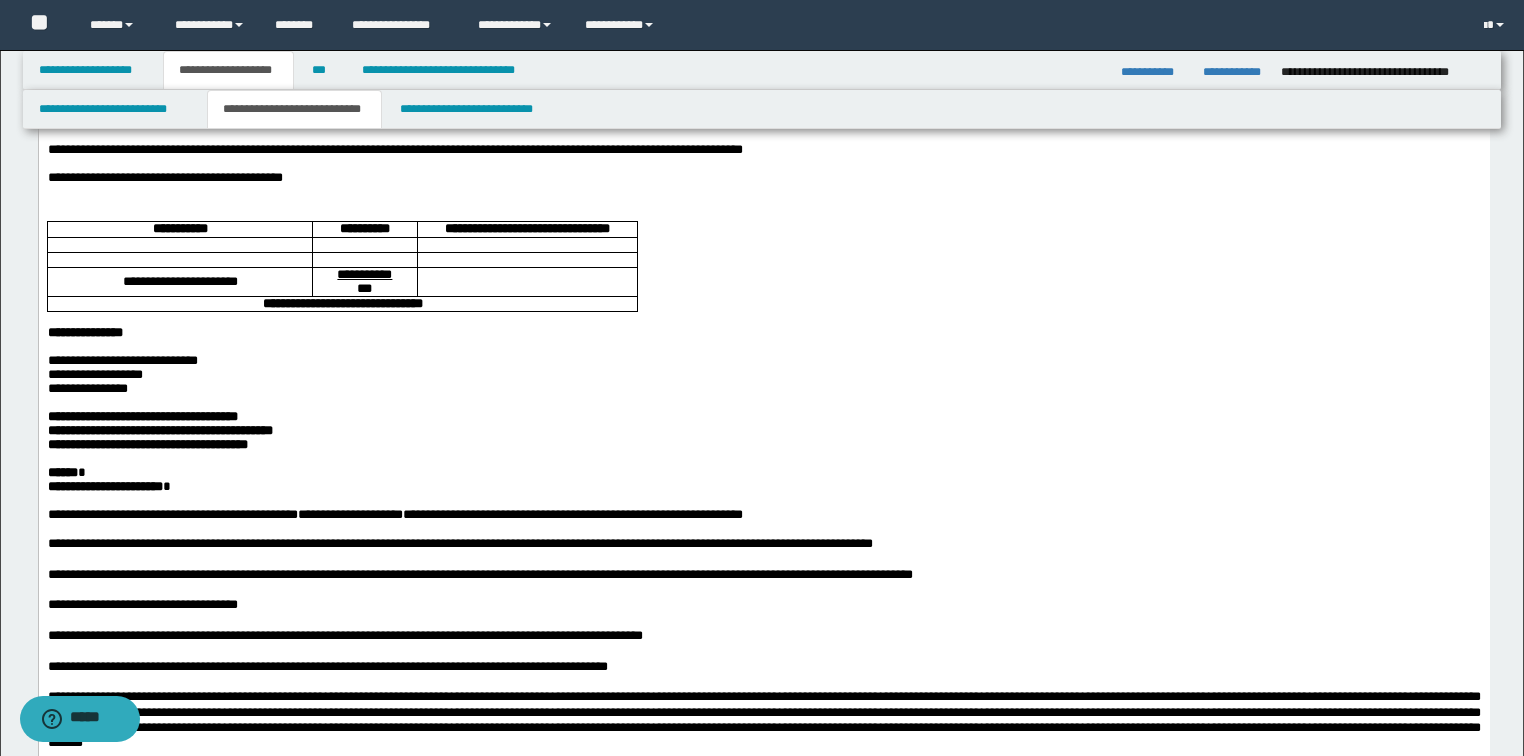 scroll, scrollTop: 240, scrollLeft: 0, axis: vertical 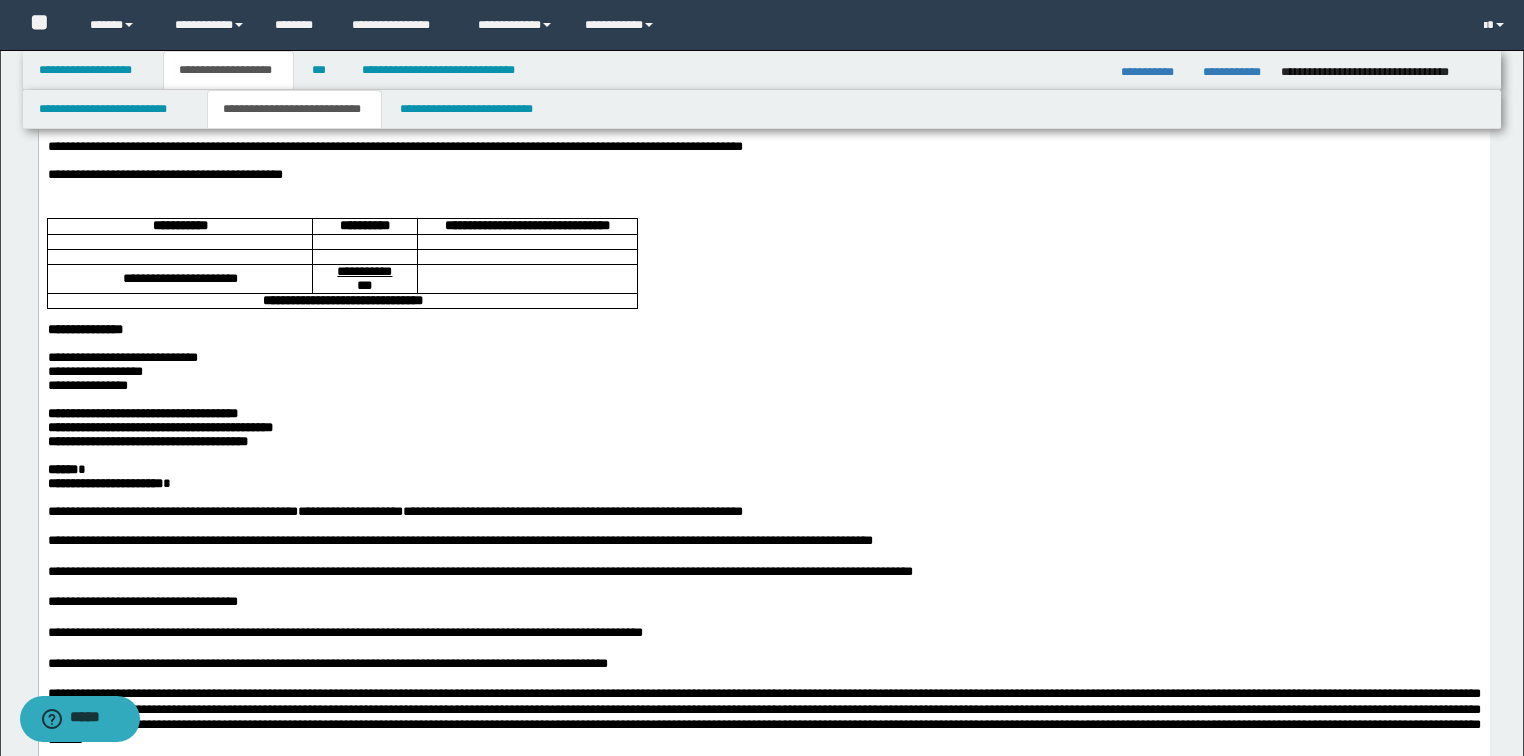 click on "****** *" at bounding box center [763, 470] 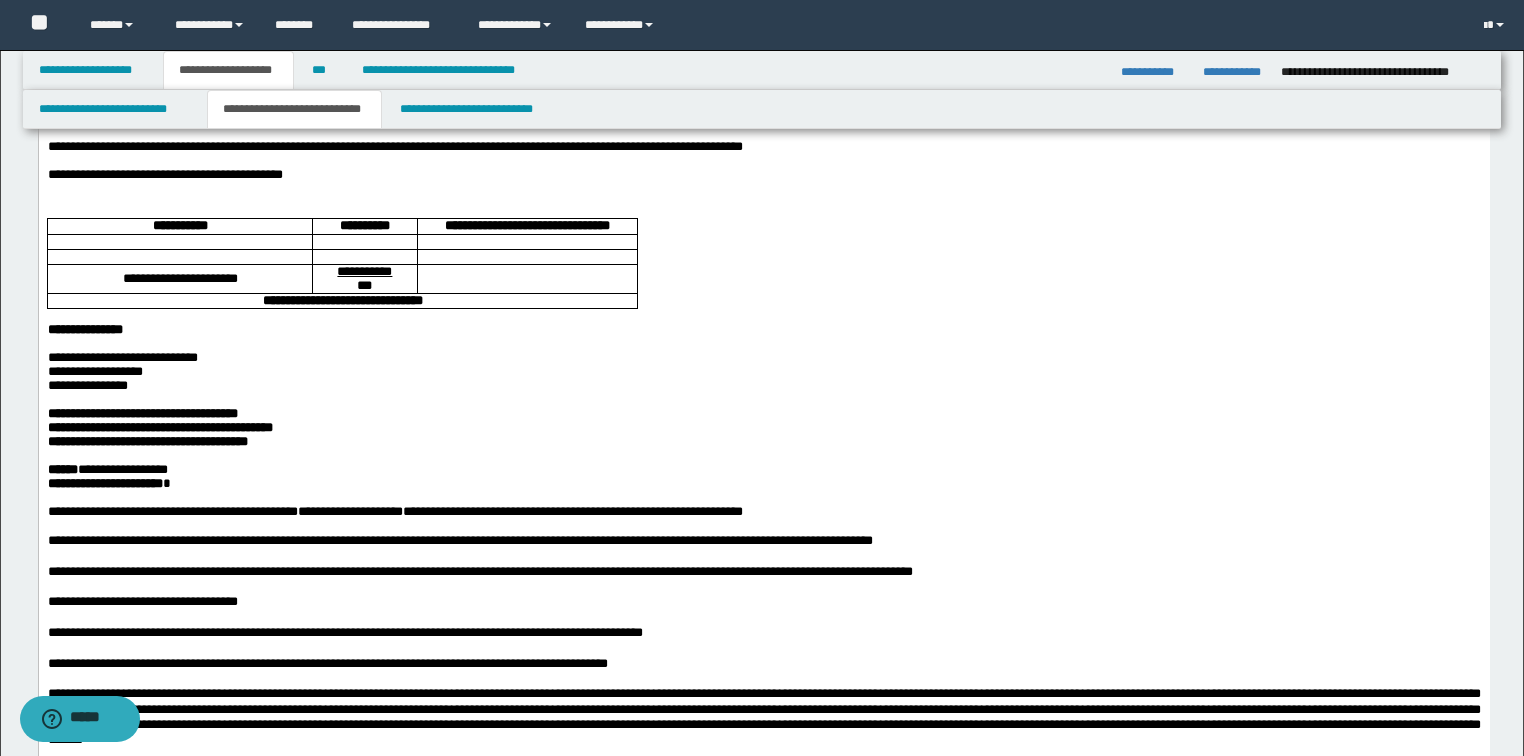 click on "**********" at bounding box center (107, 469) 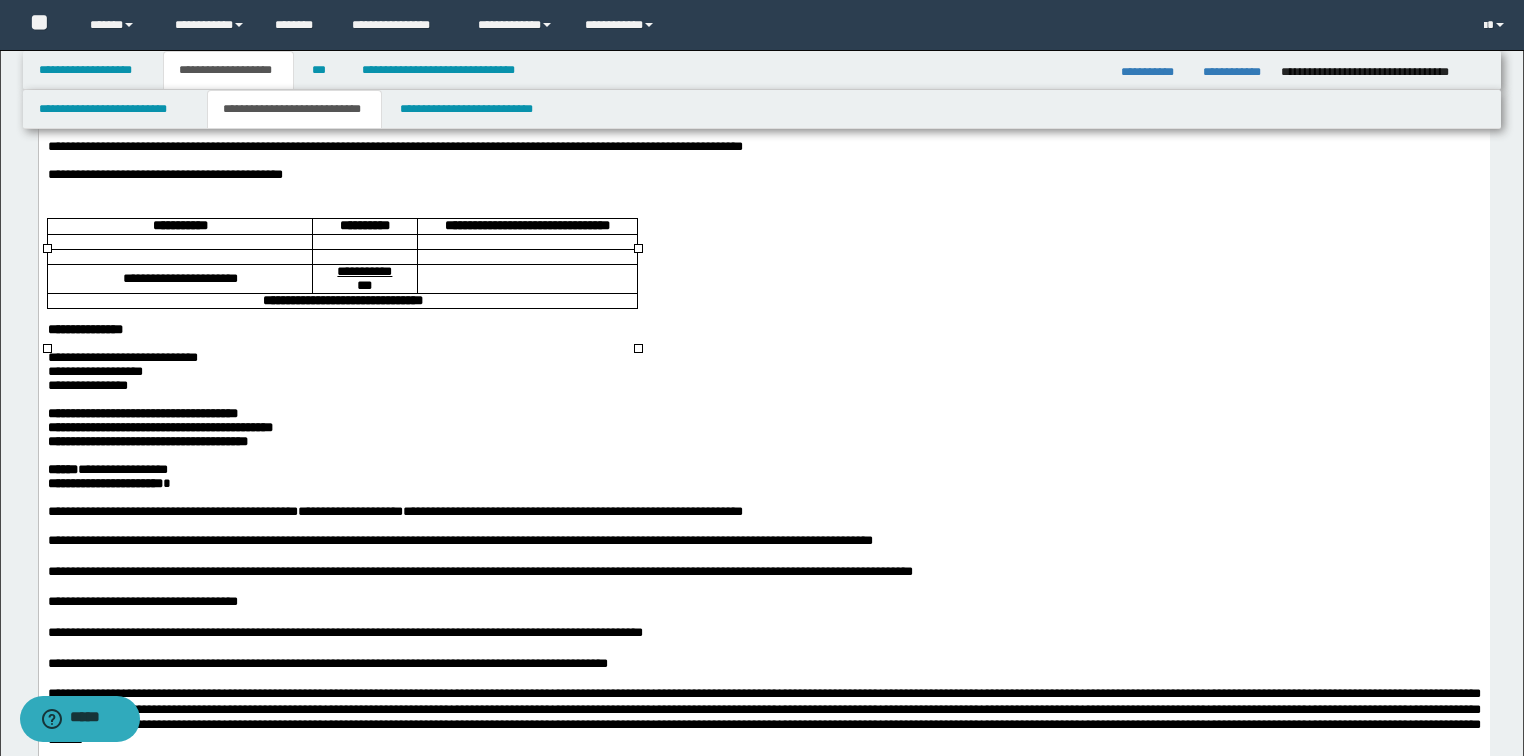 click at bounding box center (364, 242) 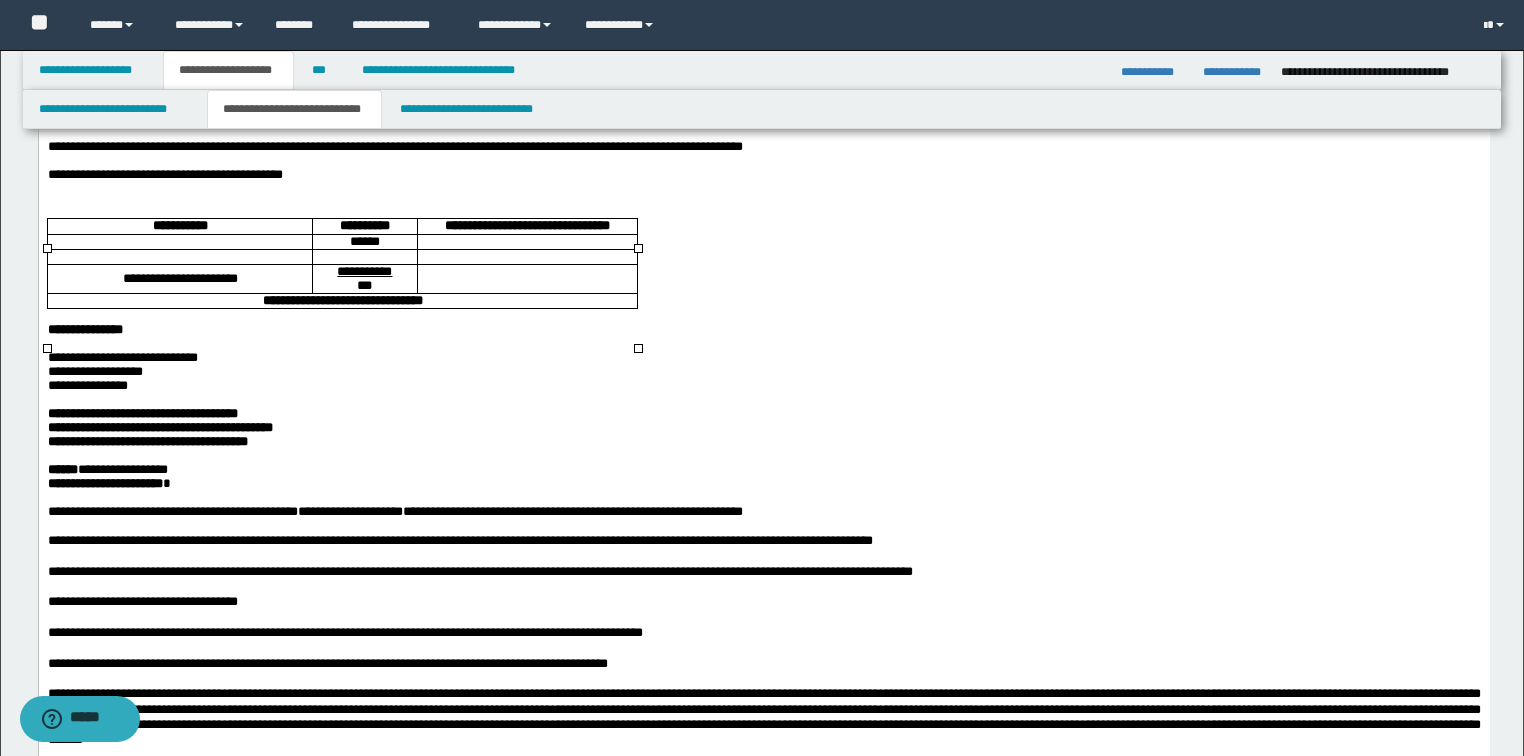 click at bounding box center (178, 242) 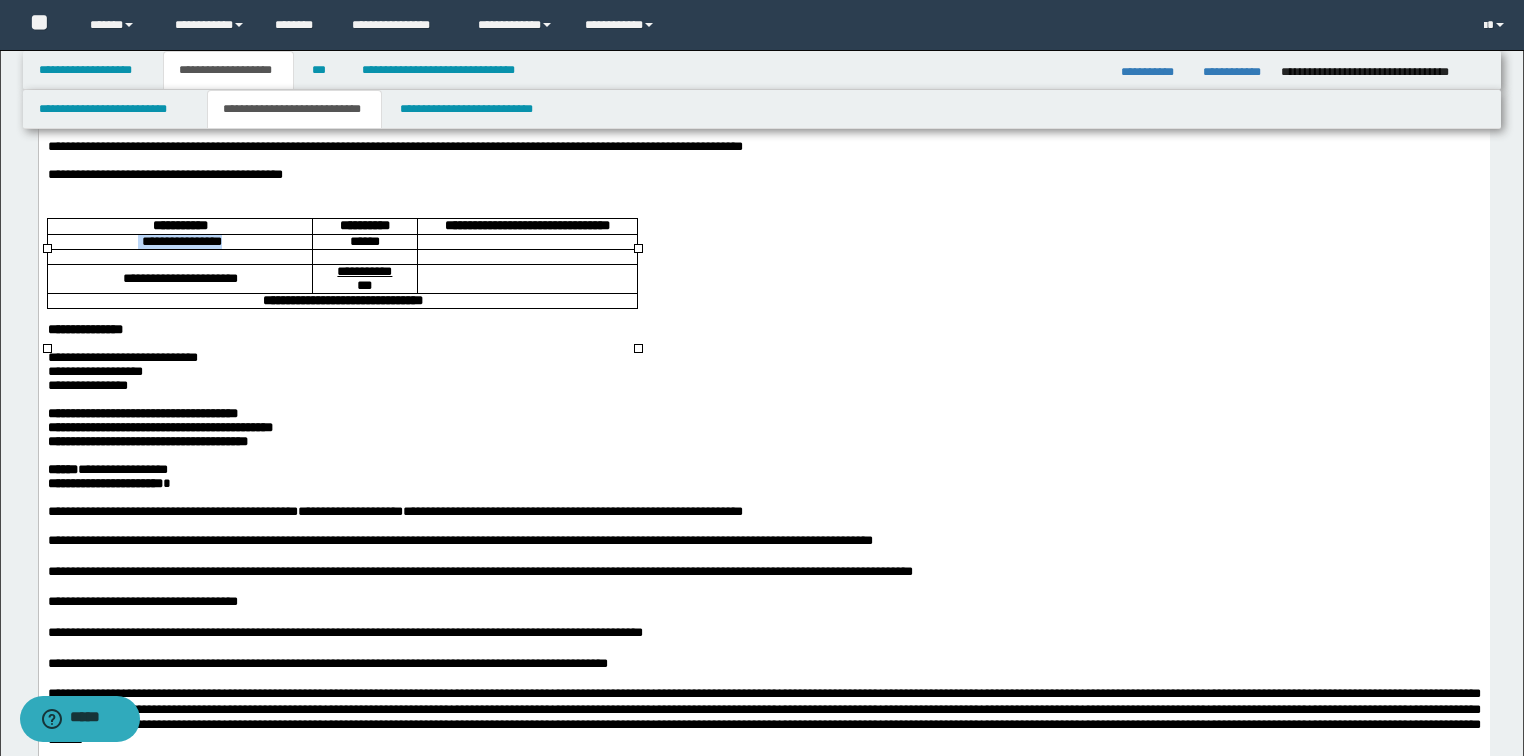 drag, startPoint x: 256, startPoint y: 273, endPoint x: 120, endPoint y: 278, distance: 136.09187 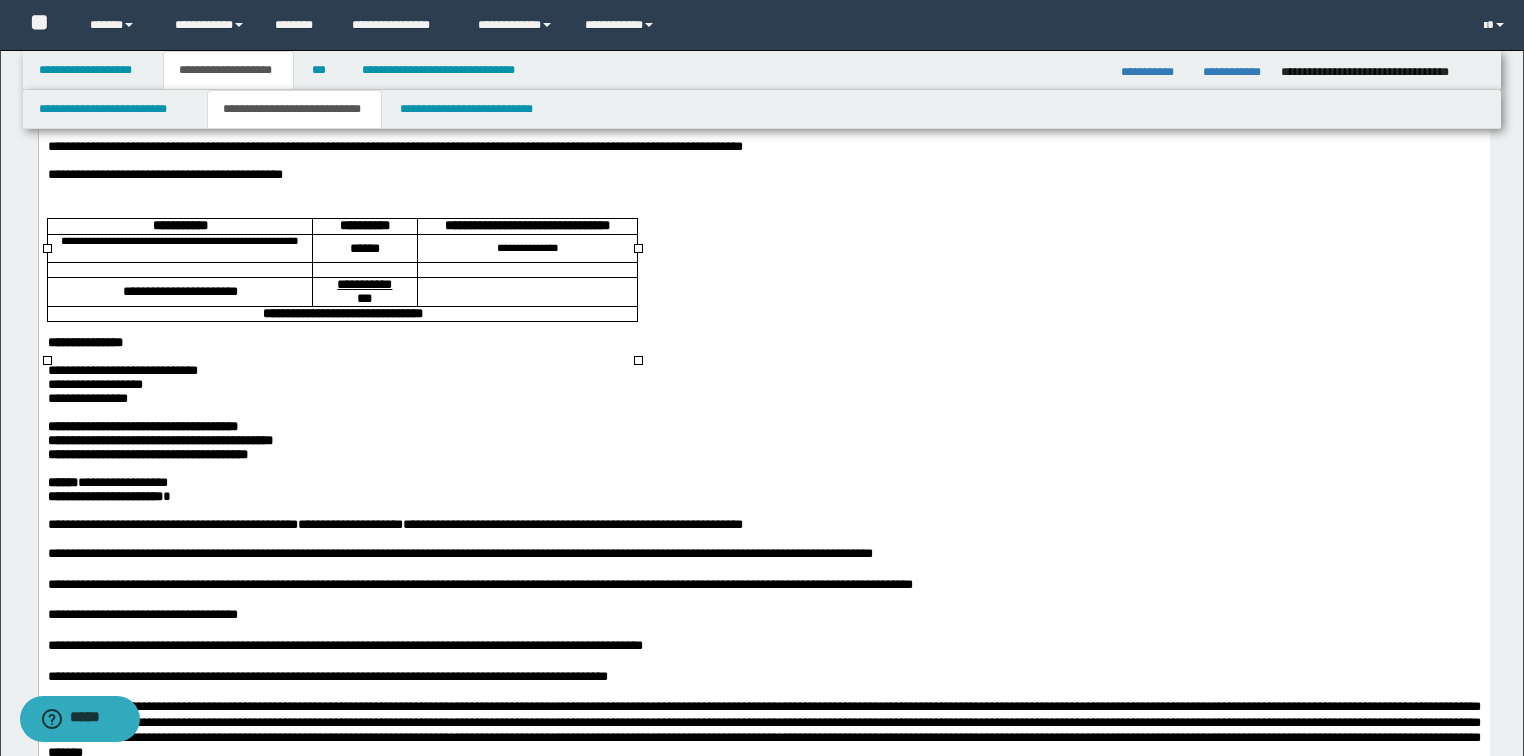 click at bounding box center [363, 270] 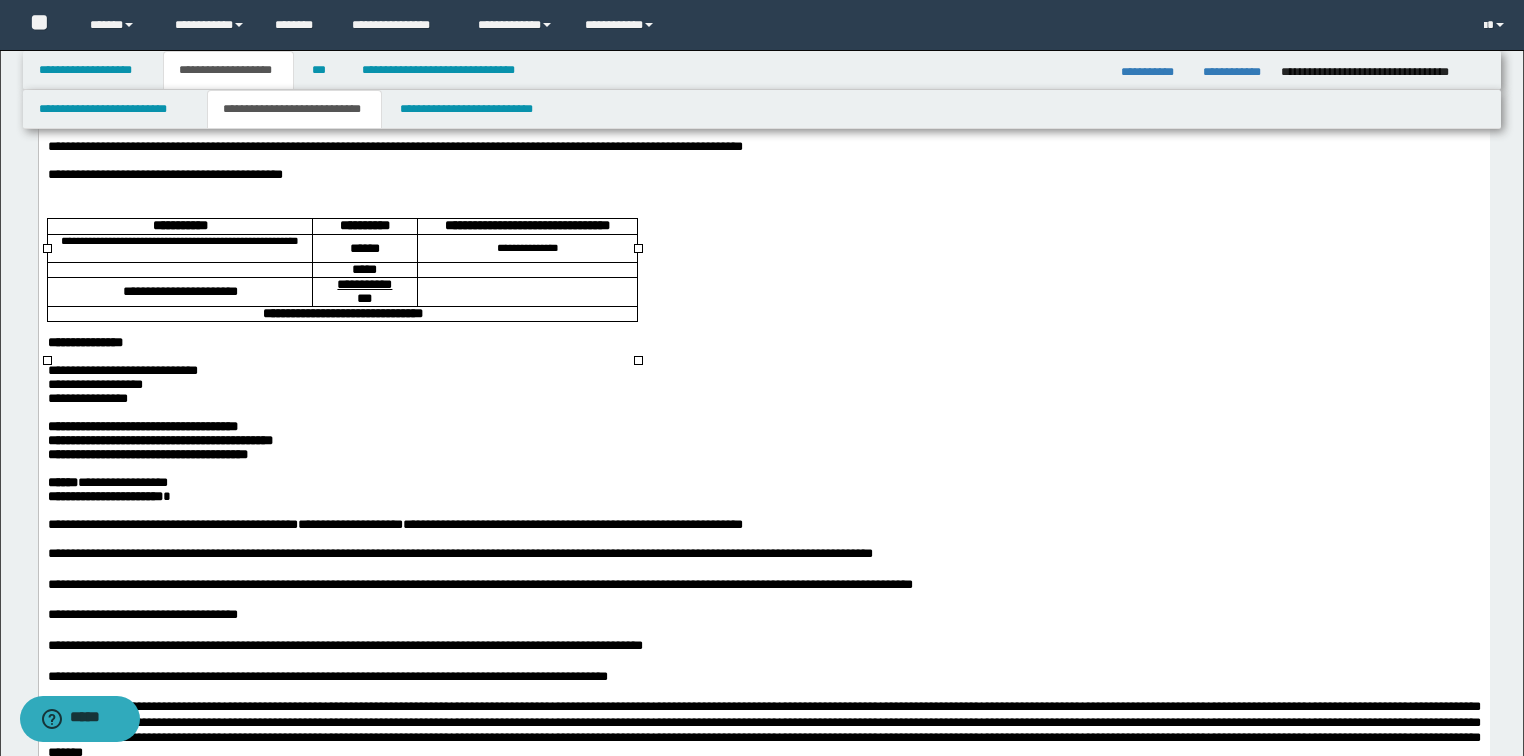 click at bounding box center [179, 270] 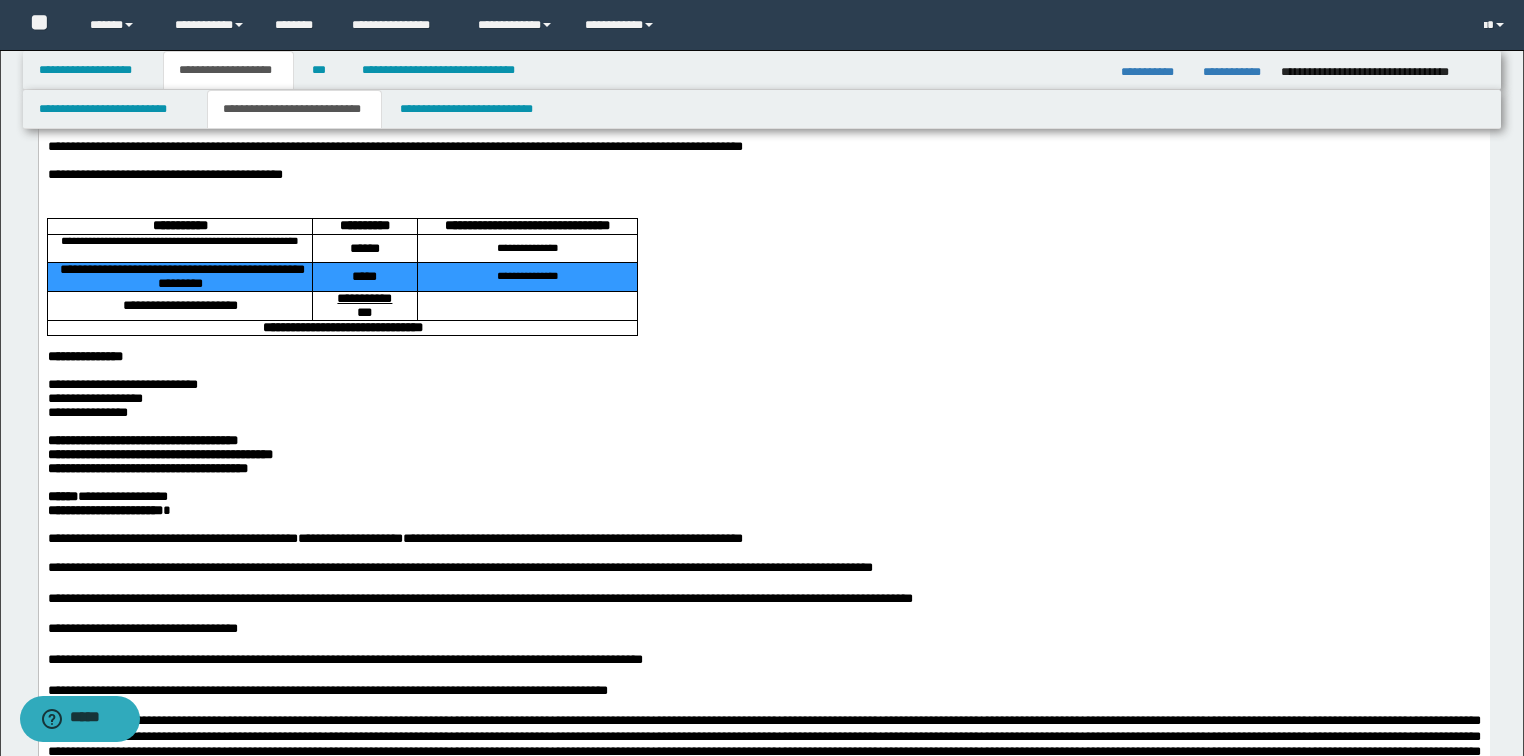 drag, startPoint x: 224, startPoint y: 310, endPoint x: 511, endPoint y: 296, distance: 287.34125 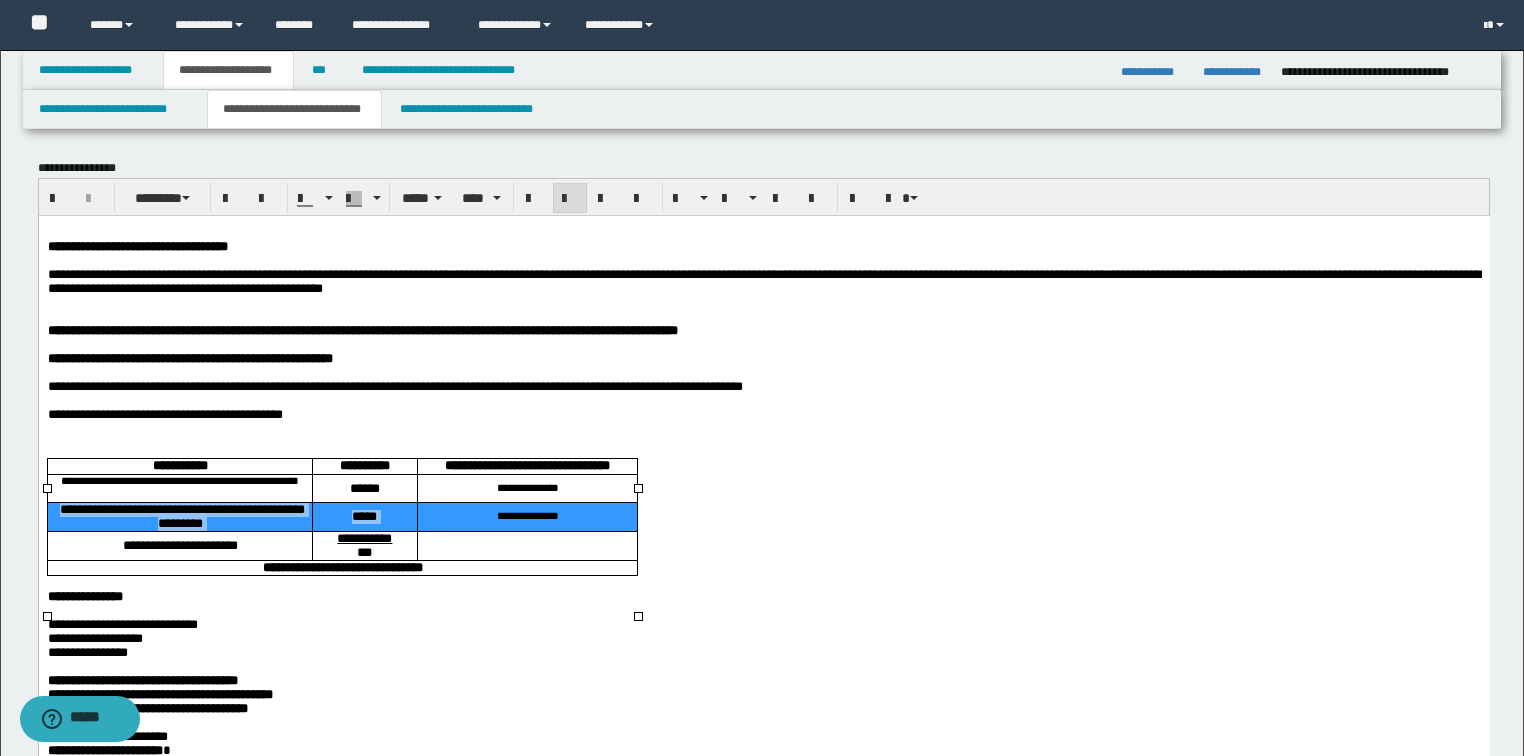 scroll, scrollTop: 0, scrollLeft: 0, axis: both 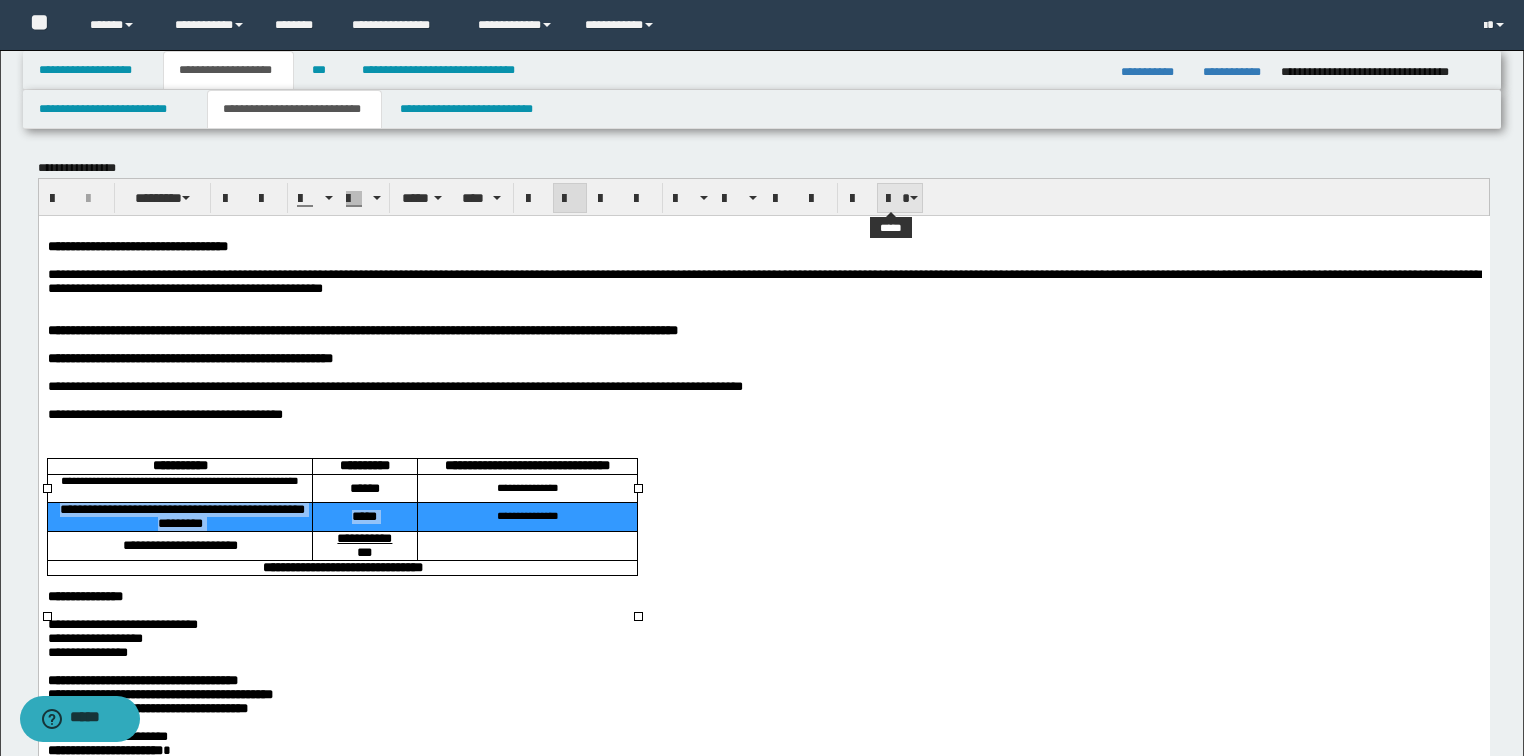 click at bounding box center [900, 198] 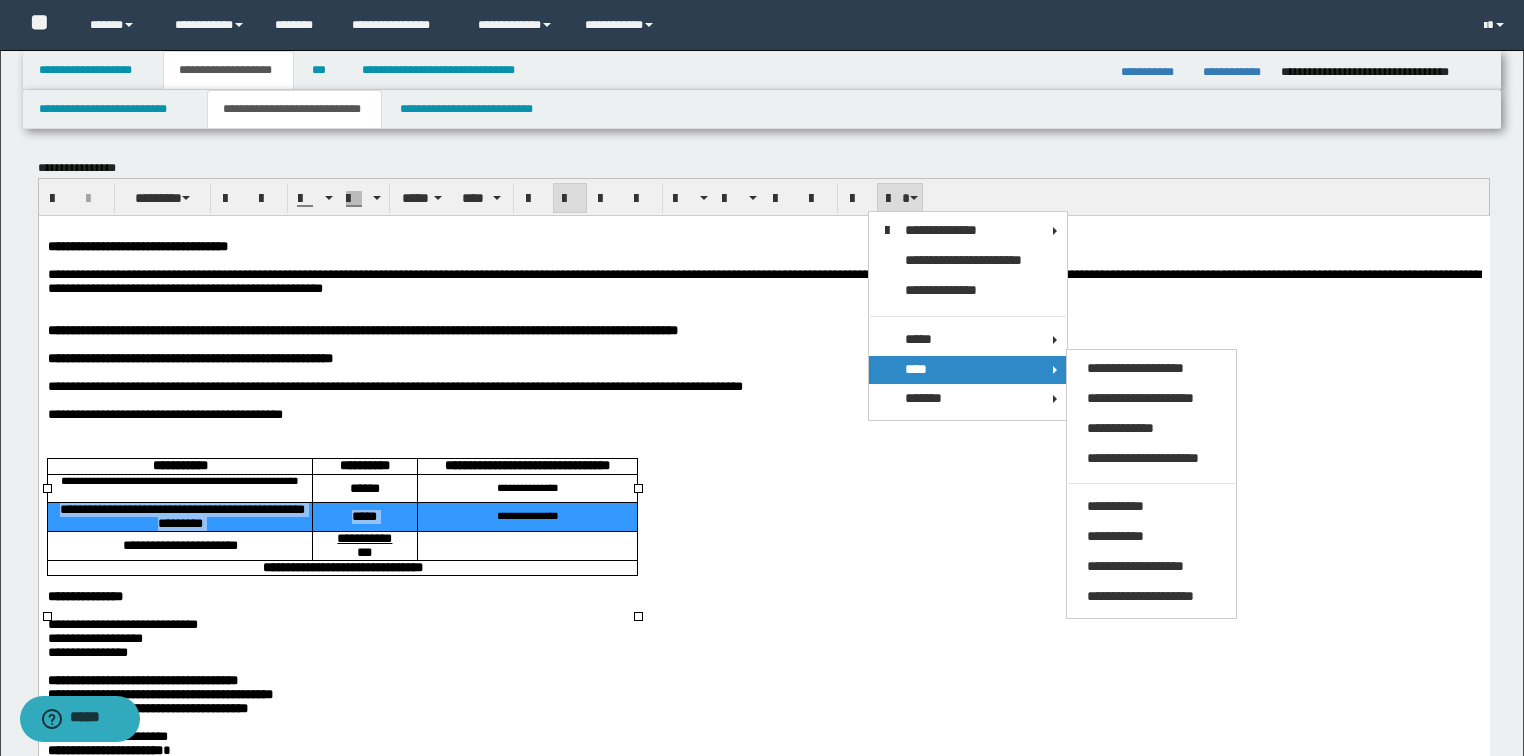 click on "****" at bounding box center (968, 370) 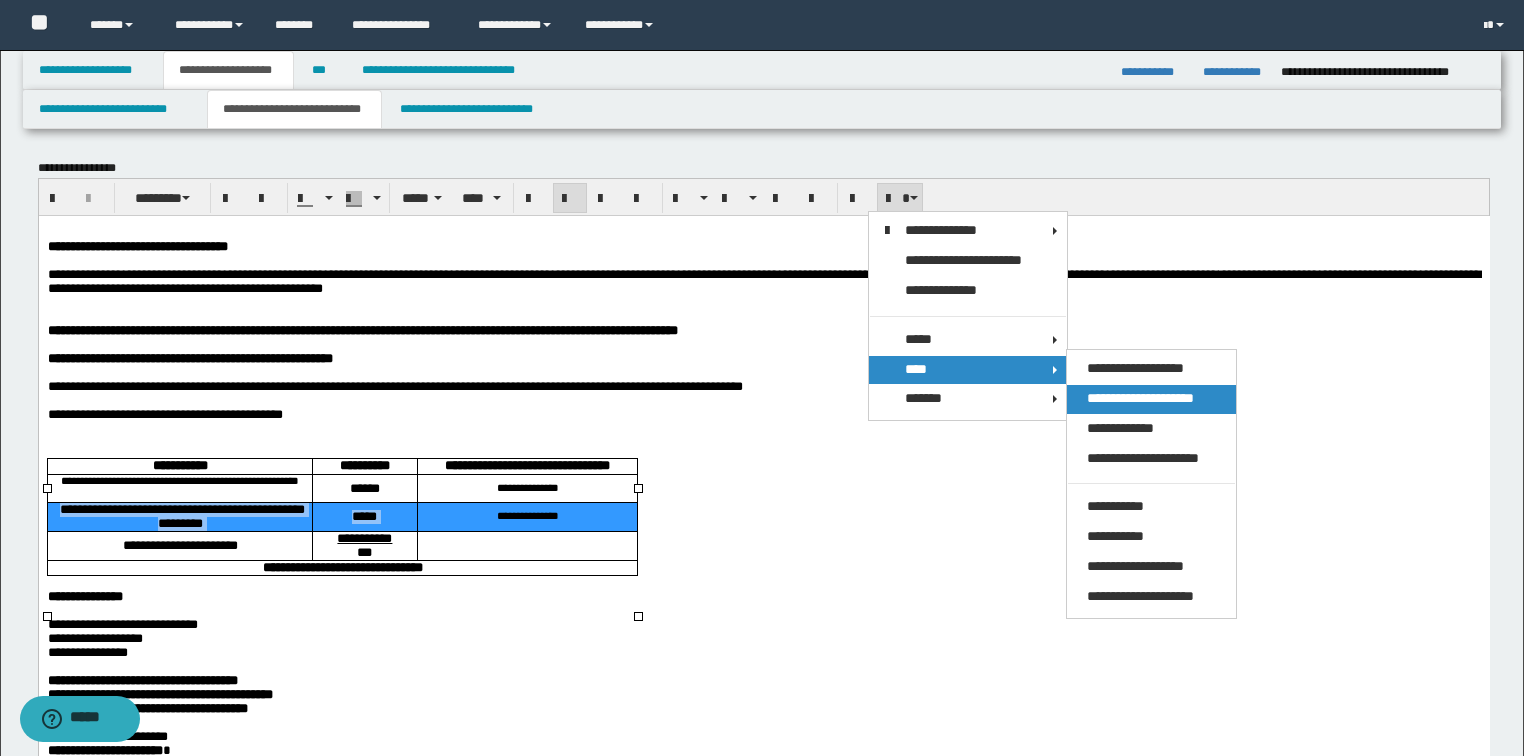 click on "**********" at bounding box center [1140, 398] 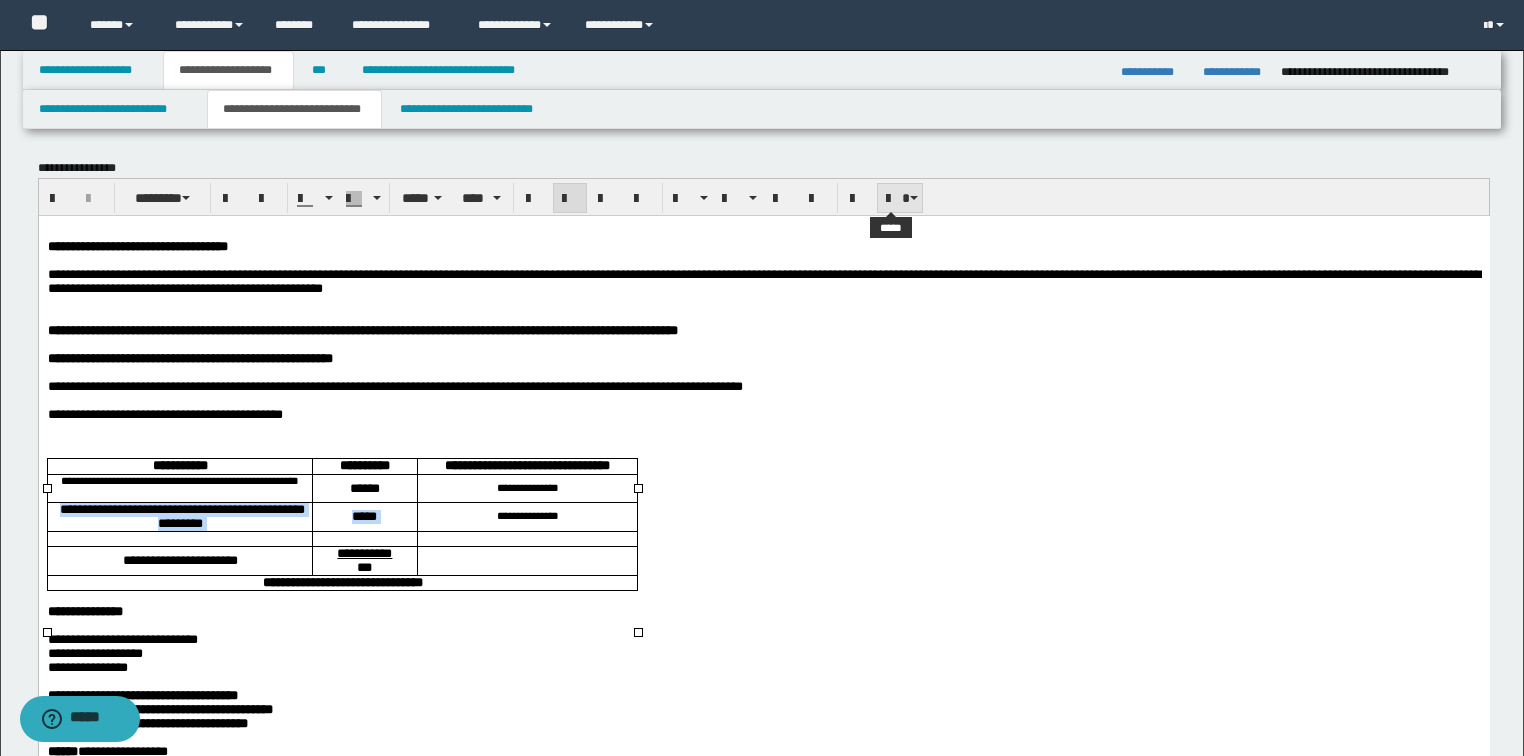 click at bounding box center (914, 198) 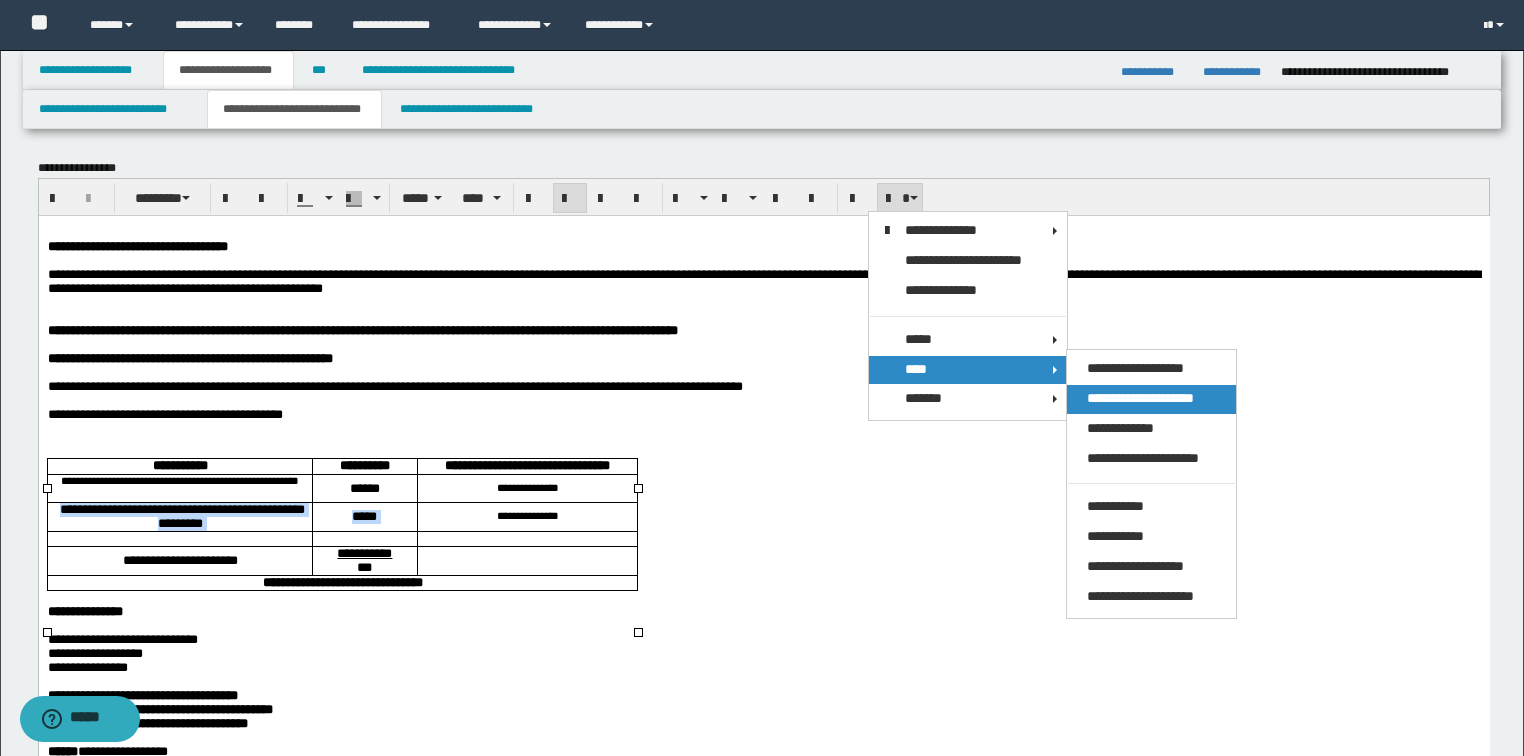click on "**********" at bounding box center [1140, 398] 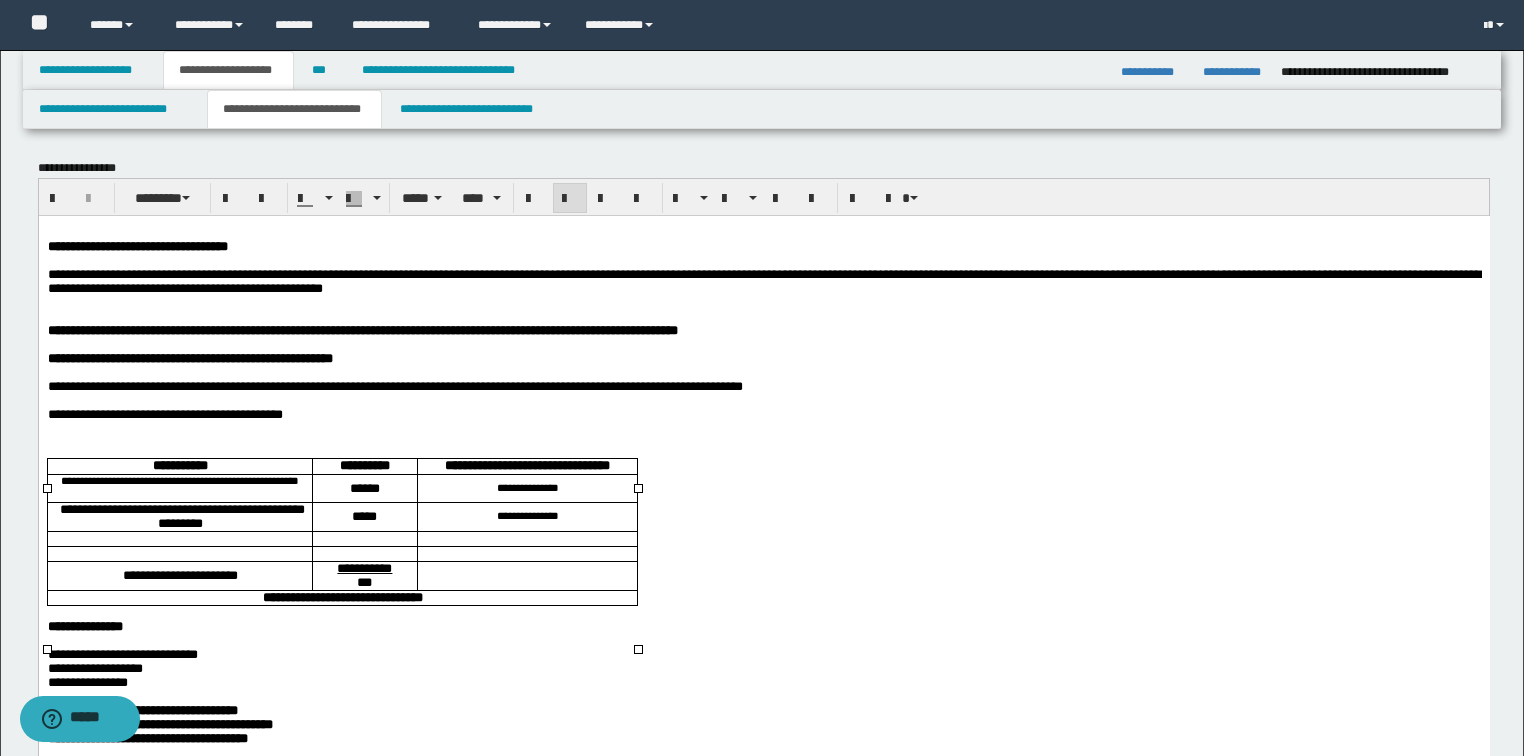 click at bounding box center [179, 538] 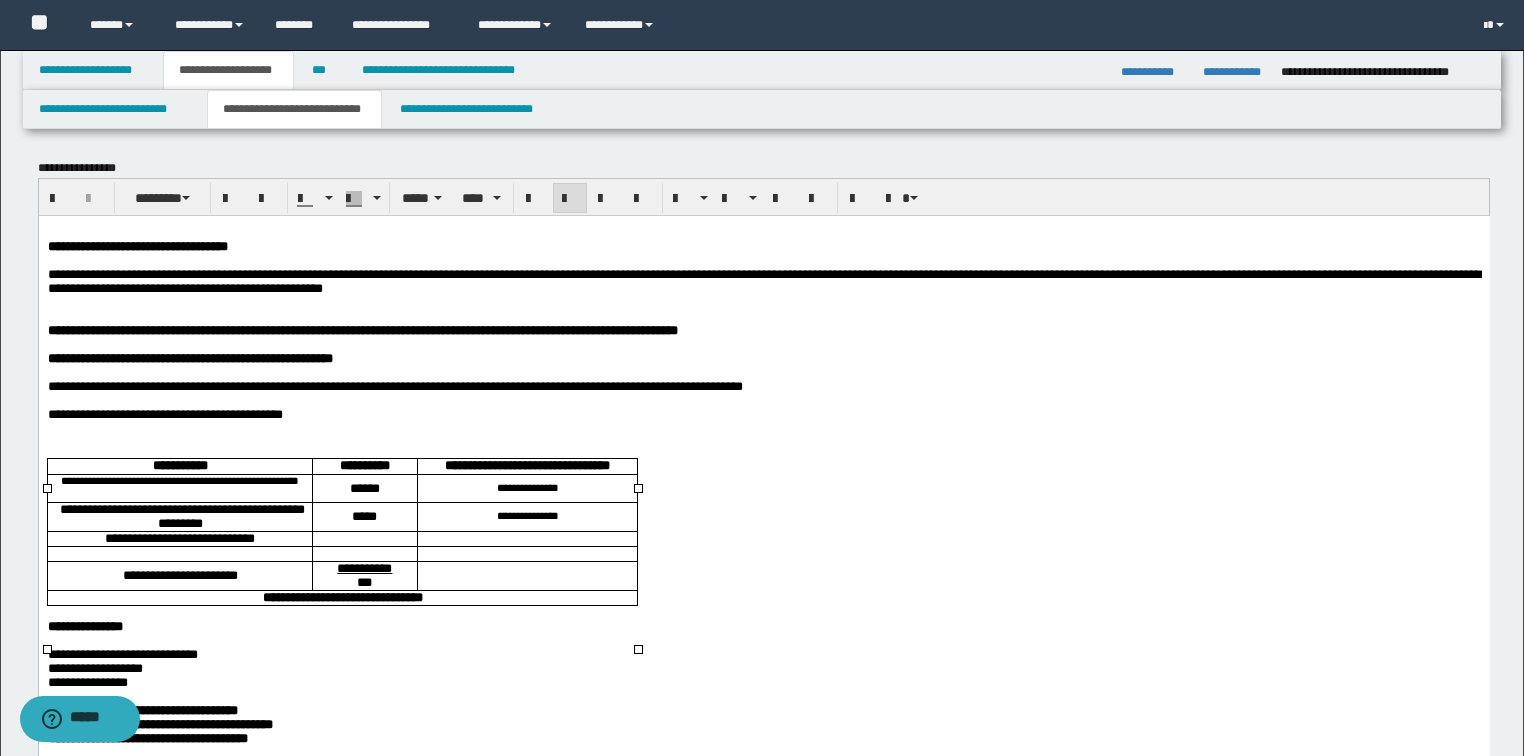 click on "**********" at bounding box center [179, 537] 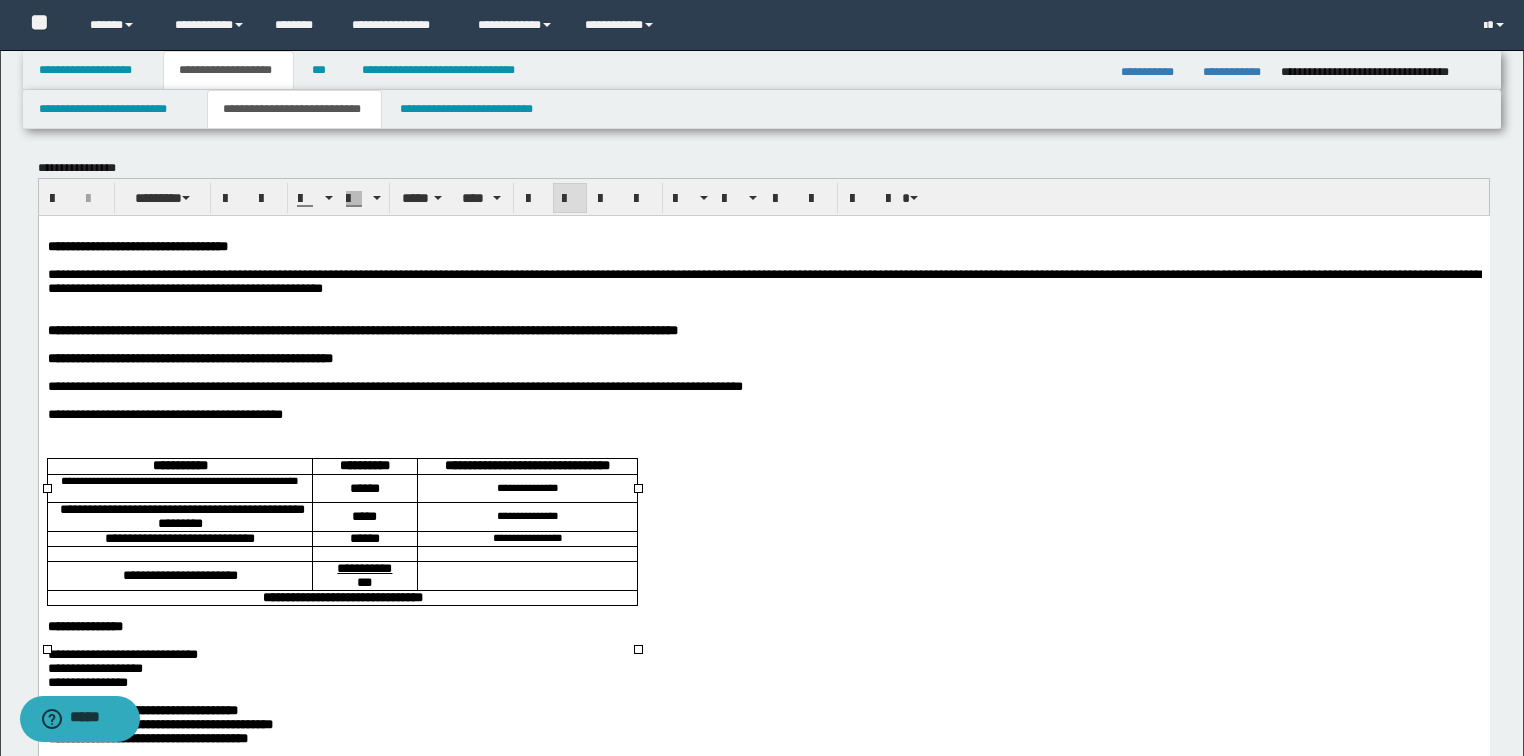 click at bounding box center [363, 553] 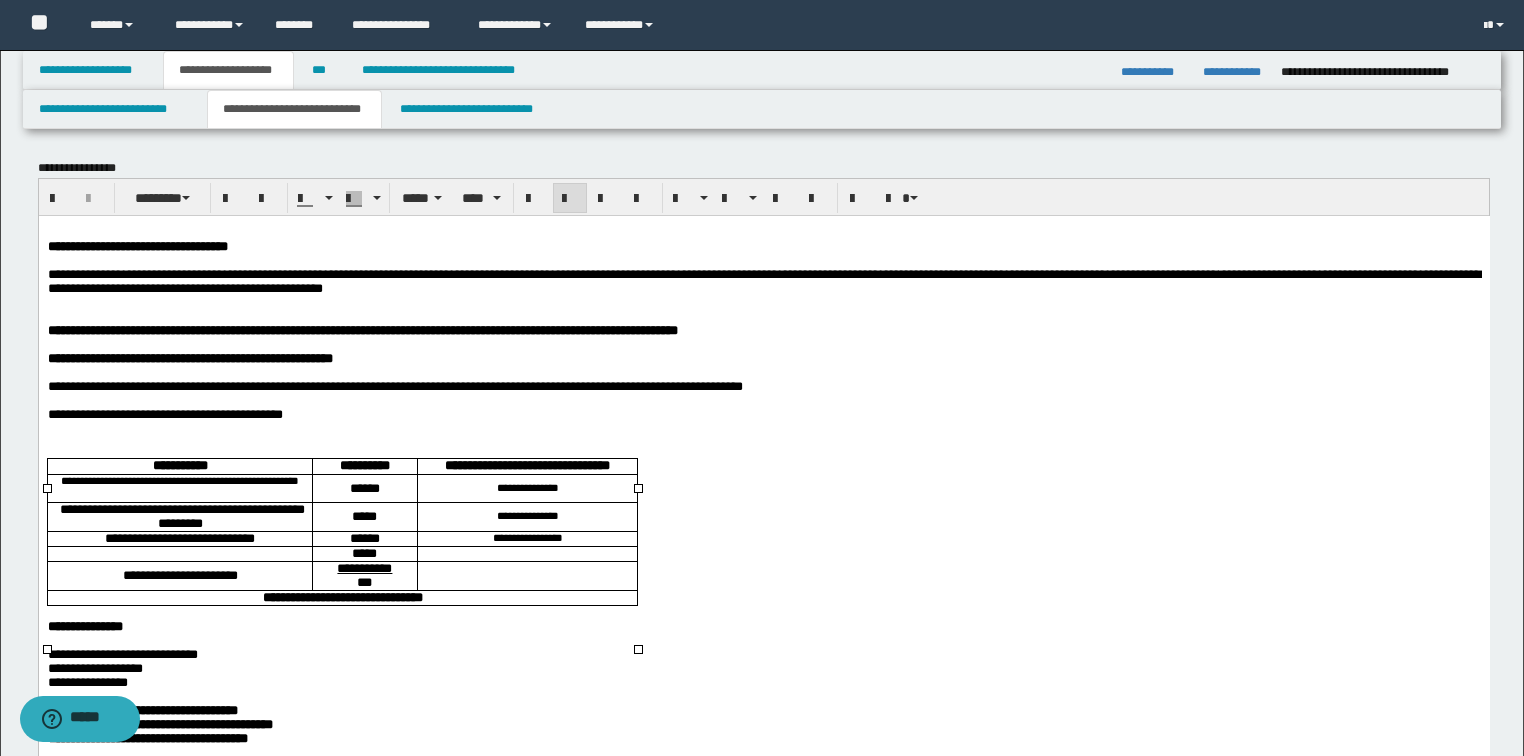 click at bounding box center [179, 553] 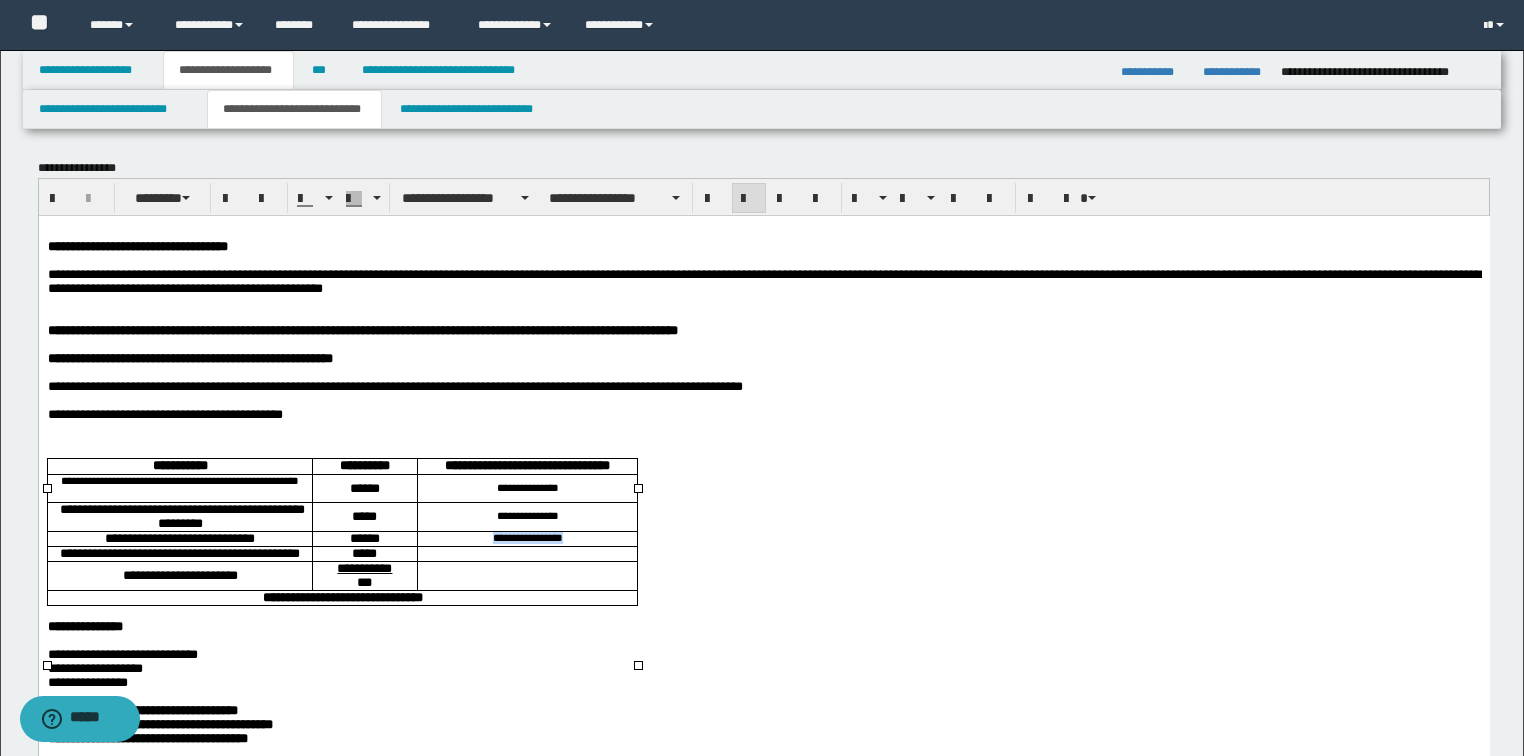 drag, startPoint x: 471, startPoint y: 576, endPoint x: 600, endPoint y: 577, distance: 129.00388 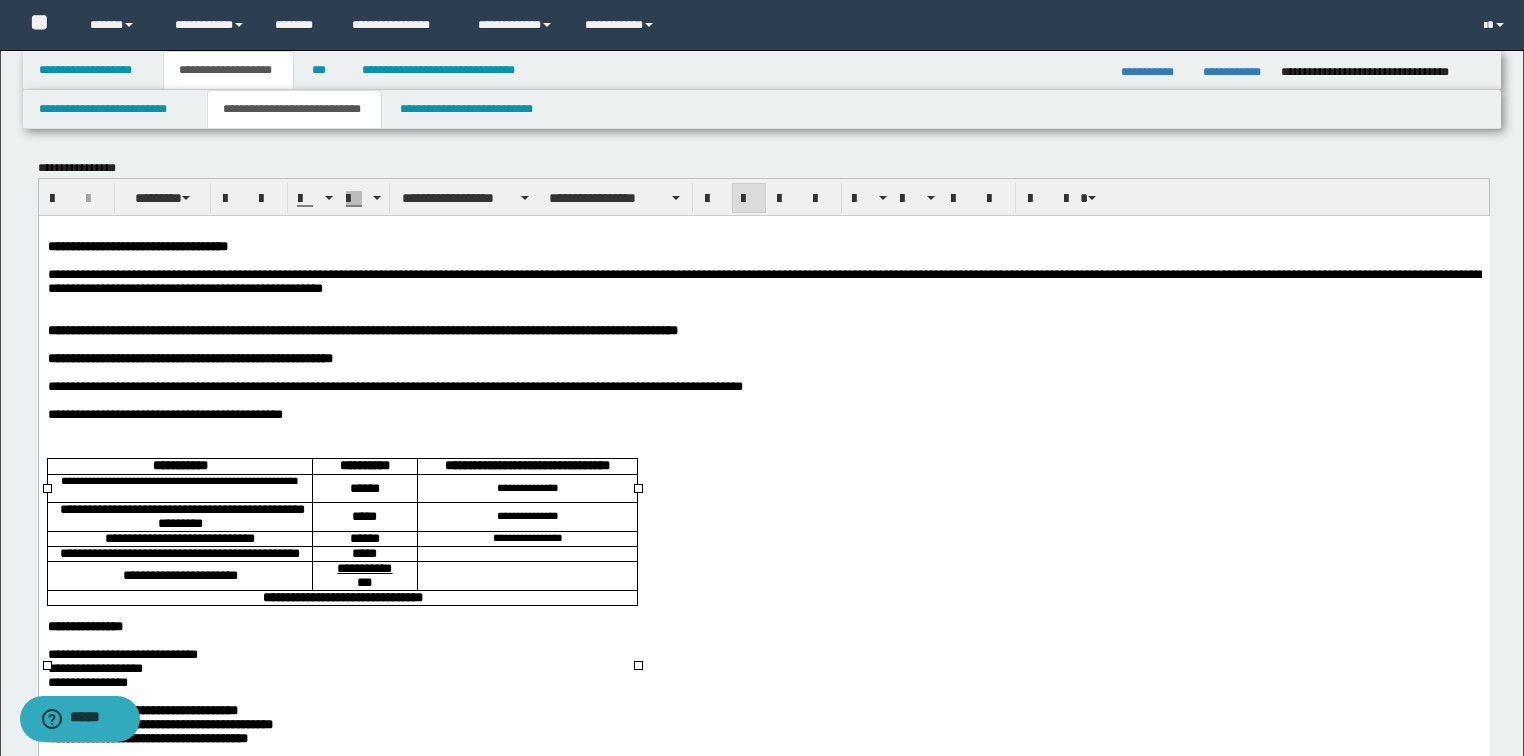 click at bounding box center [527, 553] 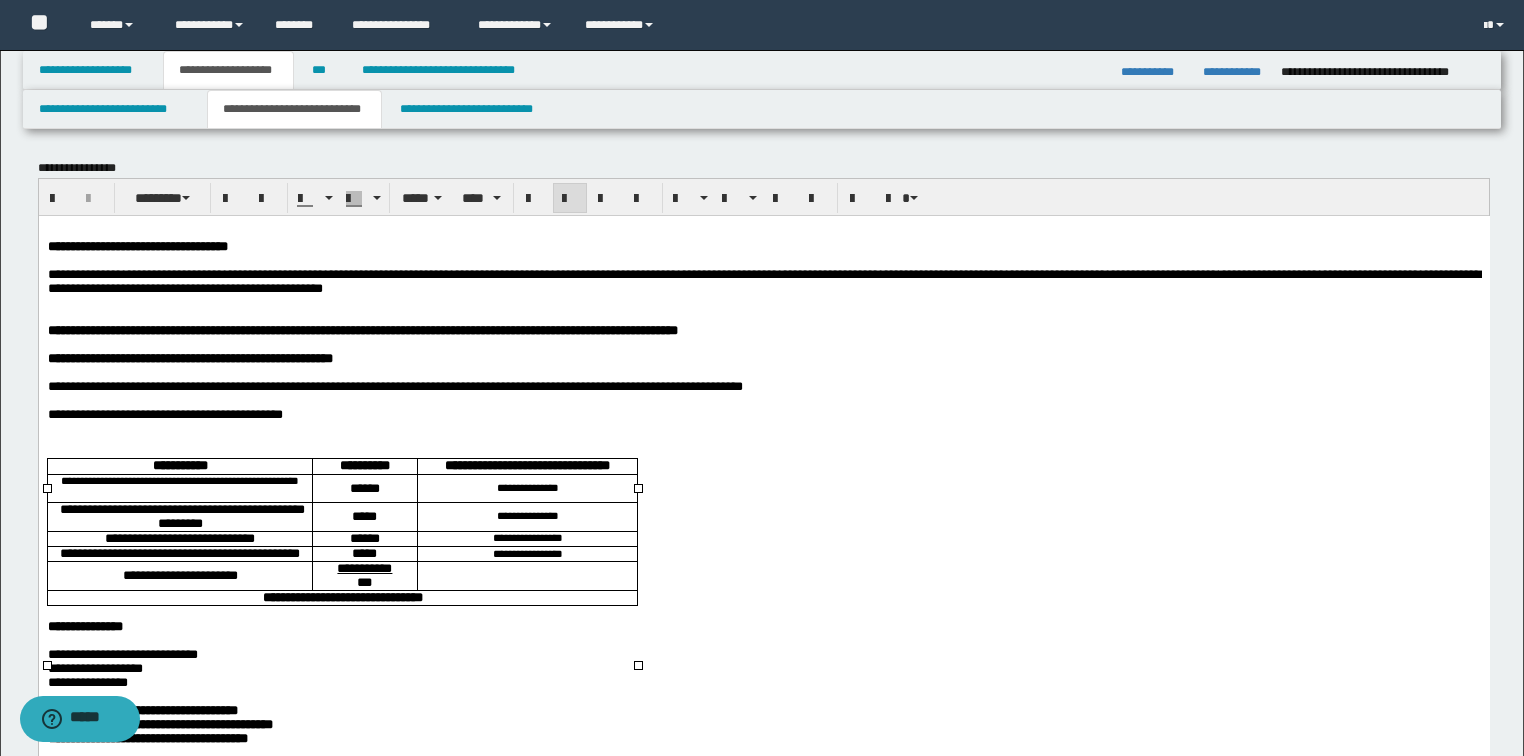 click at bounding box center [527, 575] 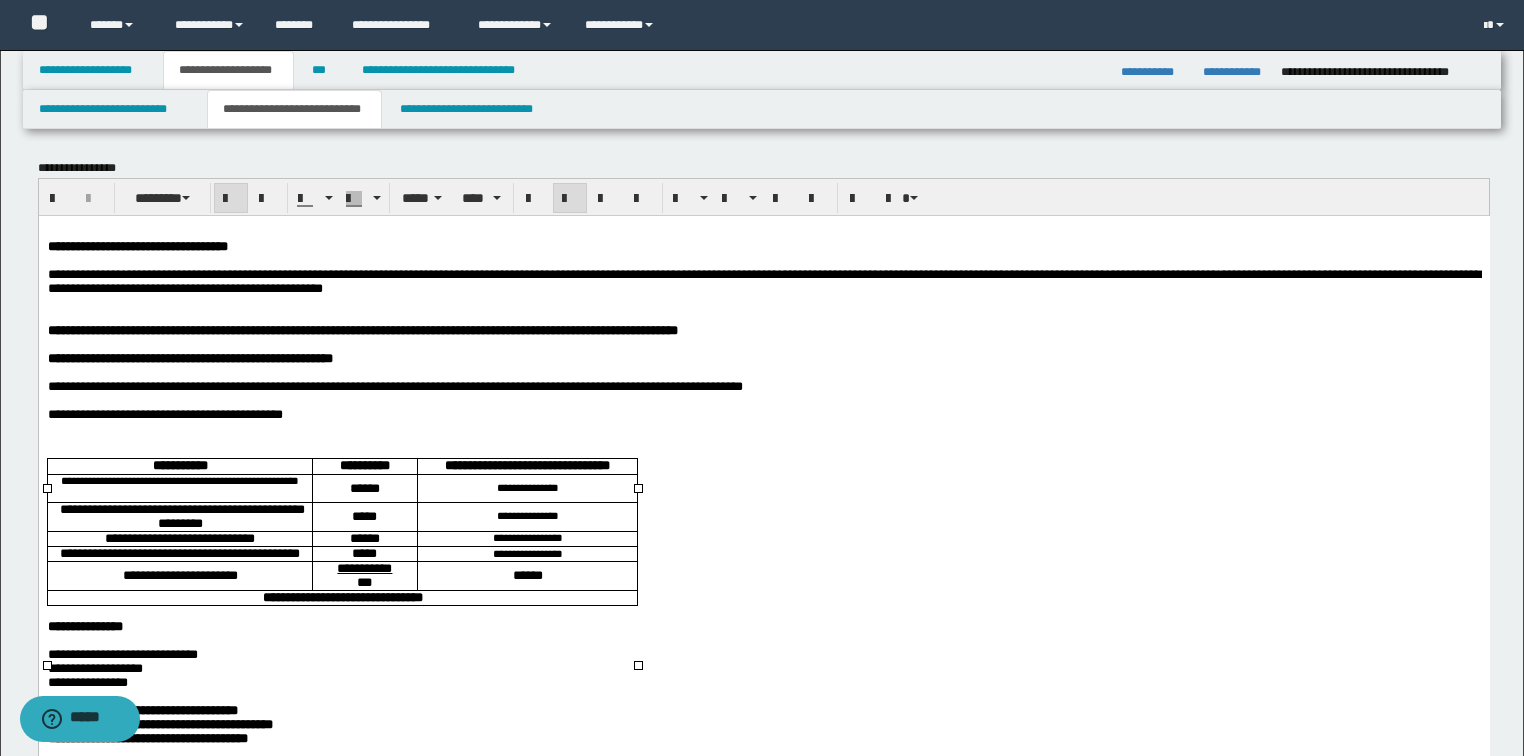 click on "**********" at bounding box center (342, 596) 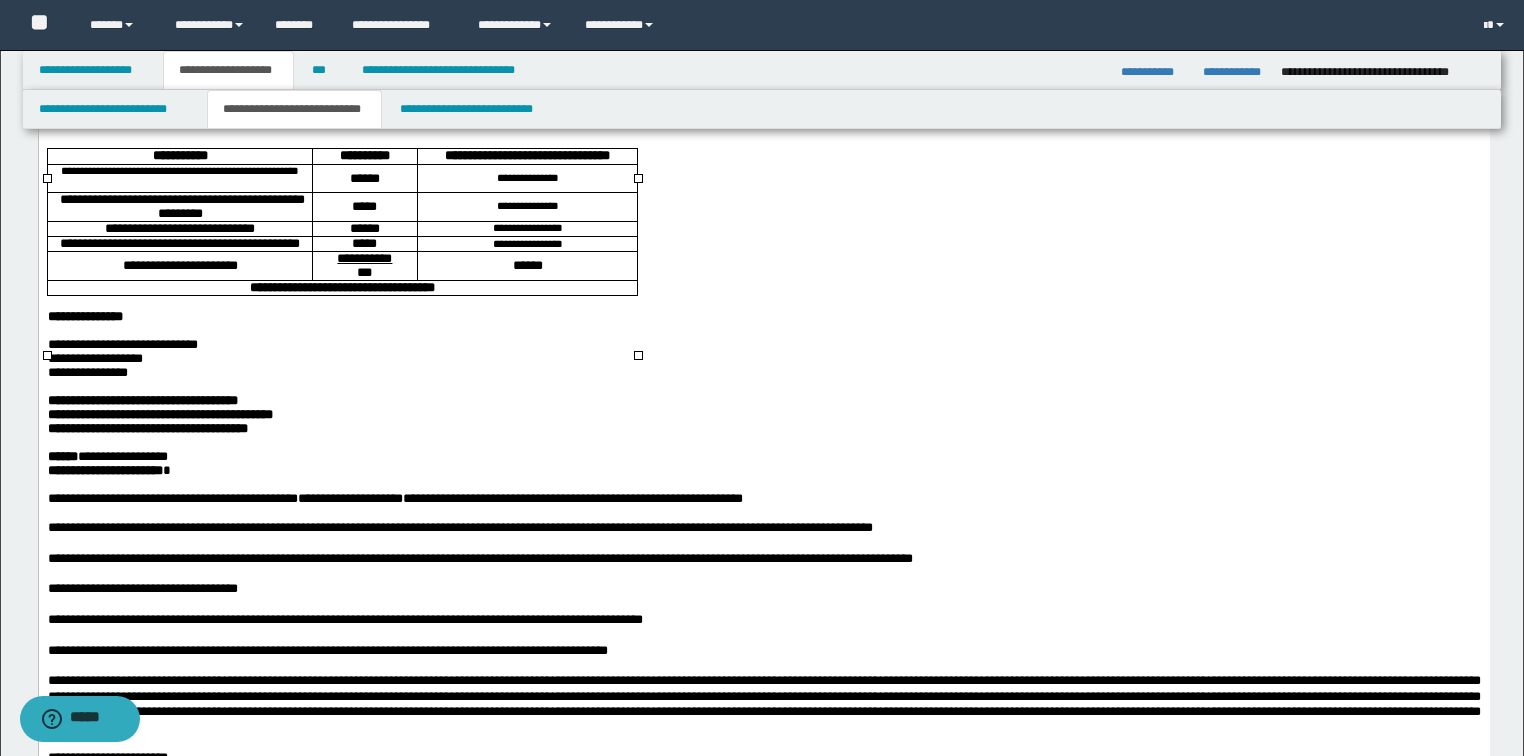 scroll, scrollTop: 400, scrollLeft: 0, axis: vertical 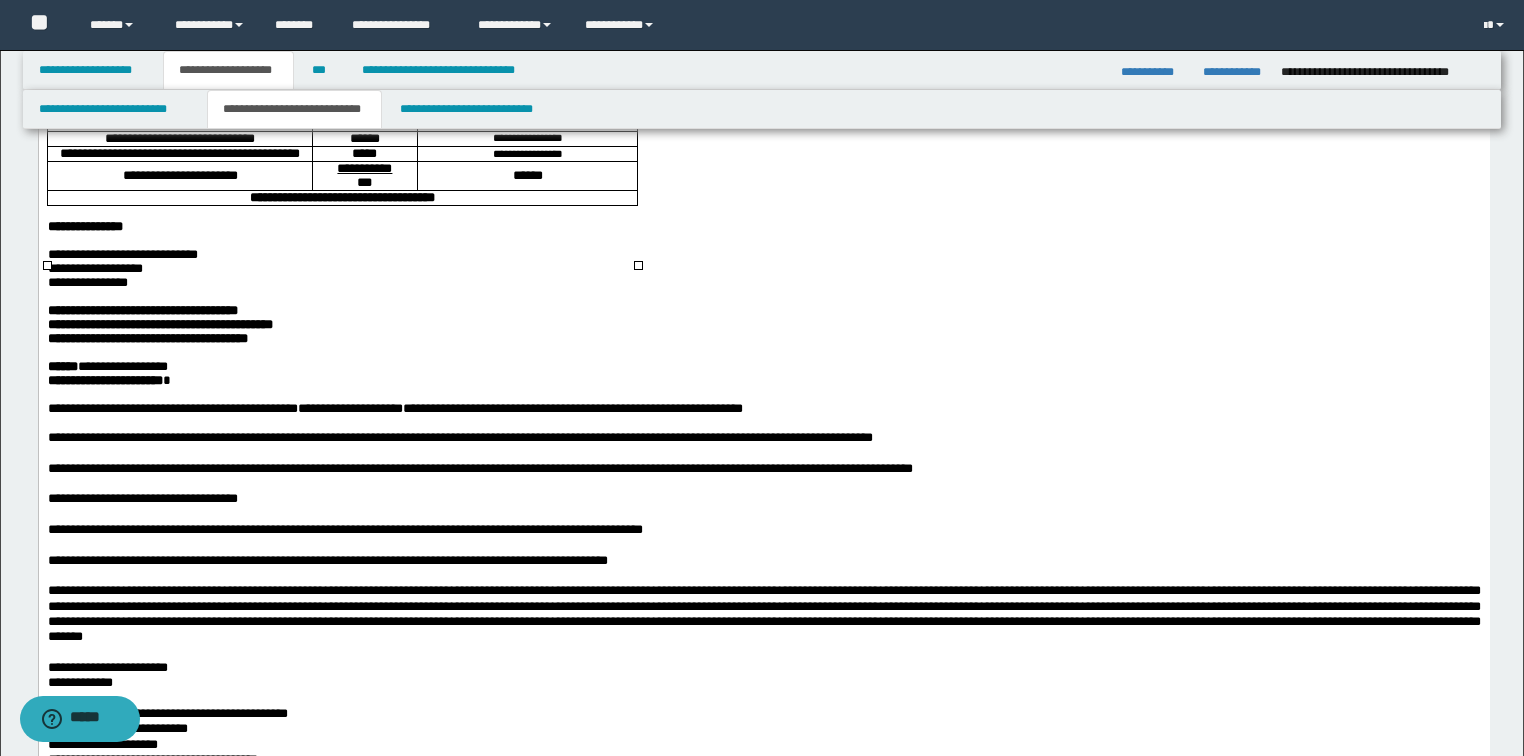 click on "**********" at bounding box center [142, 310] 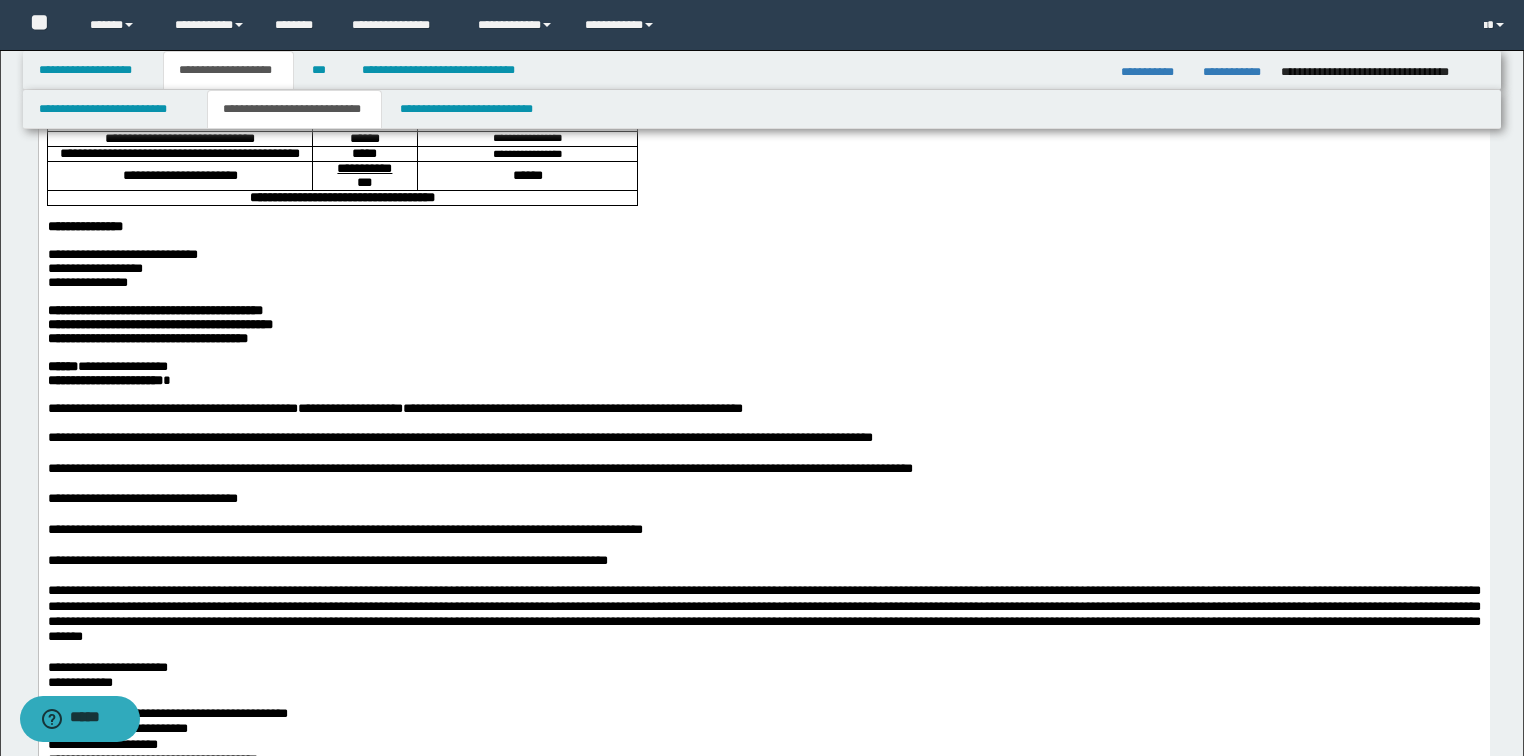 click on "**********" at bounding box center (159, 324) 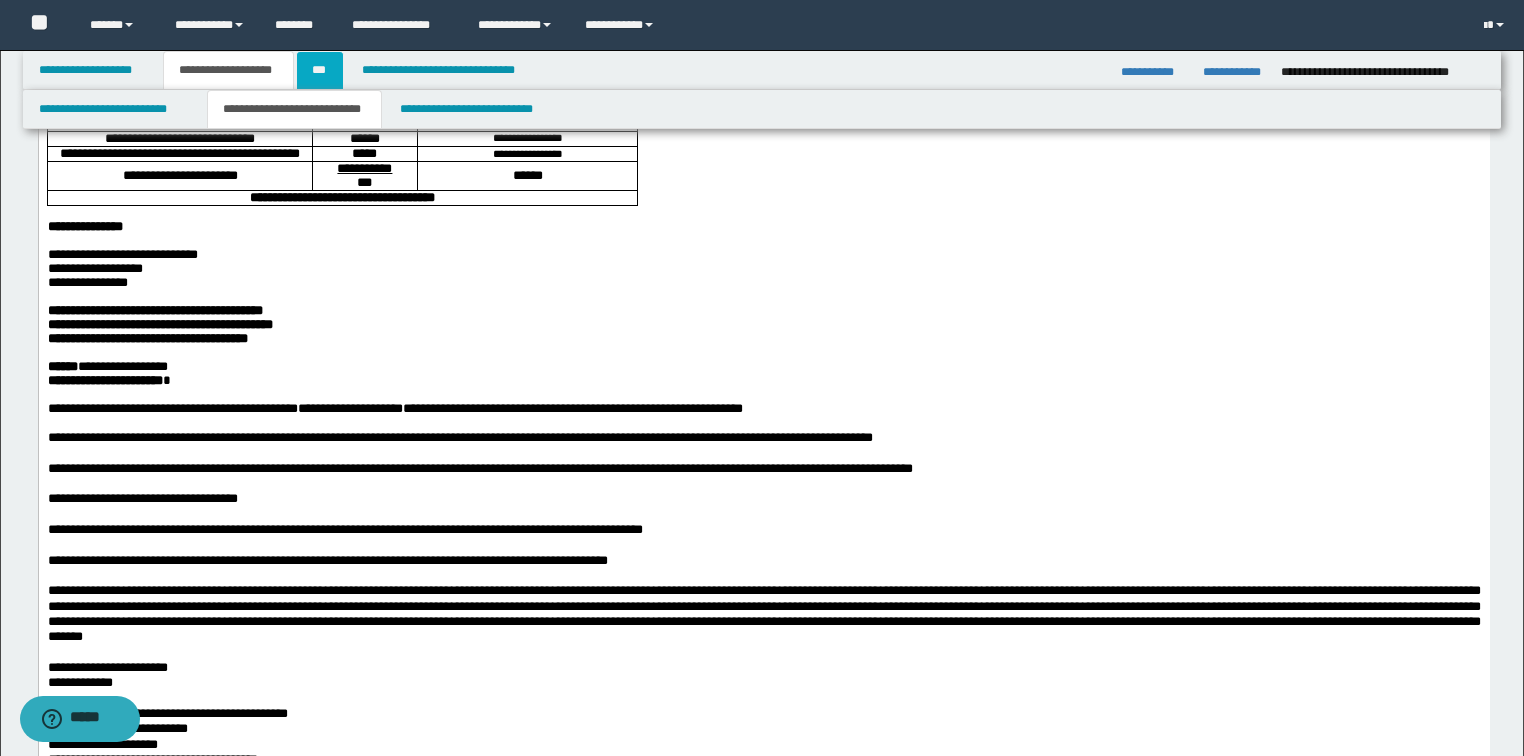 click on "***" at bounding box center (320, 70) 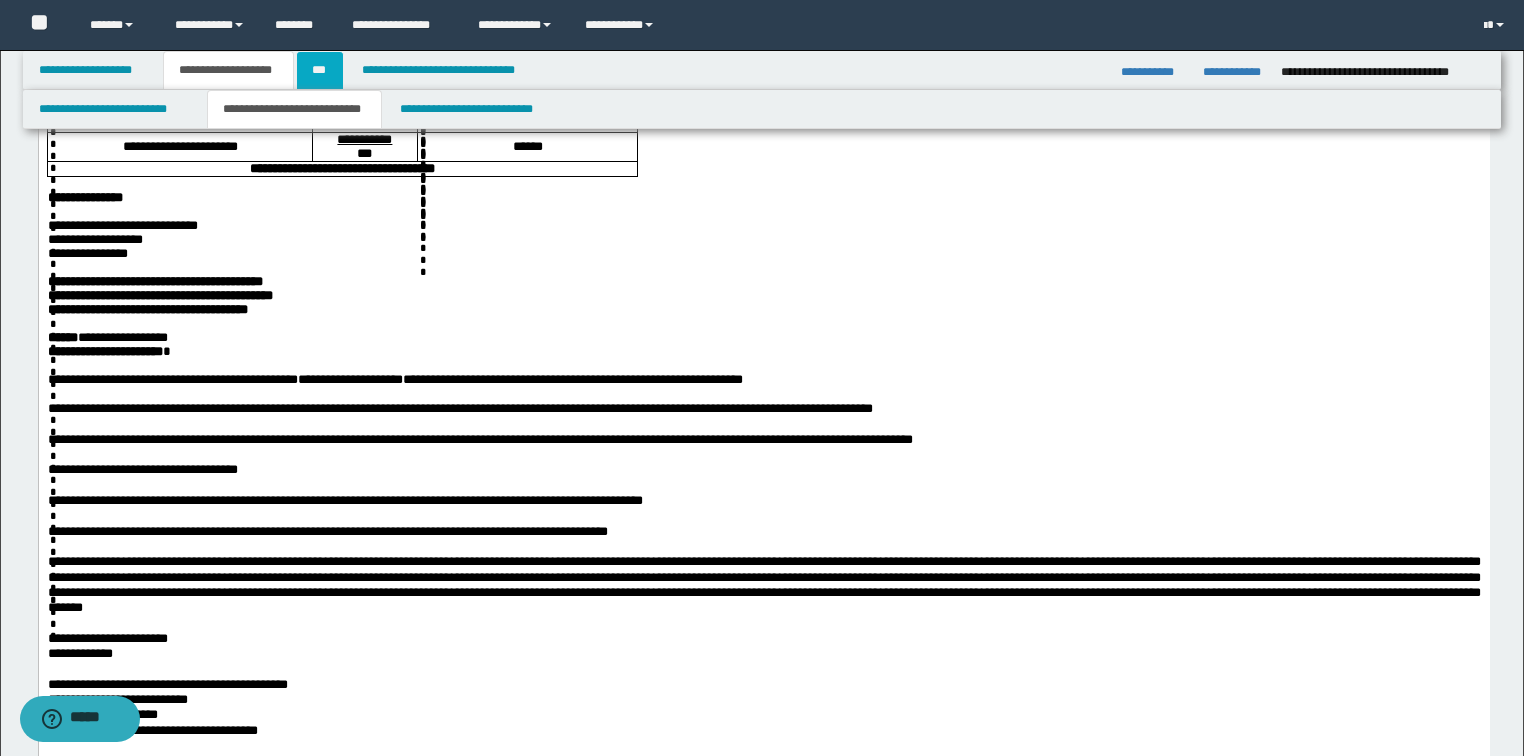 scroll, scrollTop: 0, scrollLeft: 0, axis: both 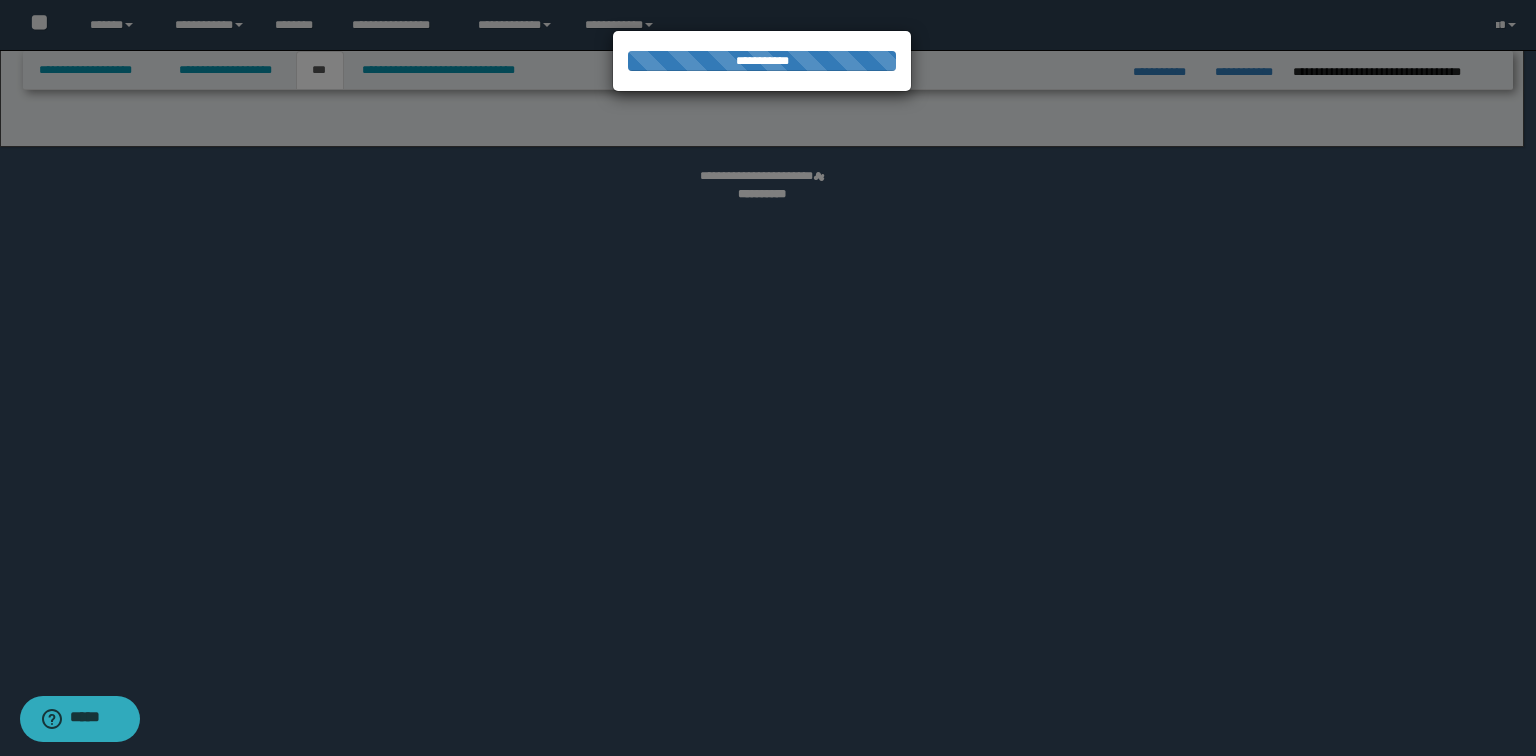 select on "***" 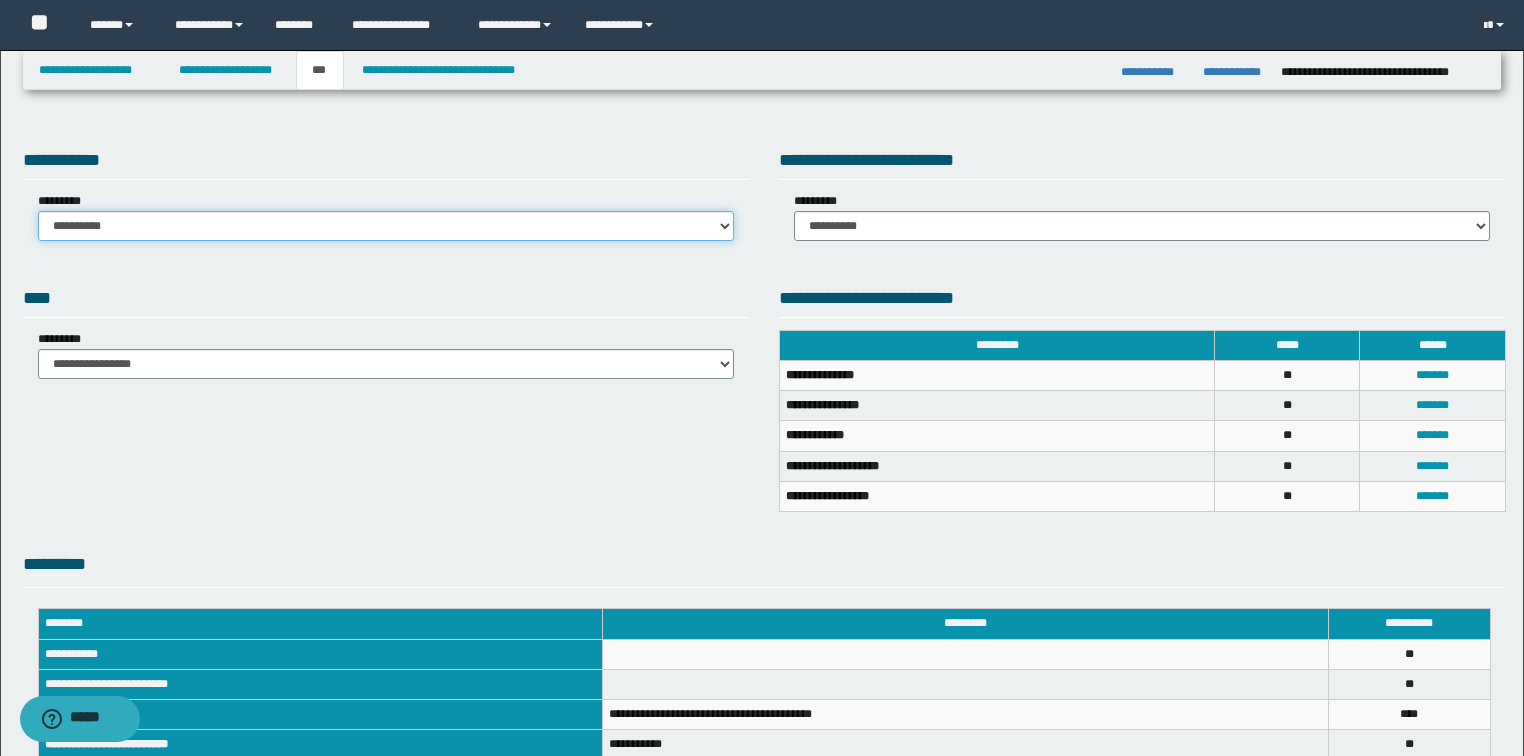 click on "**********" at bounding box center [386, 226] 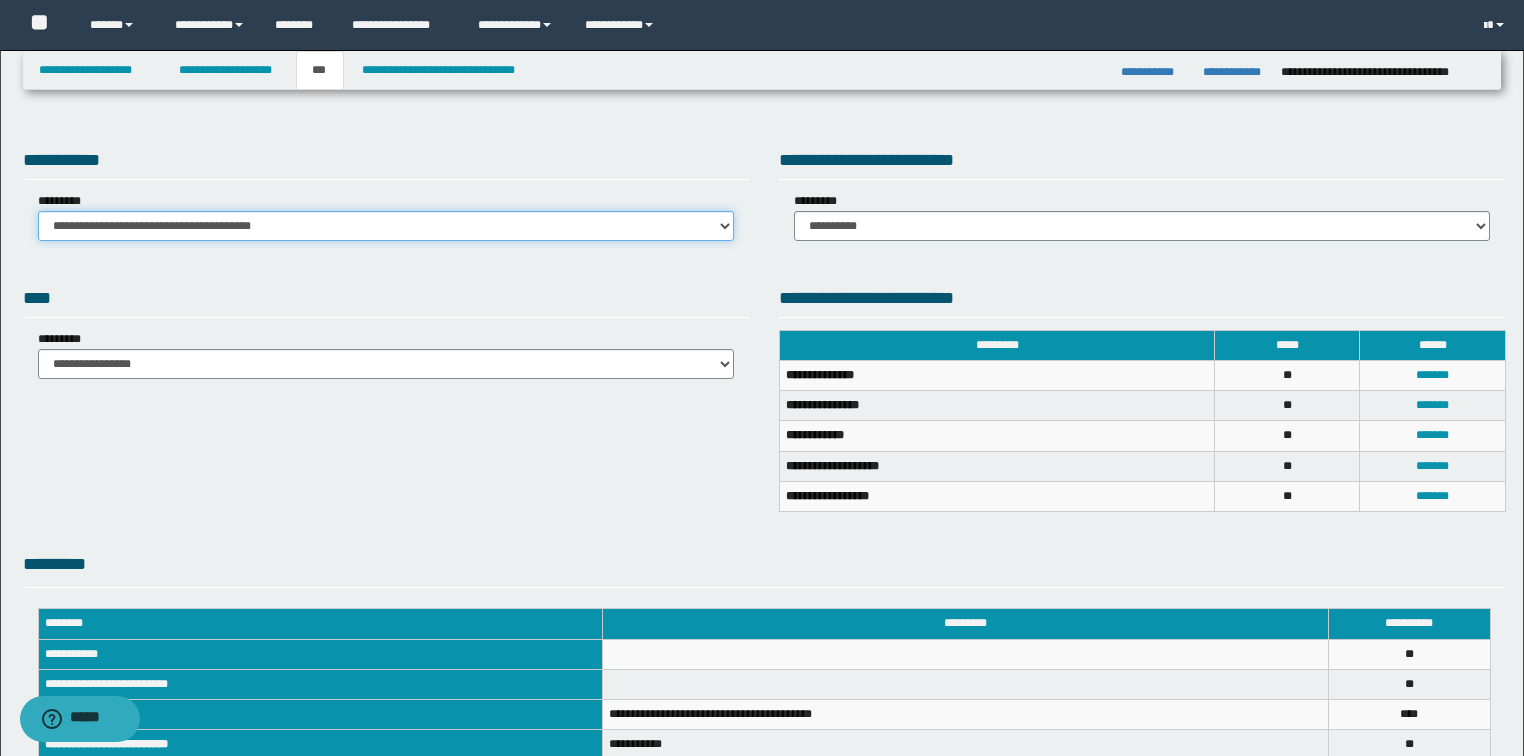 click on "**********" at bounding box center [386, 226] 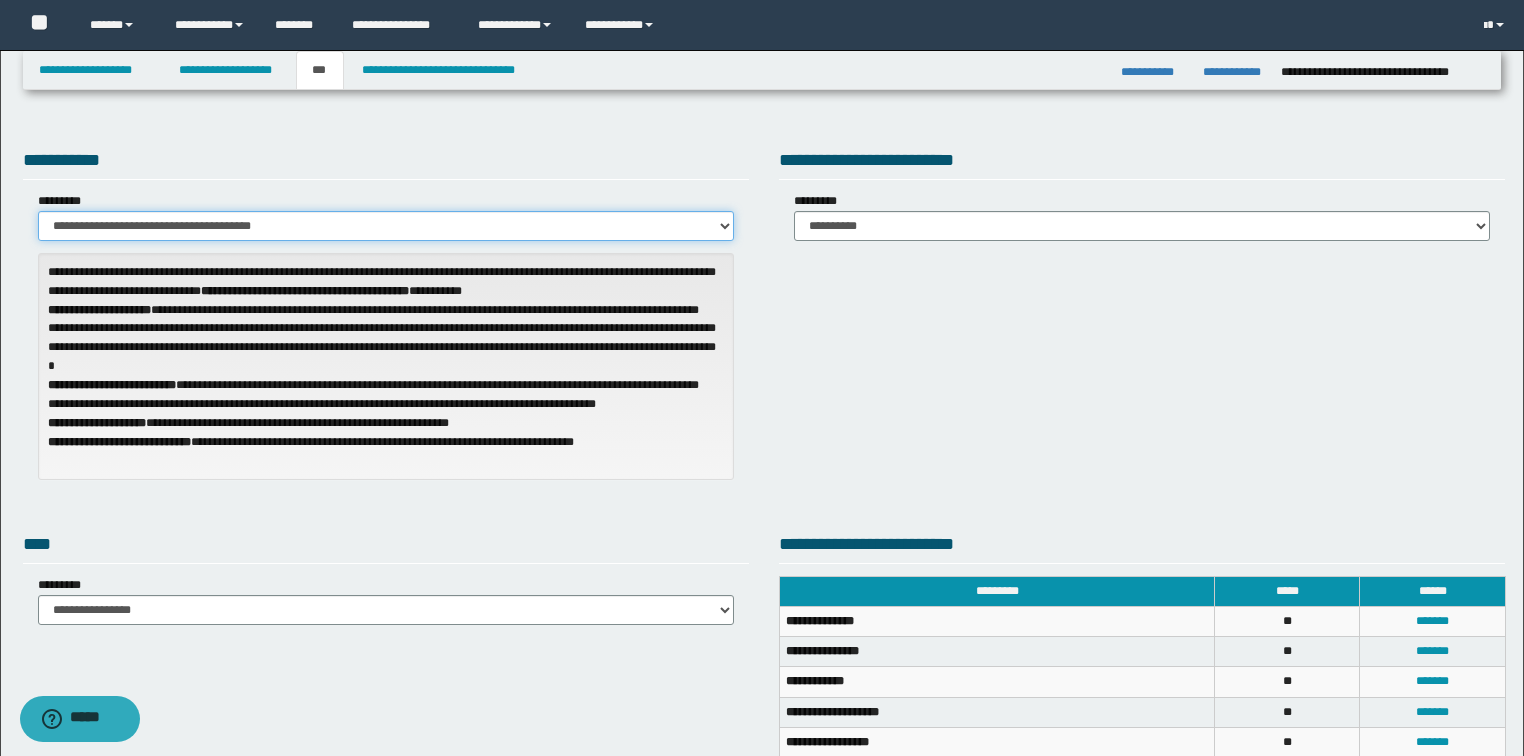 click on "**********" at bounding box center (386, 226) 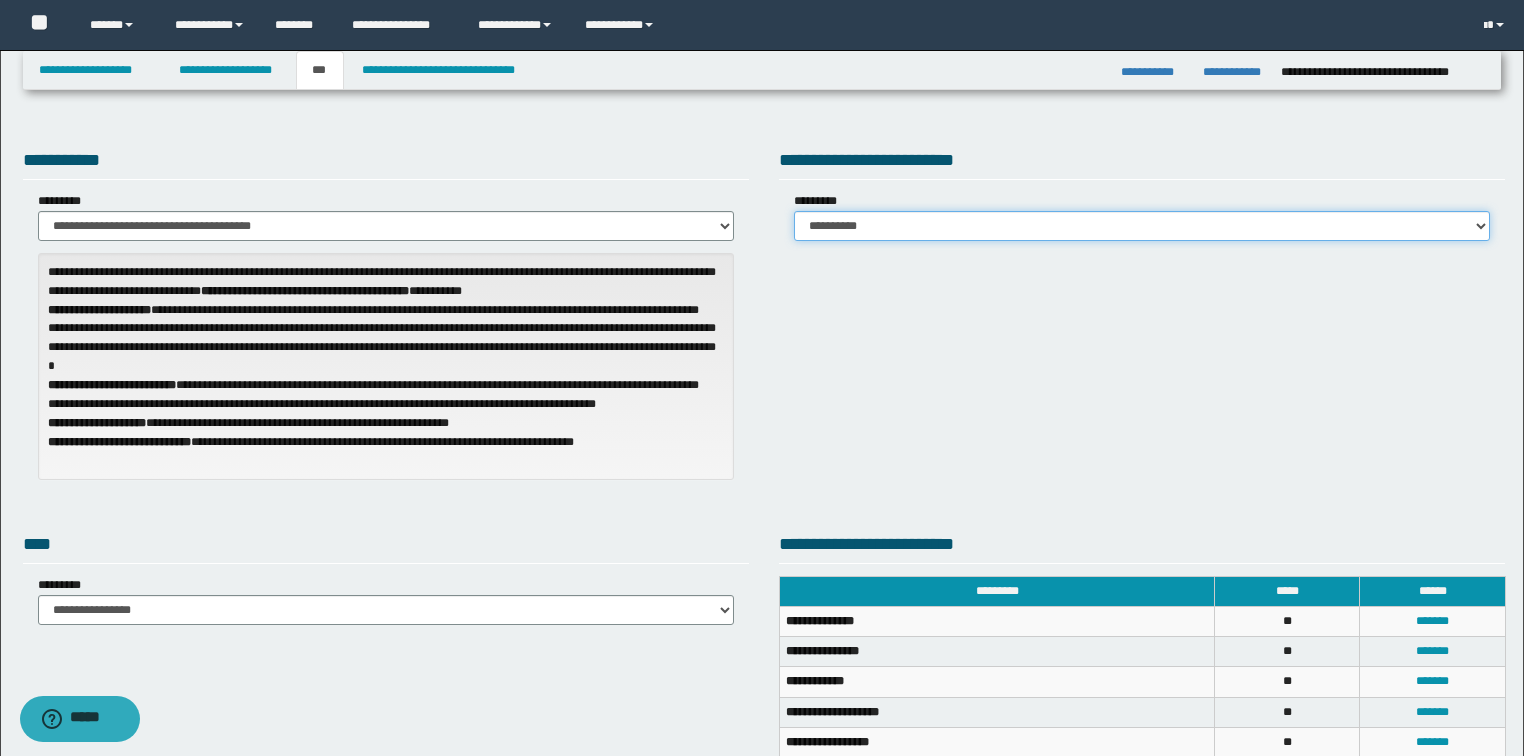 click on "**********" at bounding box center [1142, 226] 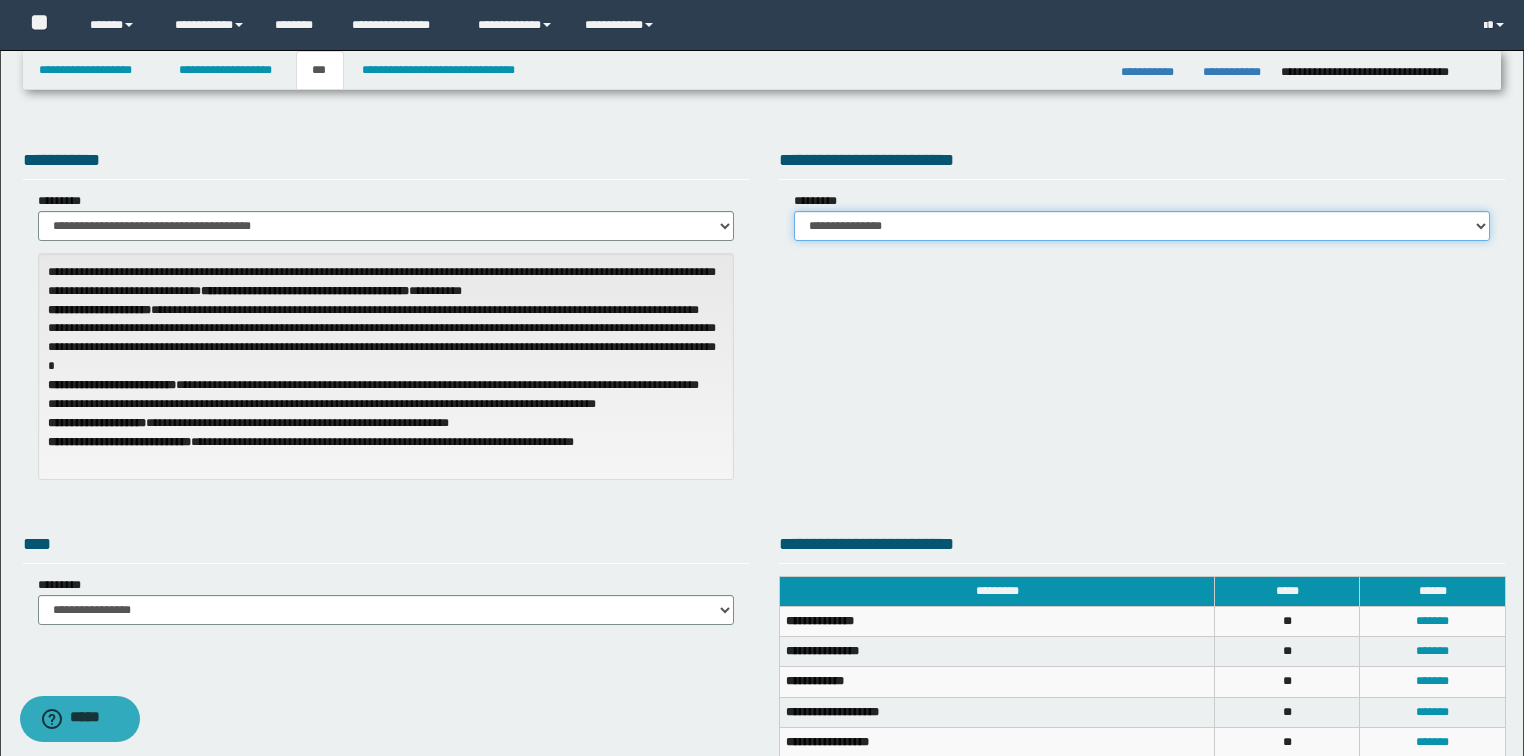 click on "**********" at bounding box center (1142, 226) 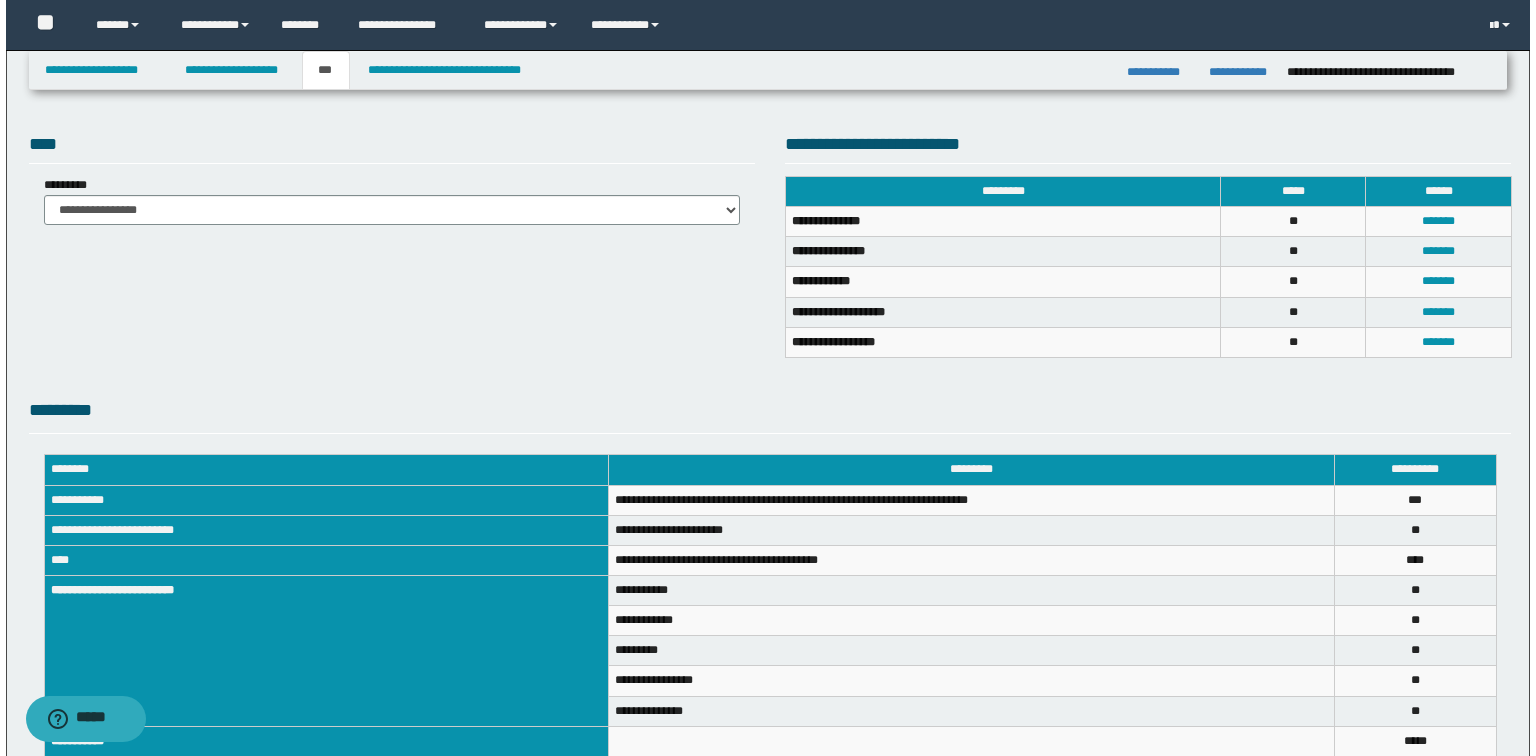 scroll, scrollTop: 480, scrollLeft: 0, axis: vertical 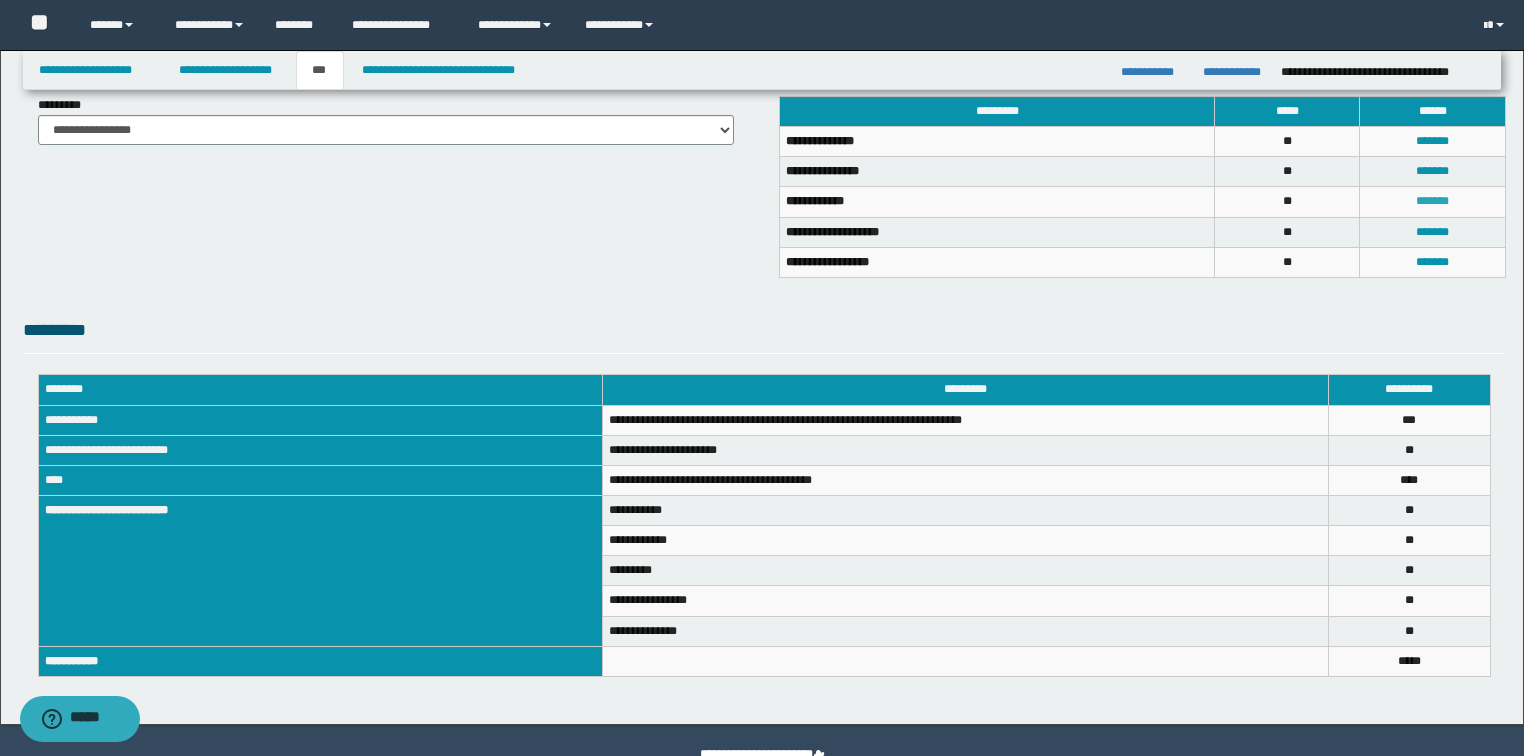 click on "*******" at bounding box center [1432, 201] 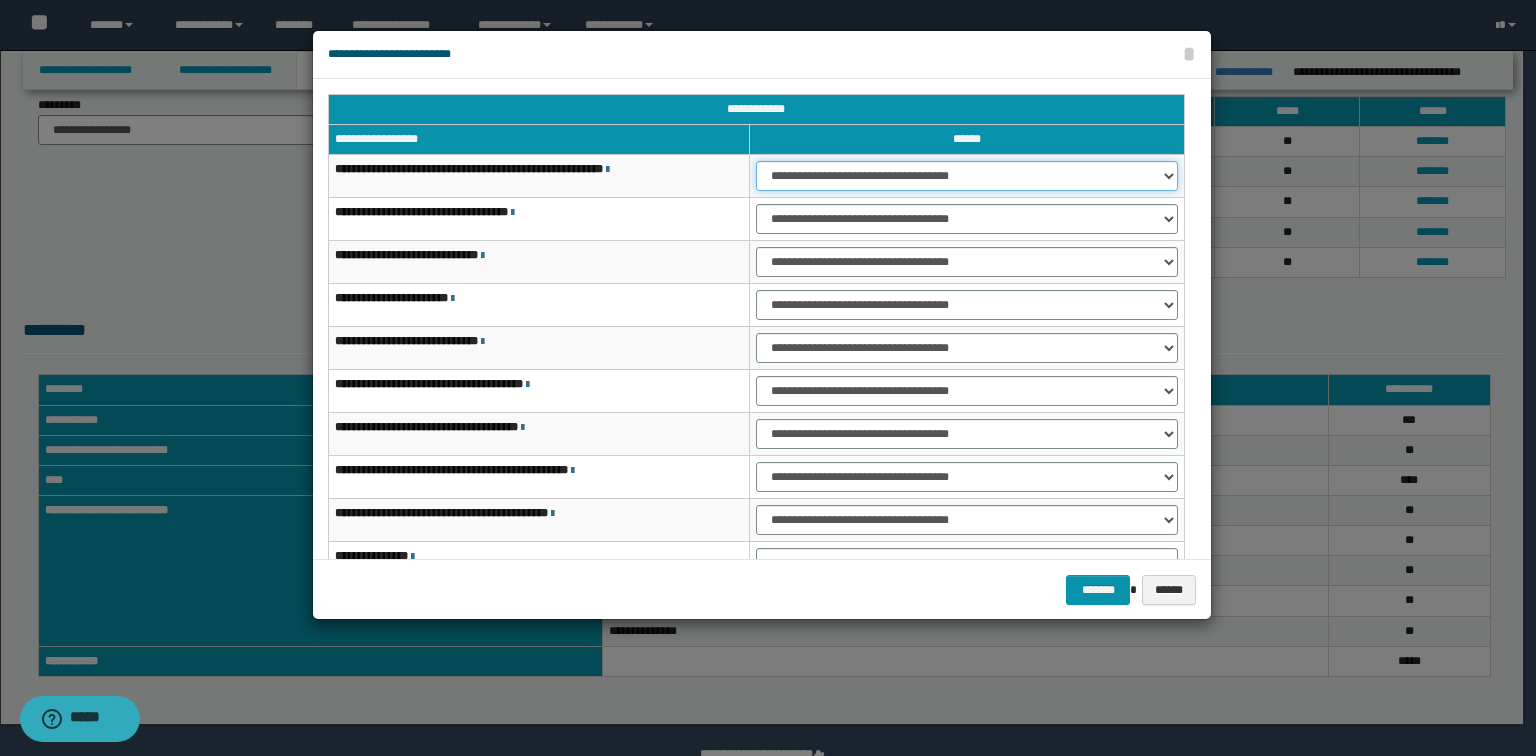 click on "**********" at bounding box center [967, 176] 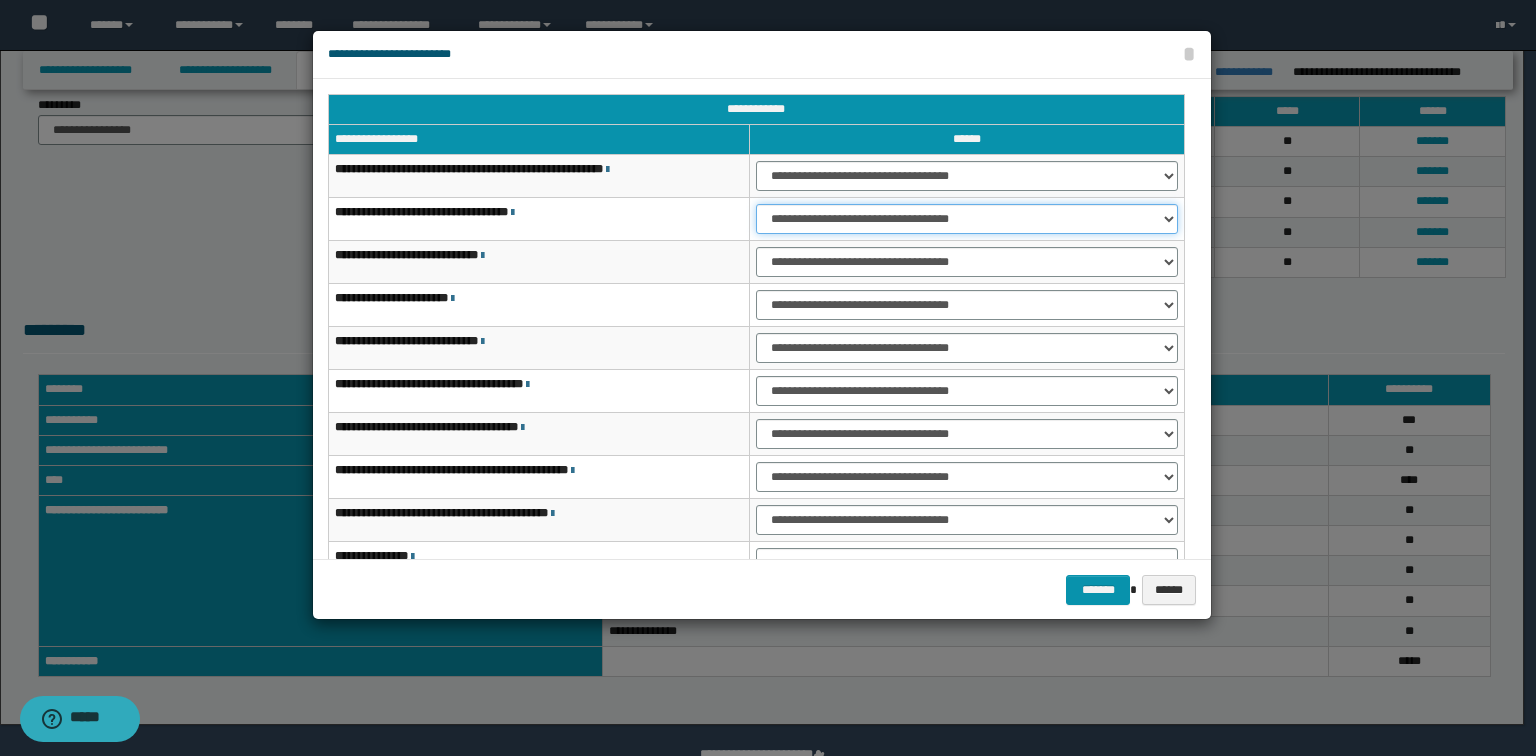 click on "**********" at bounding box center [967, 219] 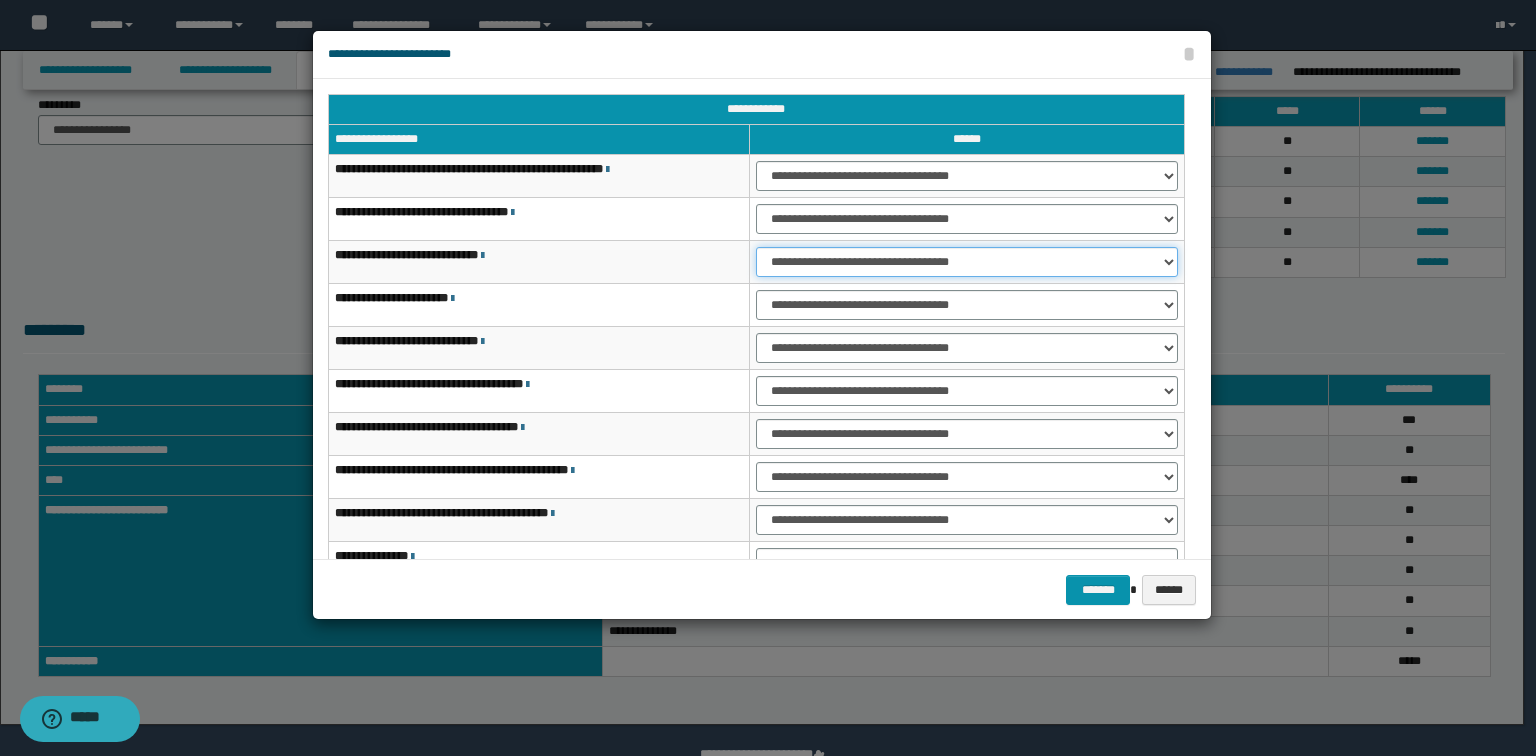 click on "**********" at bounding box center (967, 262) 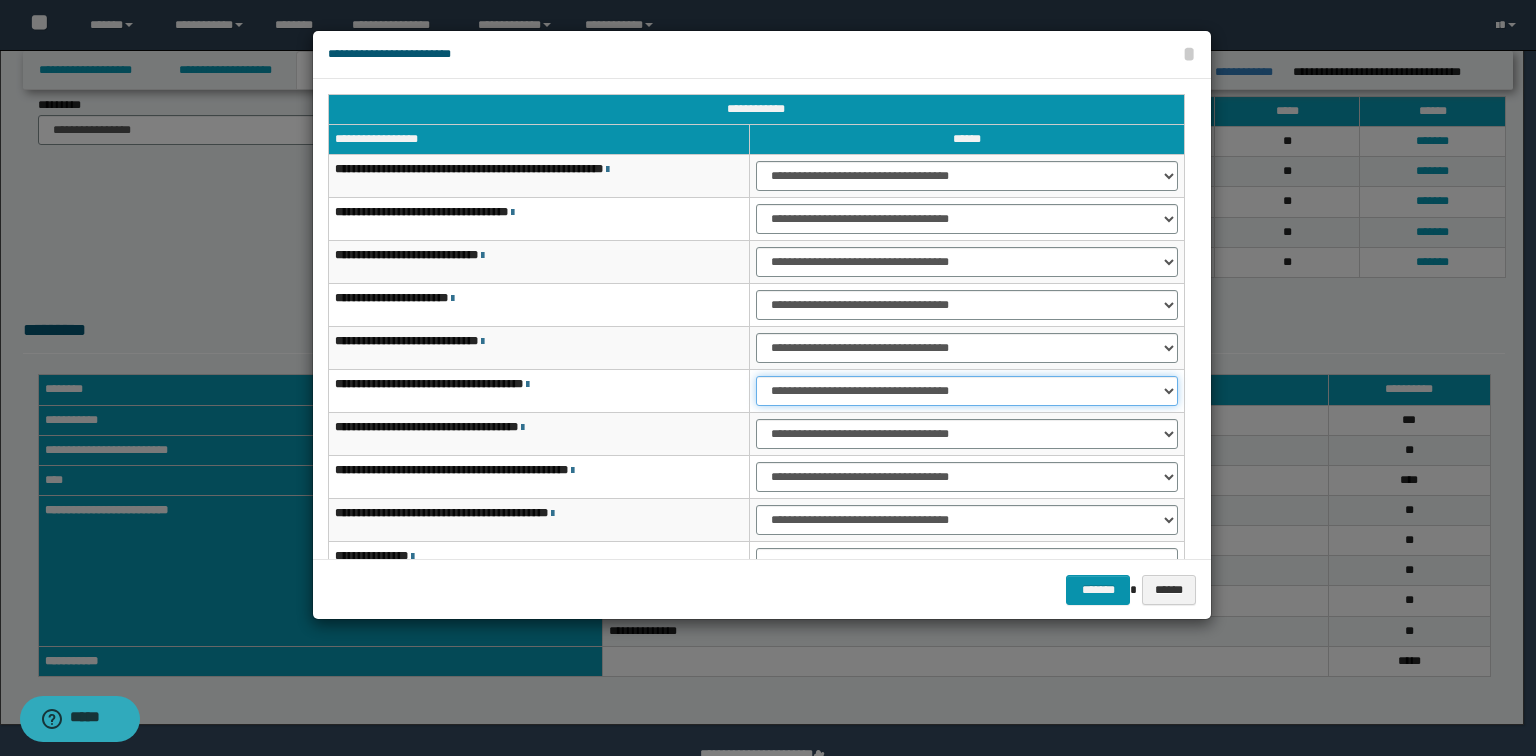 click on "**********" at bounding box center (967, 391) 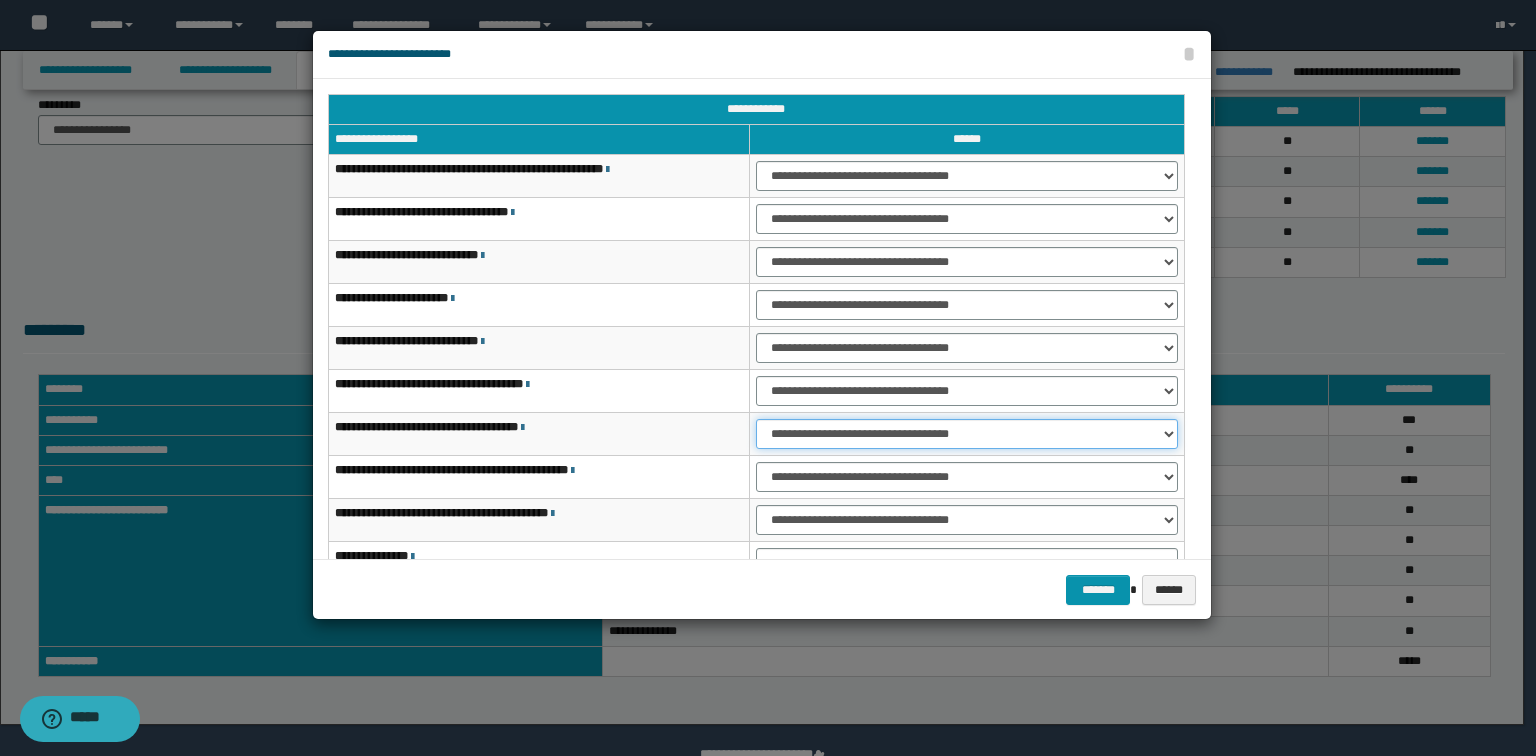 click on "**********" at bounding box center [967, 434] 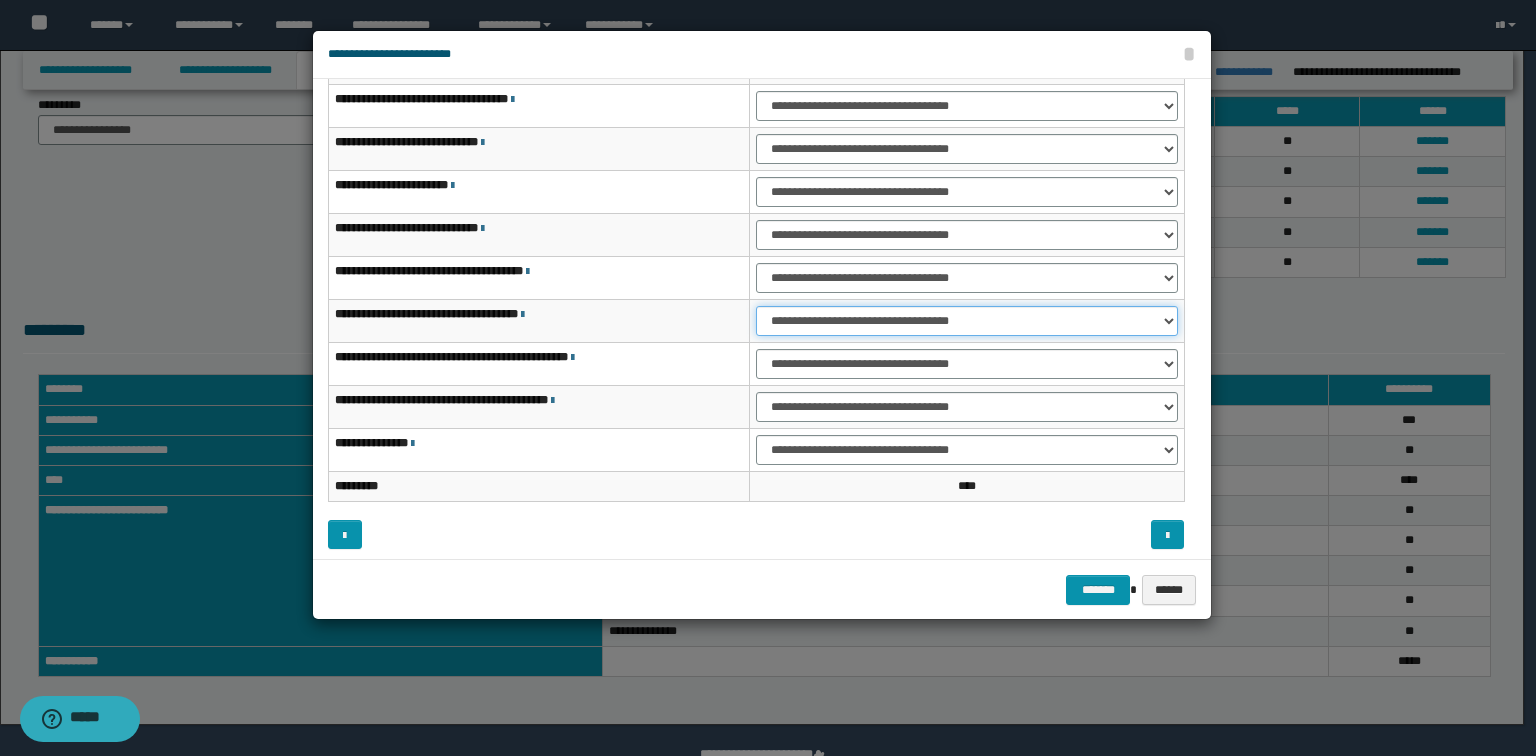 scroll, scrollTop: 118, scrollLeft: 0, axis: vertical 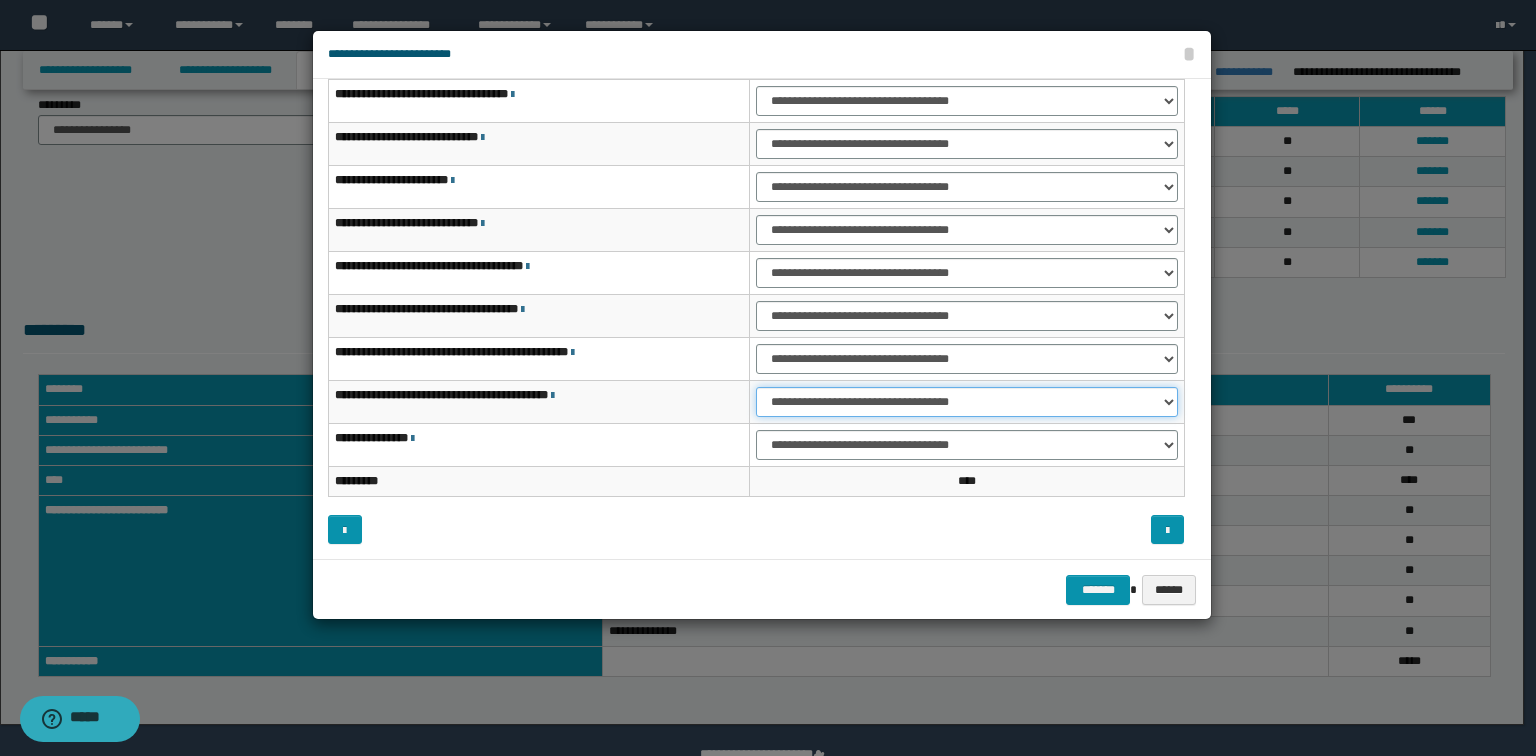 click on "**********" at bounding box center (967, 402) 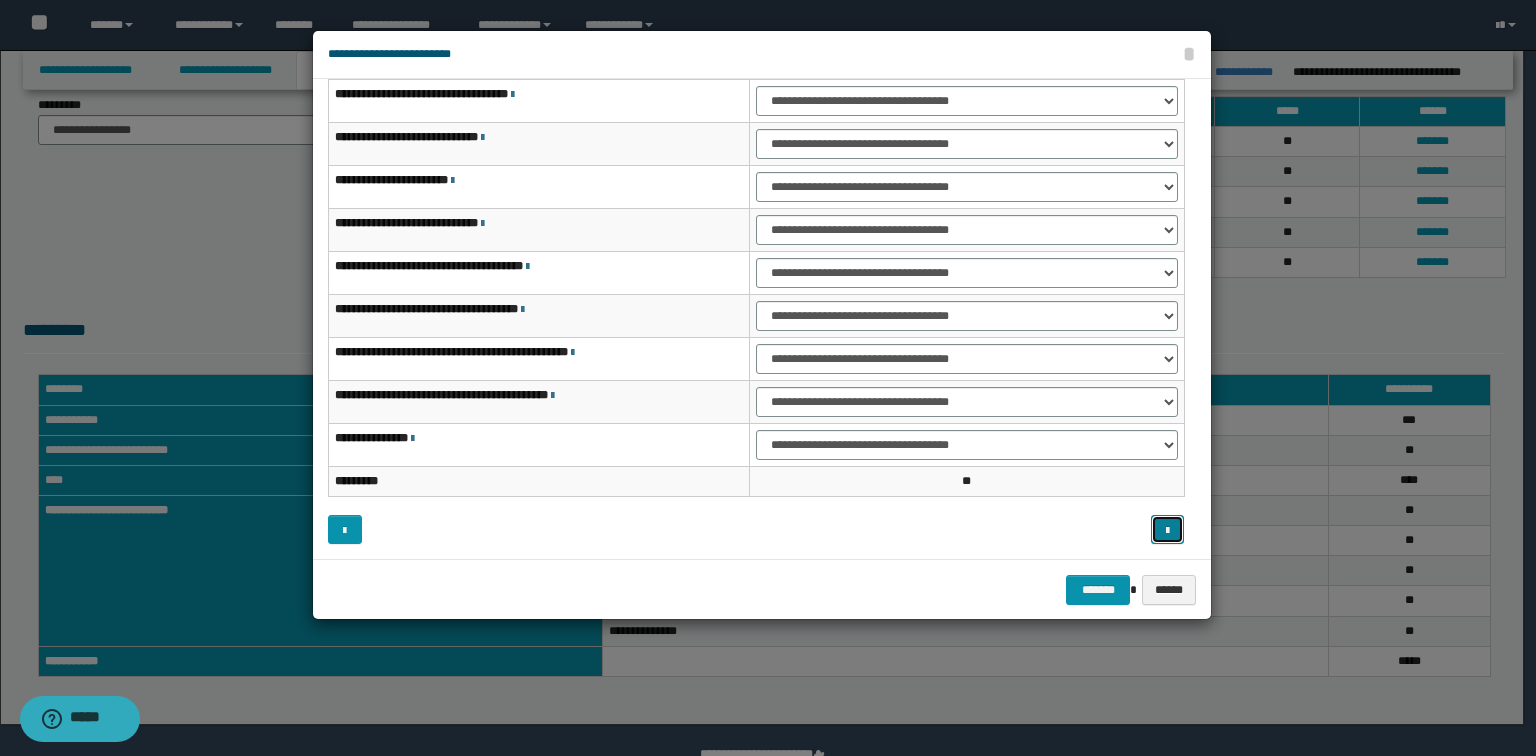 click at bounding box center (1167, 531) 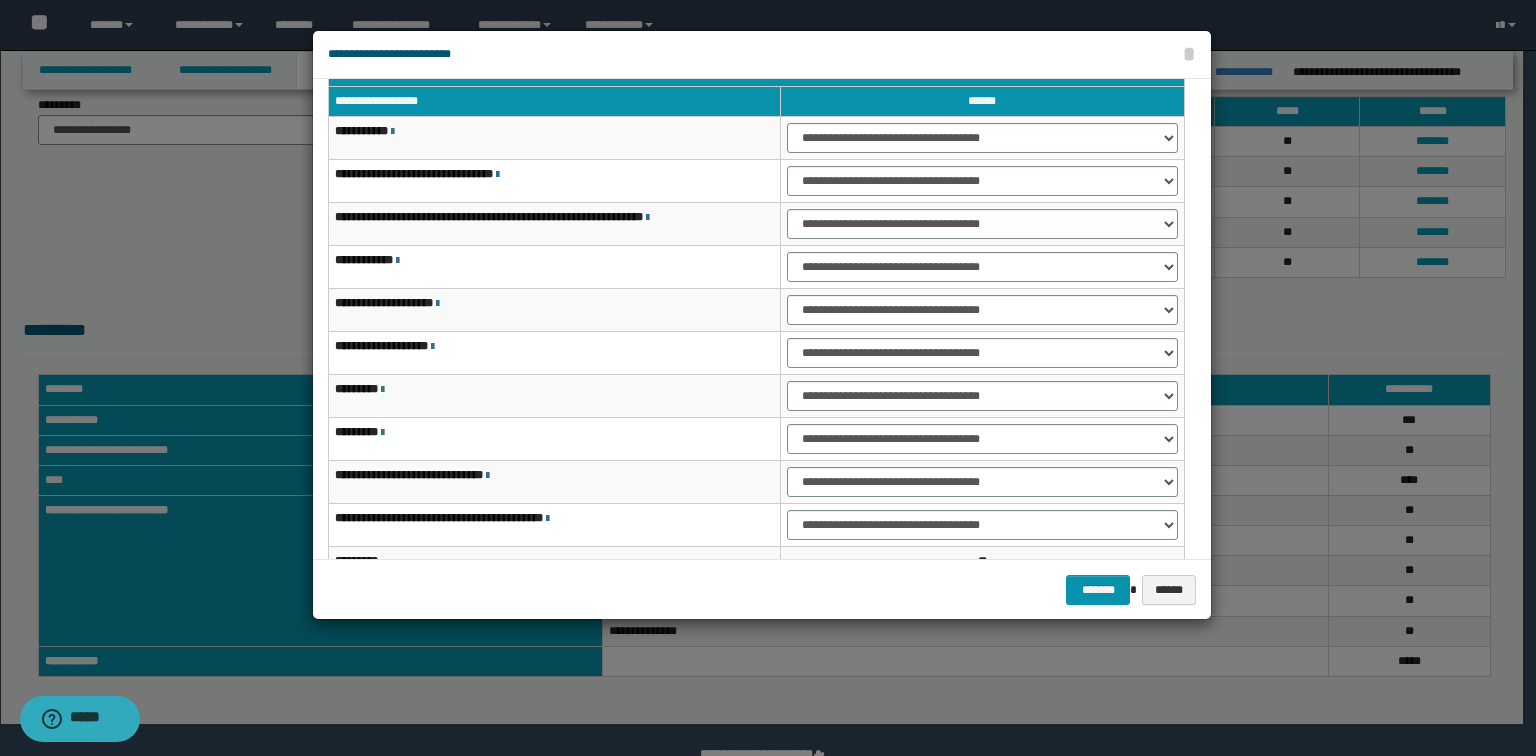 scroll, scrollTop: 0, scrollLeft: 0, axis: both 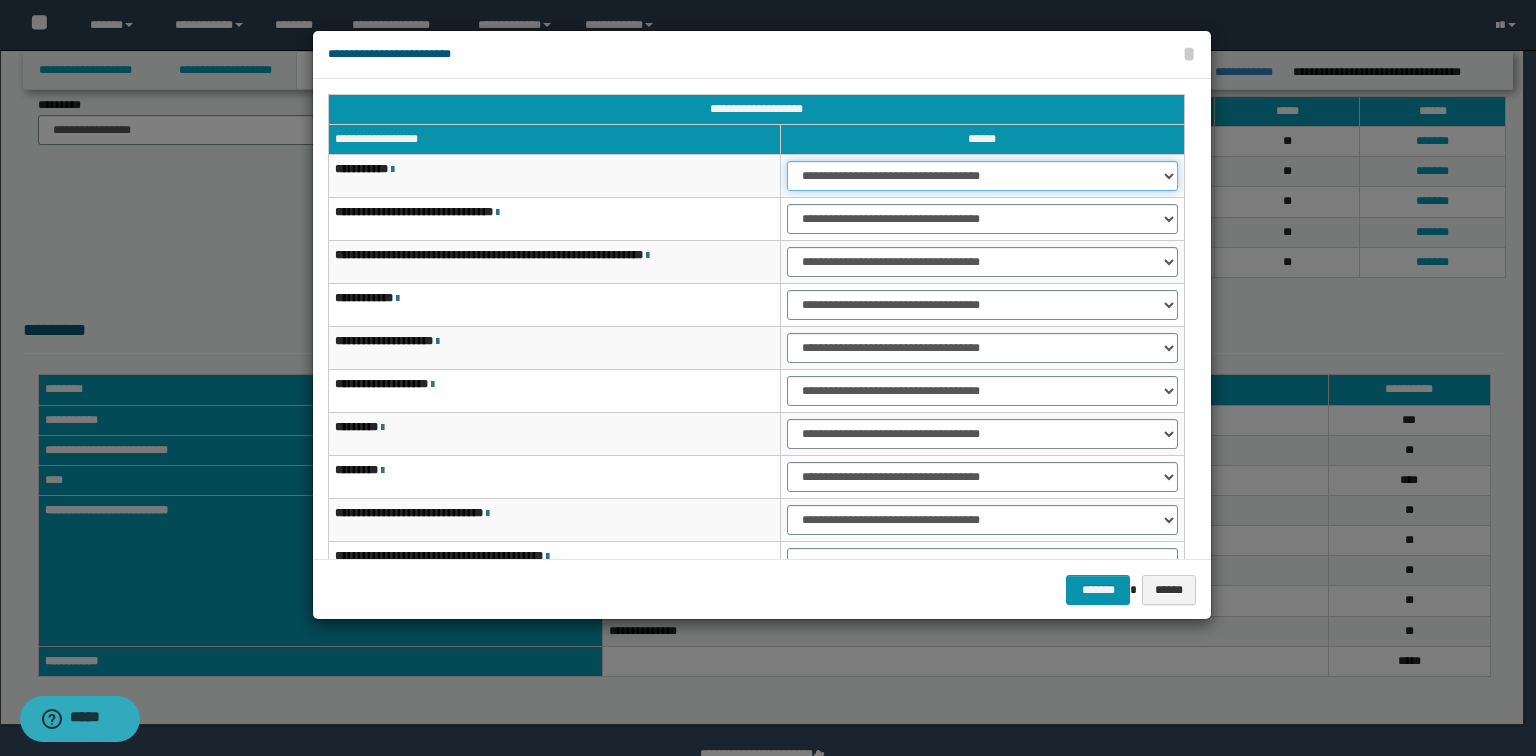 click on "**********" at bounding box center [982, 176] 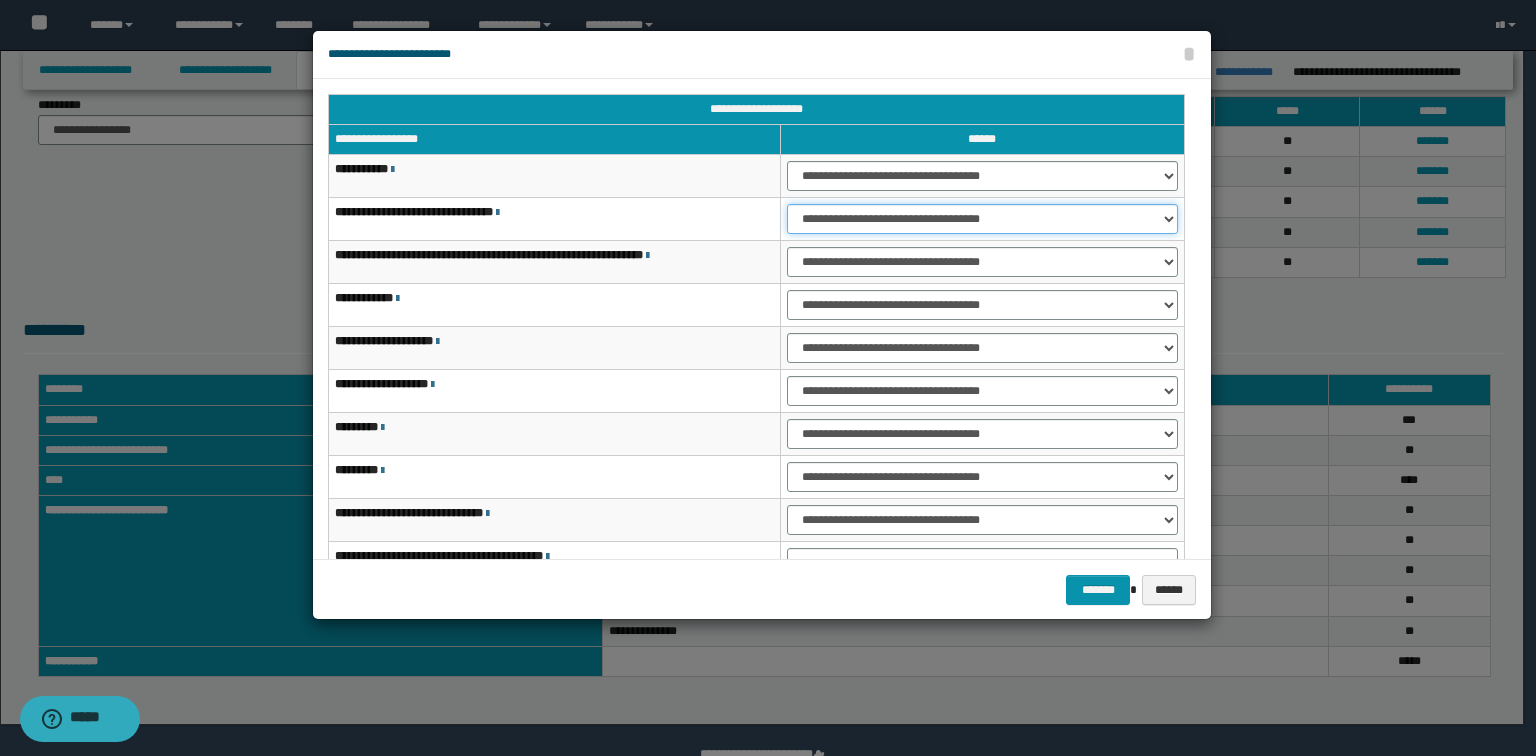 click on "**********" at bounding box center (982, 219) 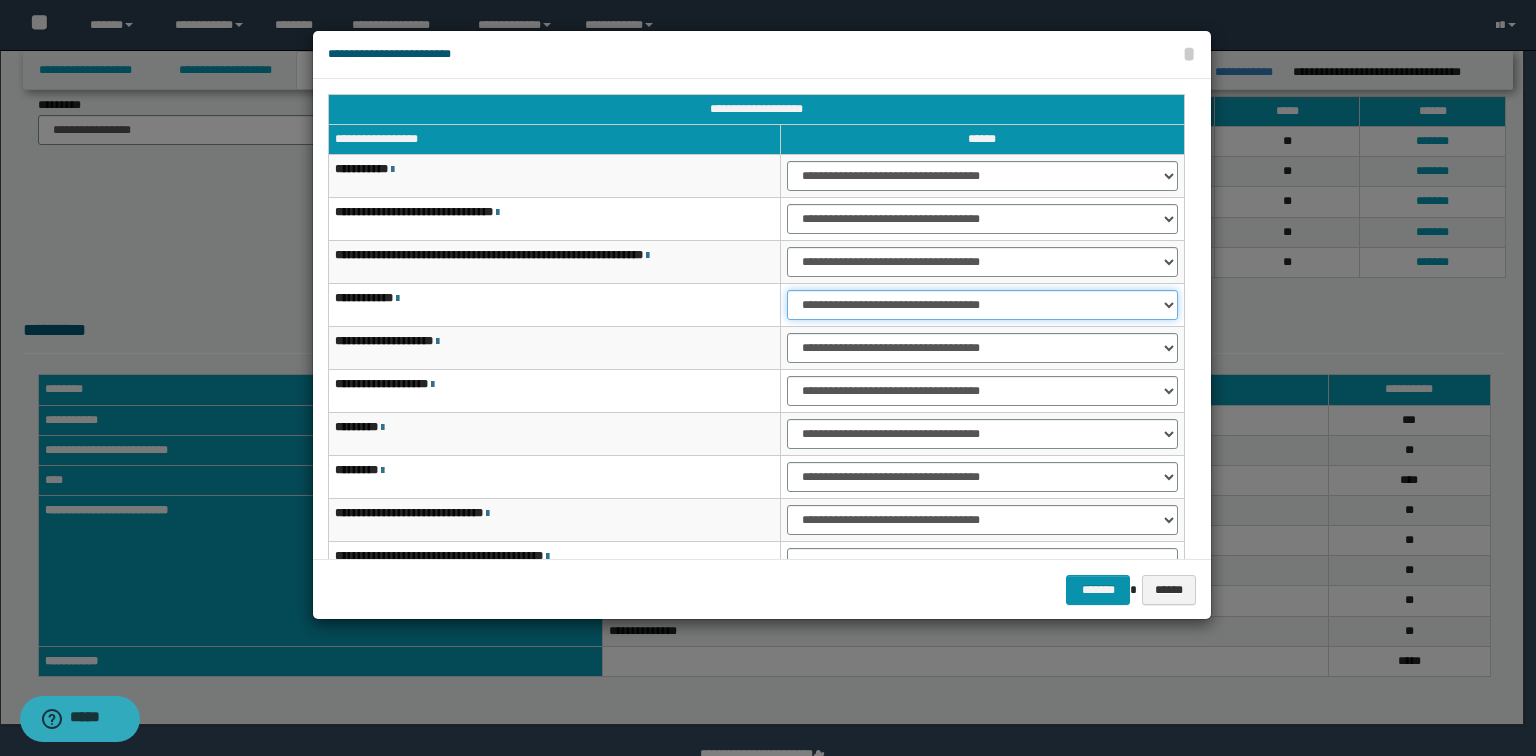 click on "**********" at bounding box center (982, 305) 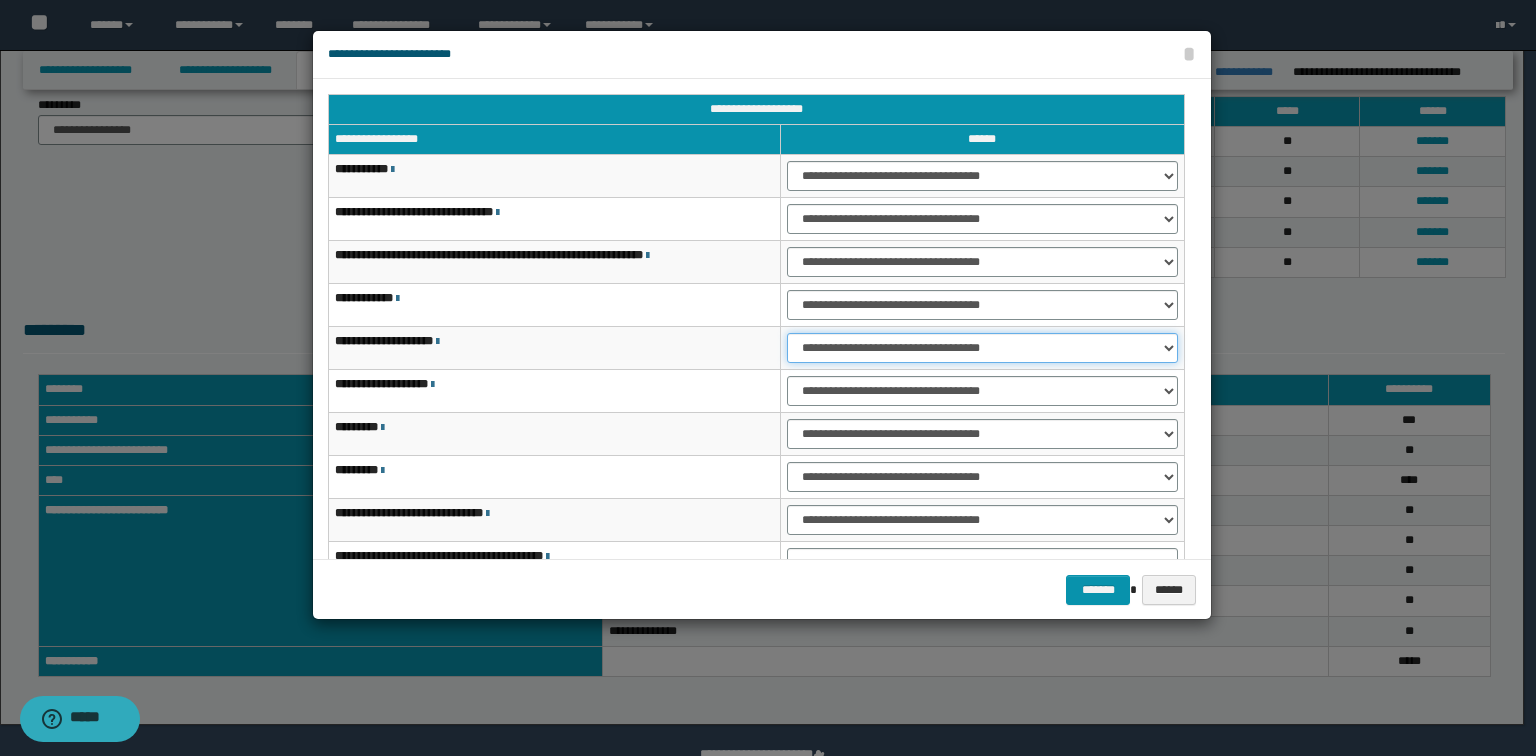 click on "**********" at bounding box center [982, 348] 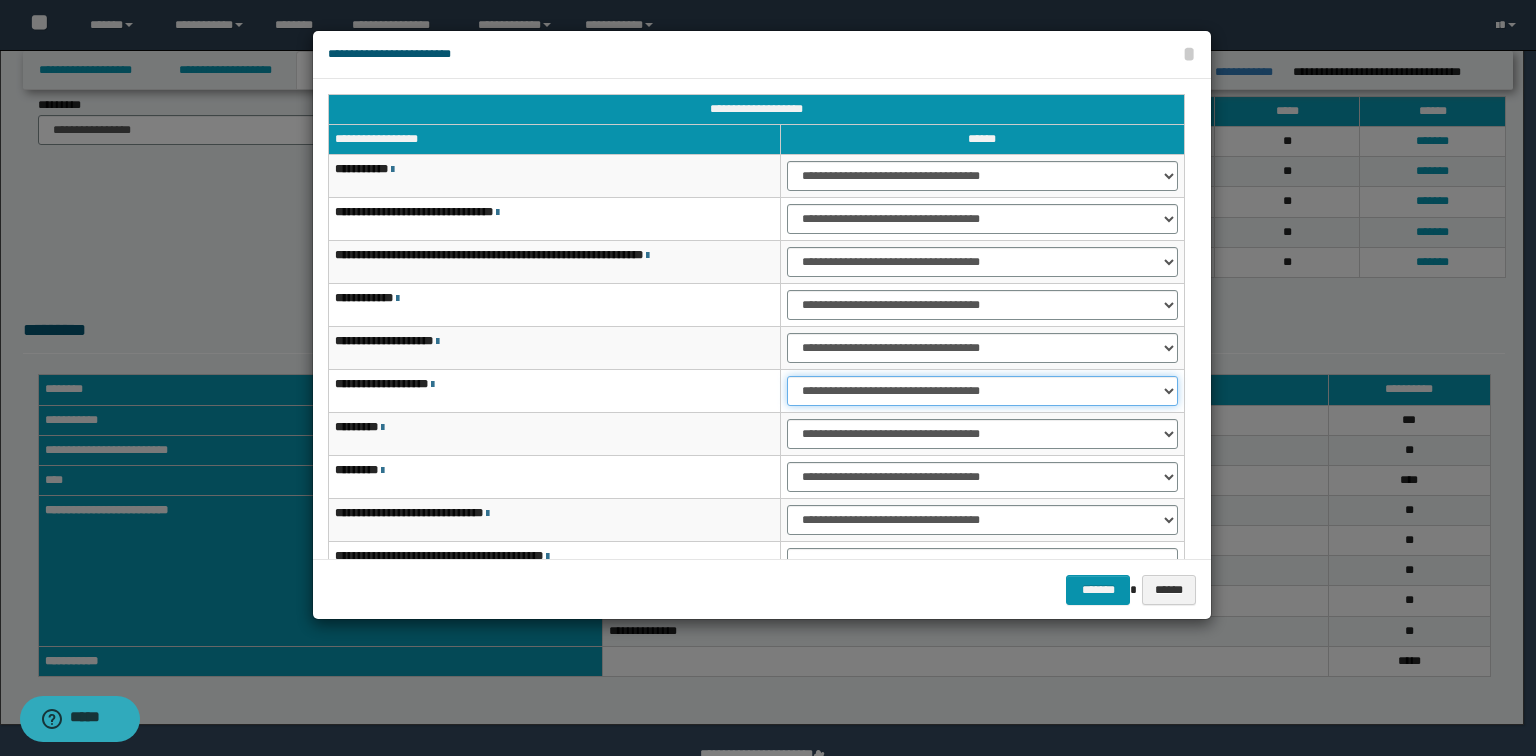 click on "**********" at bounding box center (982, 391) 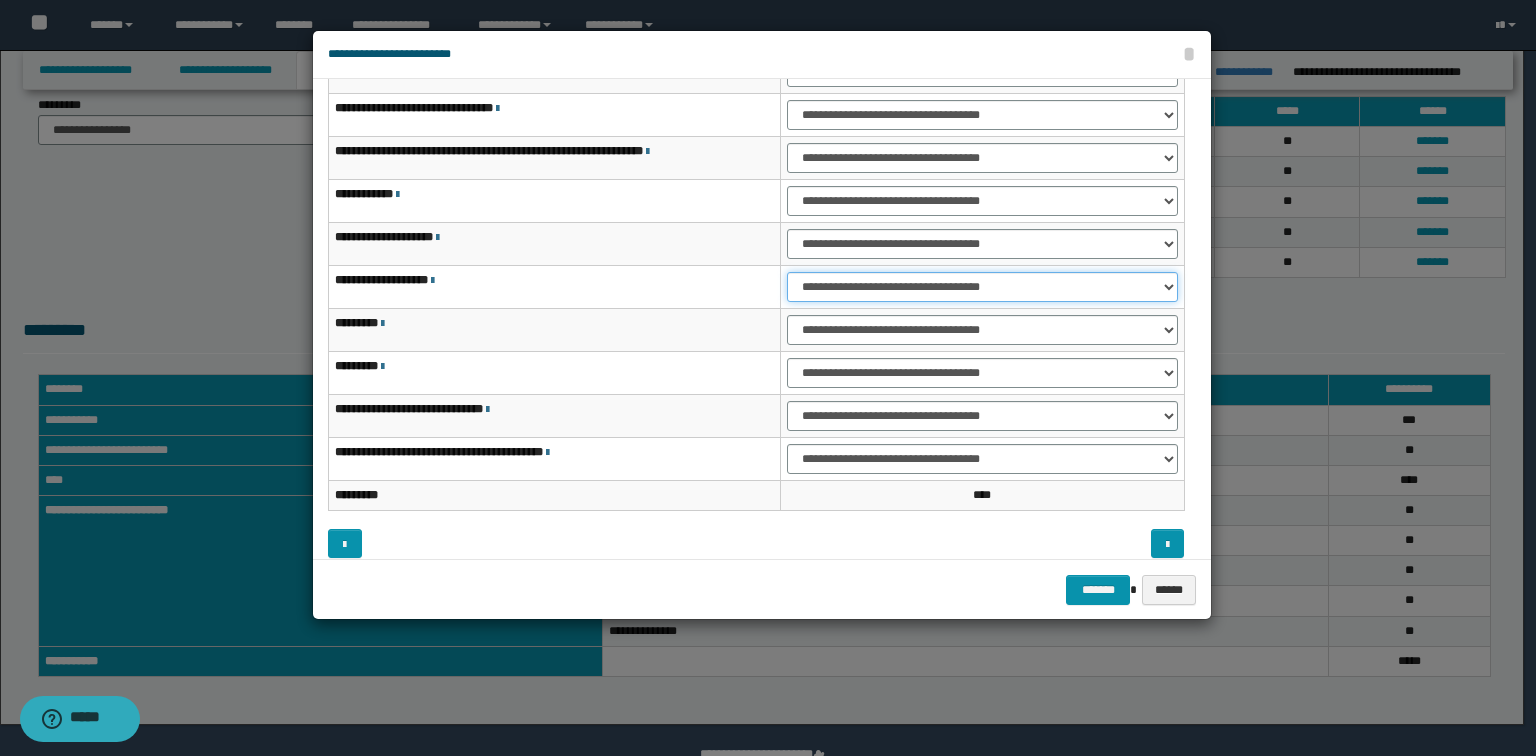 scroll, scrollTop: 118, scrollLeft: 0, axis: vertical 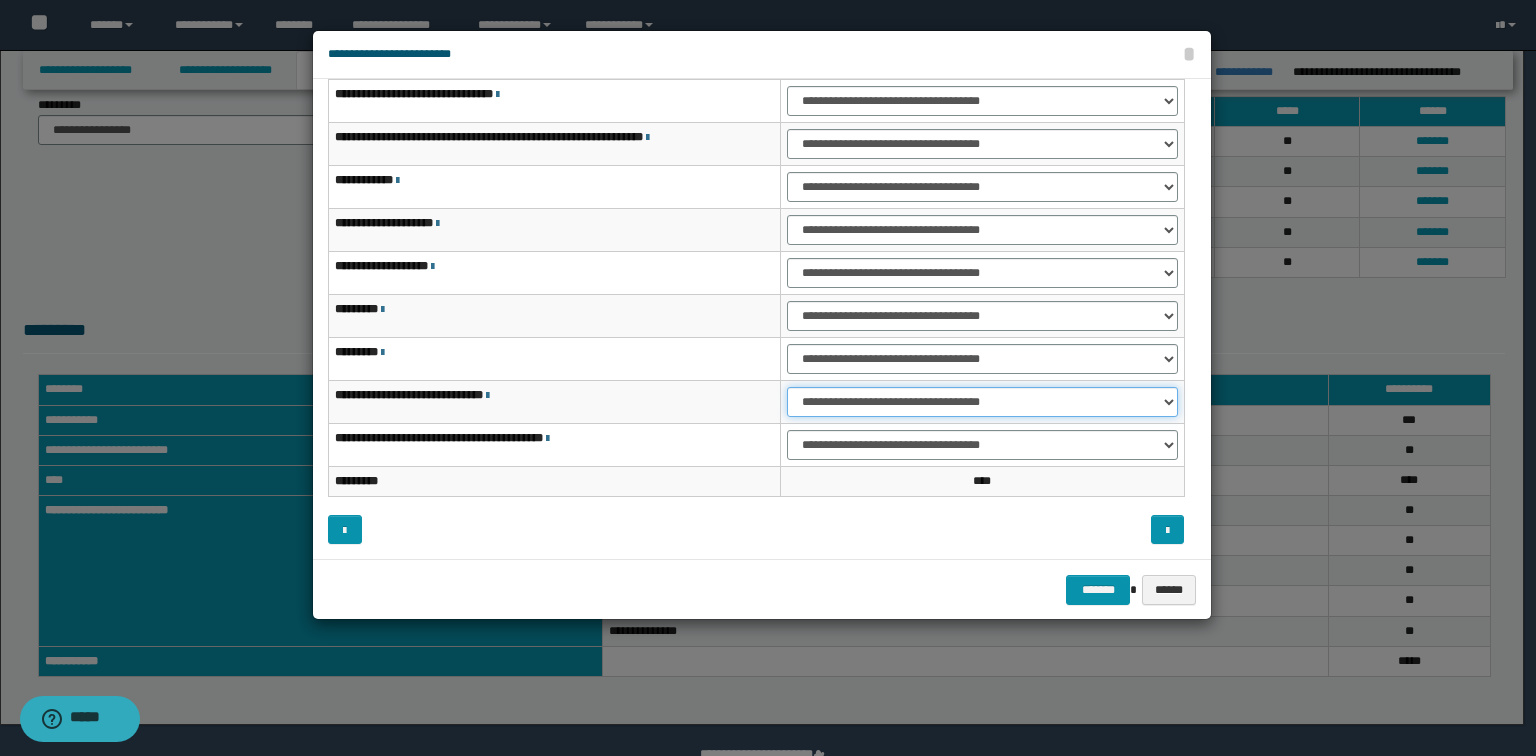 click on "**********" at bounding box center (982, 402) 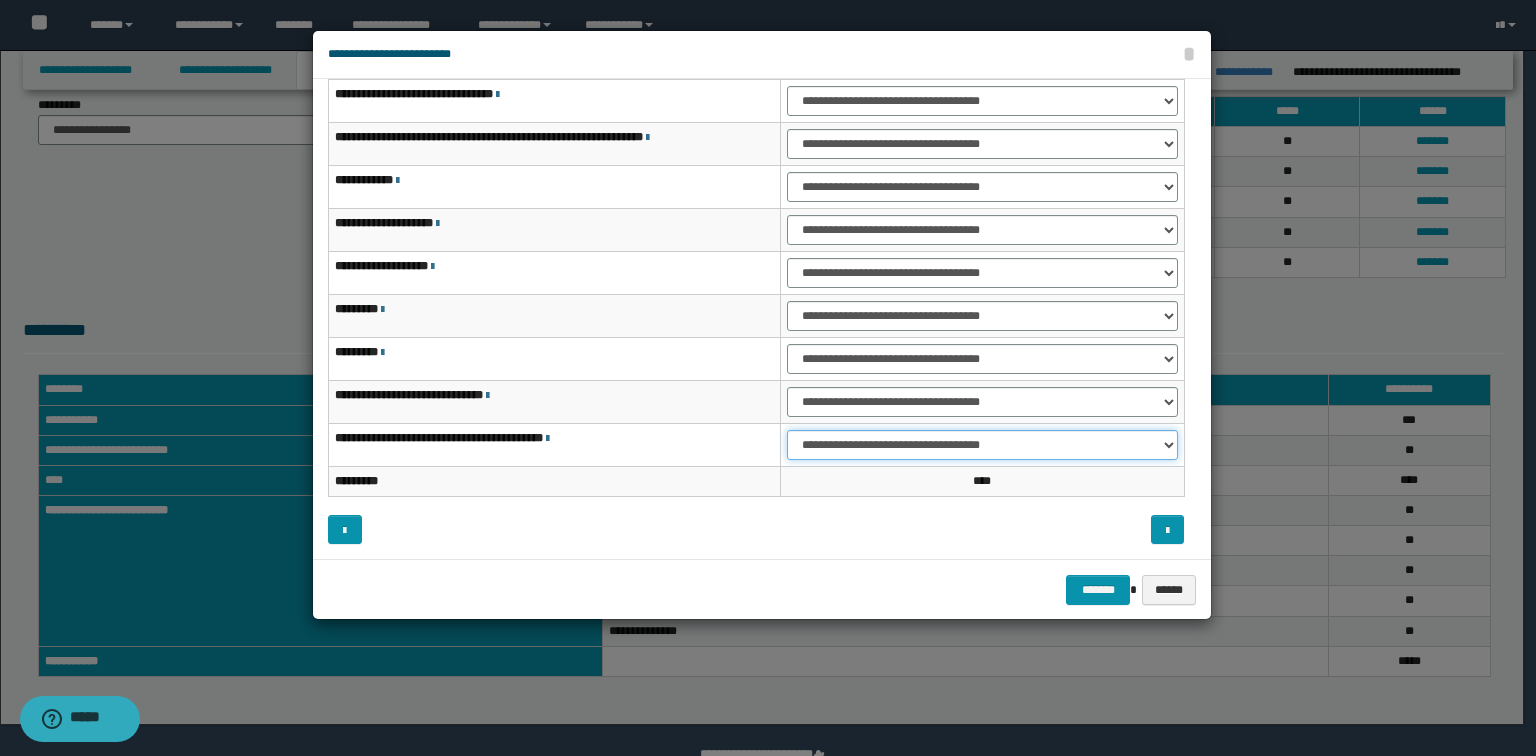 click on "**********" at bounding box center (982, 445) 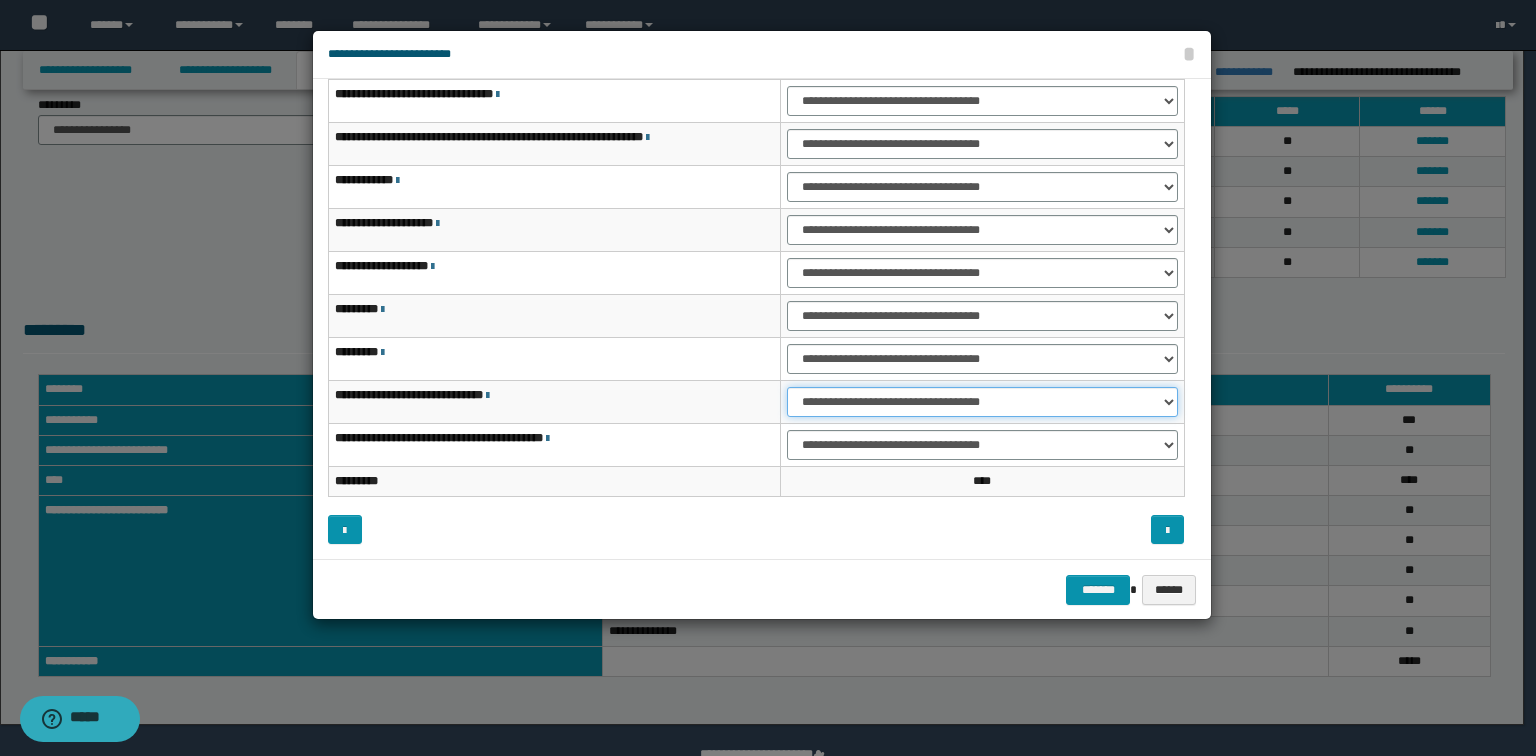 click on "**********" at bounding box center [982, 402] 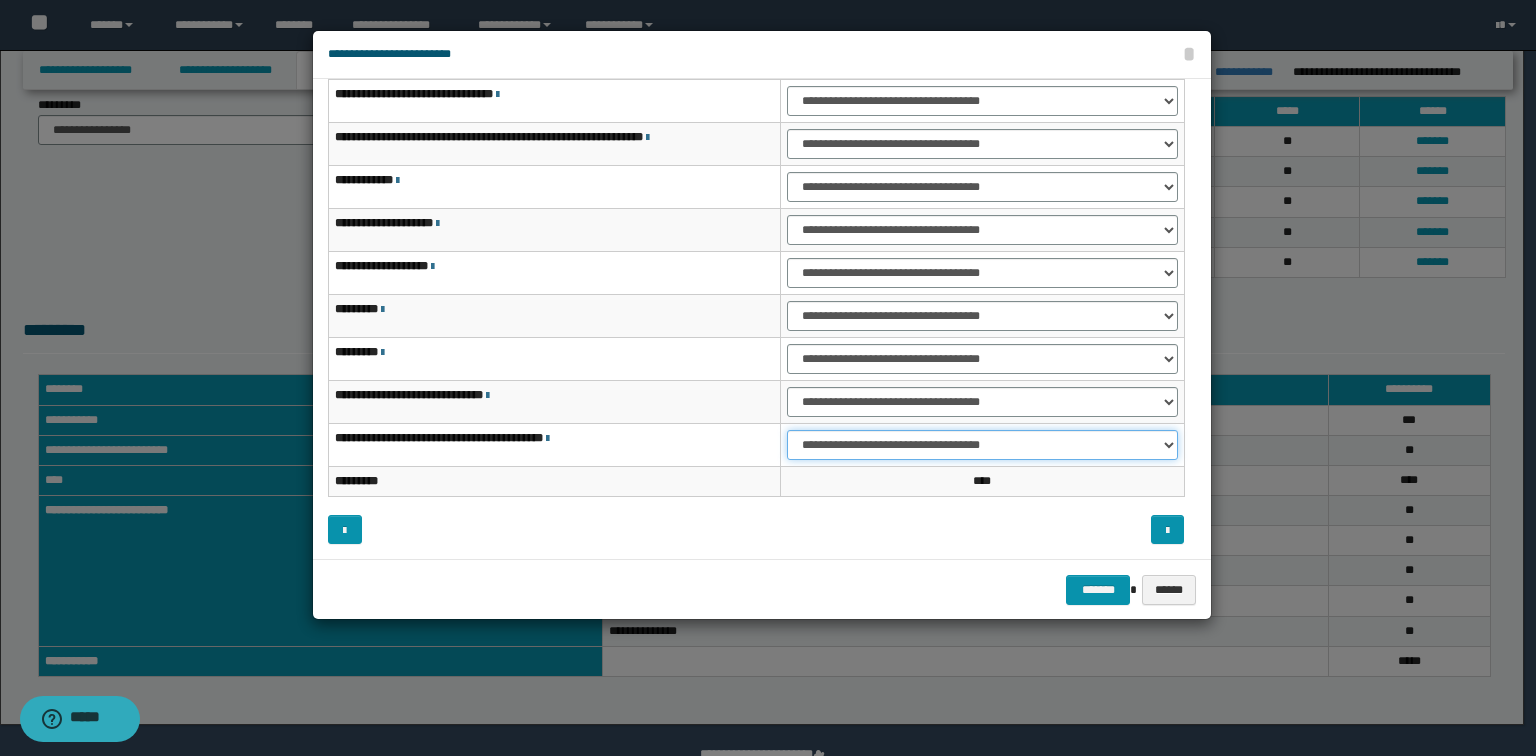 click on "**********" at bounding box center [982, 445] 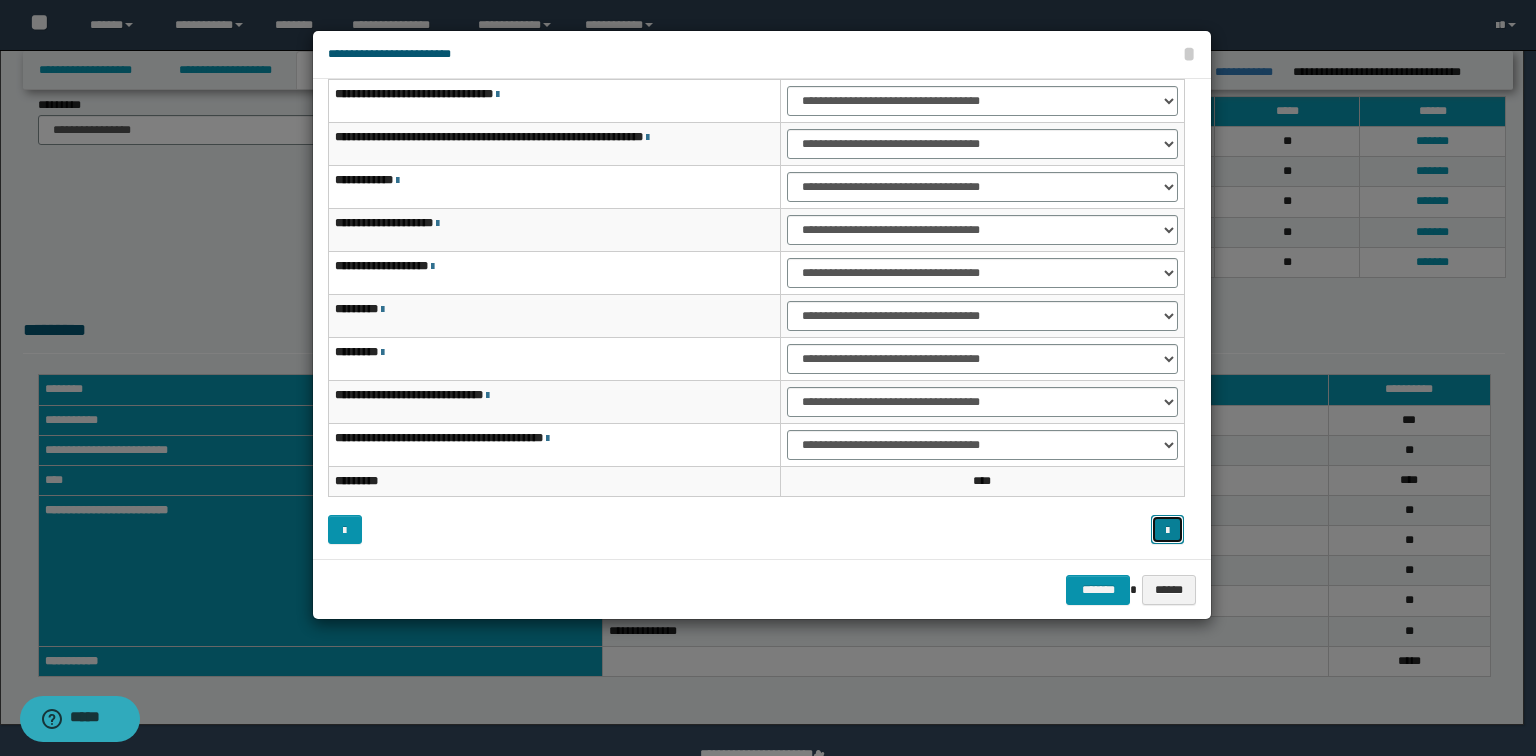 click at bounding box center (1168, 530) 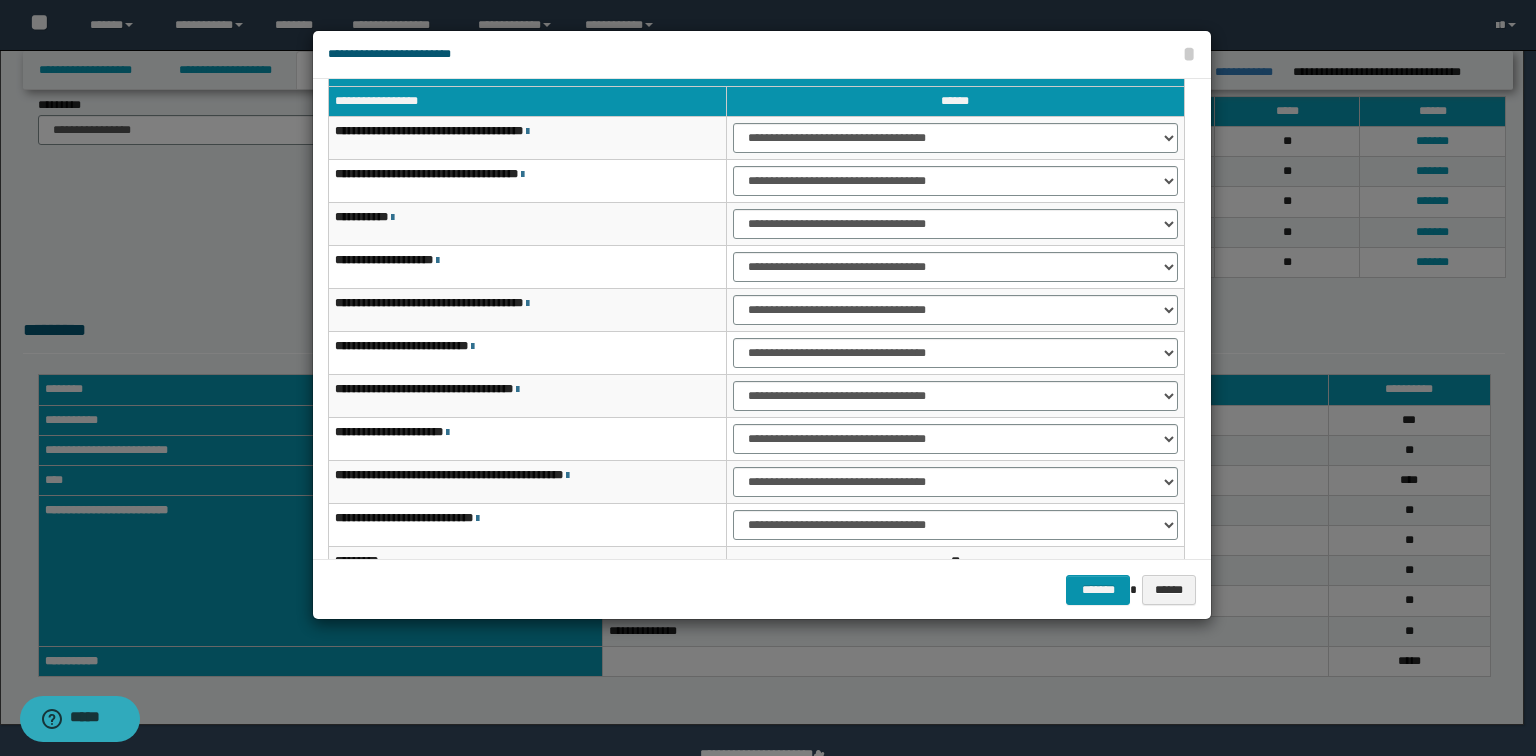 scroll, scrollTop: 0, scrollLeft: 0, axis: both 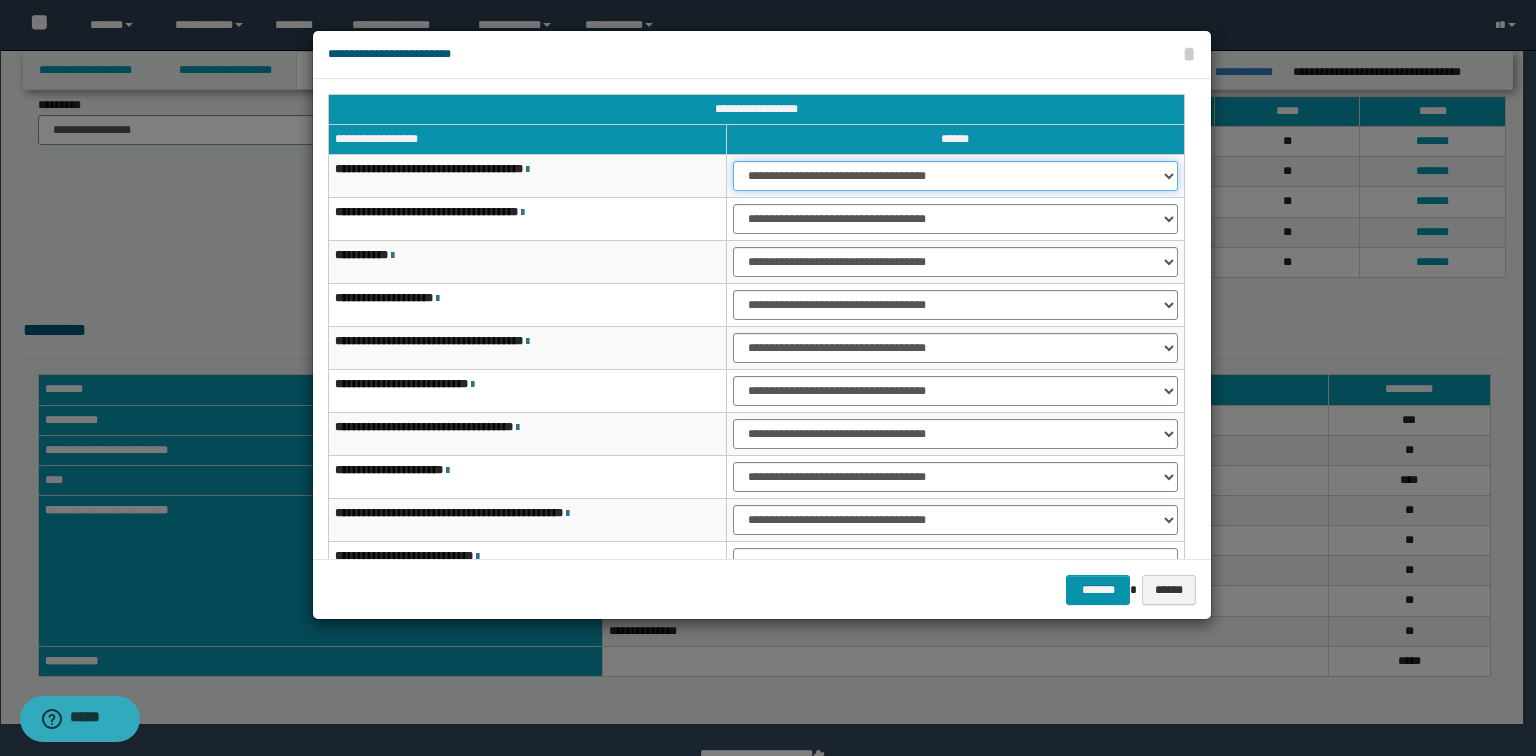 click on "**********" at bounding box center [955, 176] 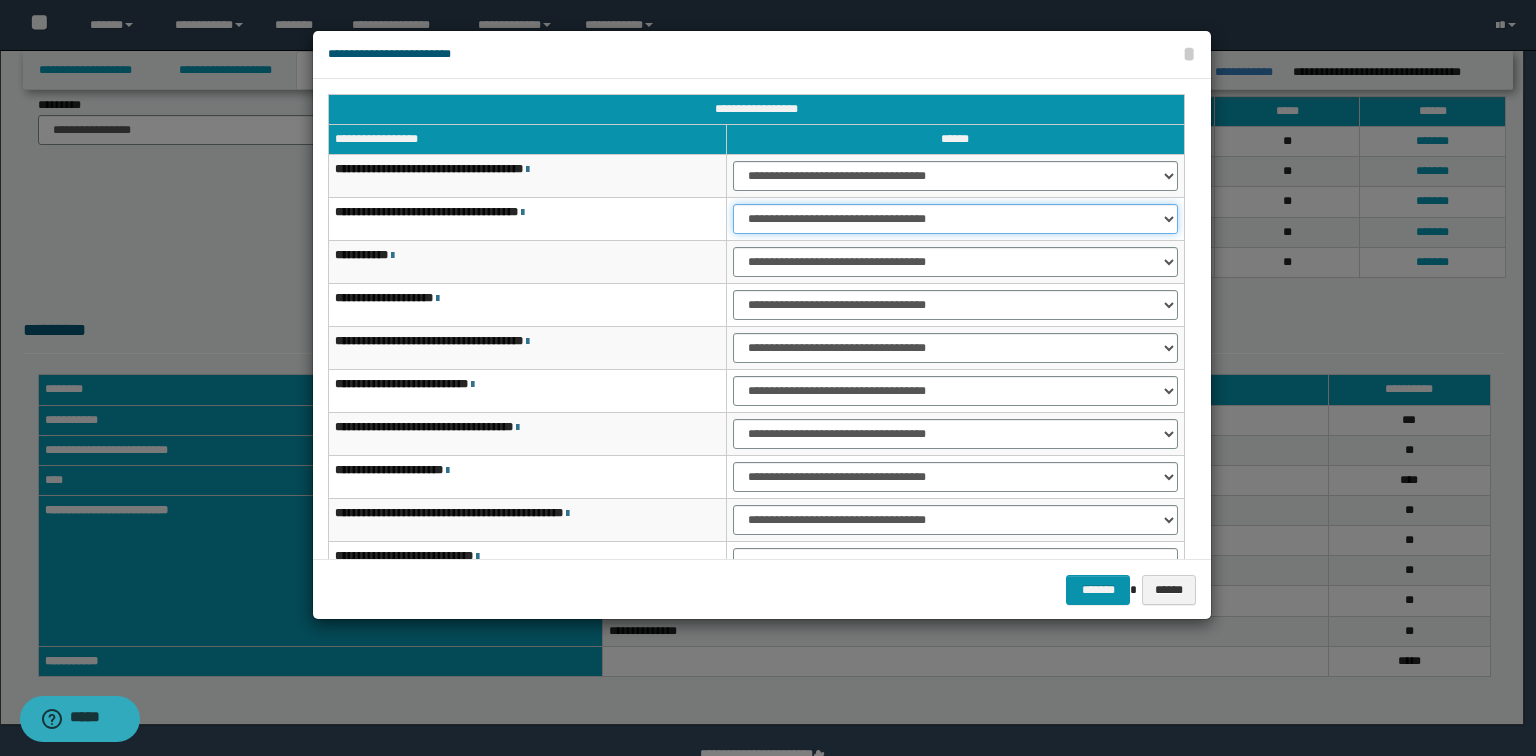 click on "**********" at bounding box center [955, 219] 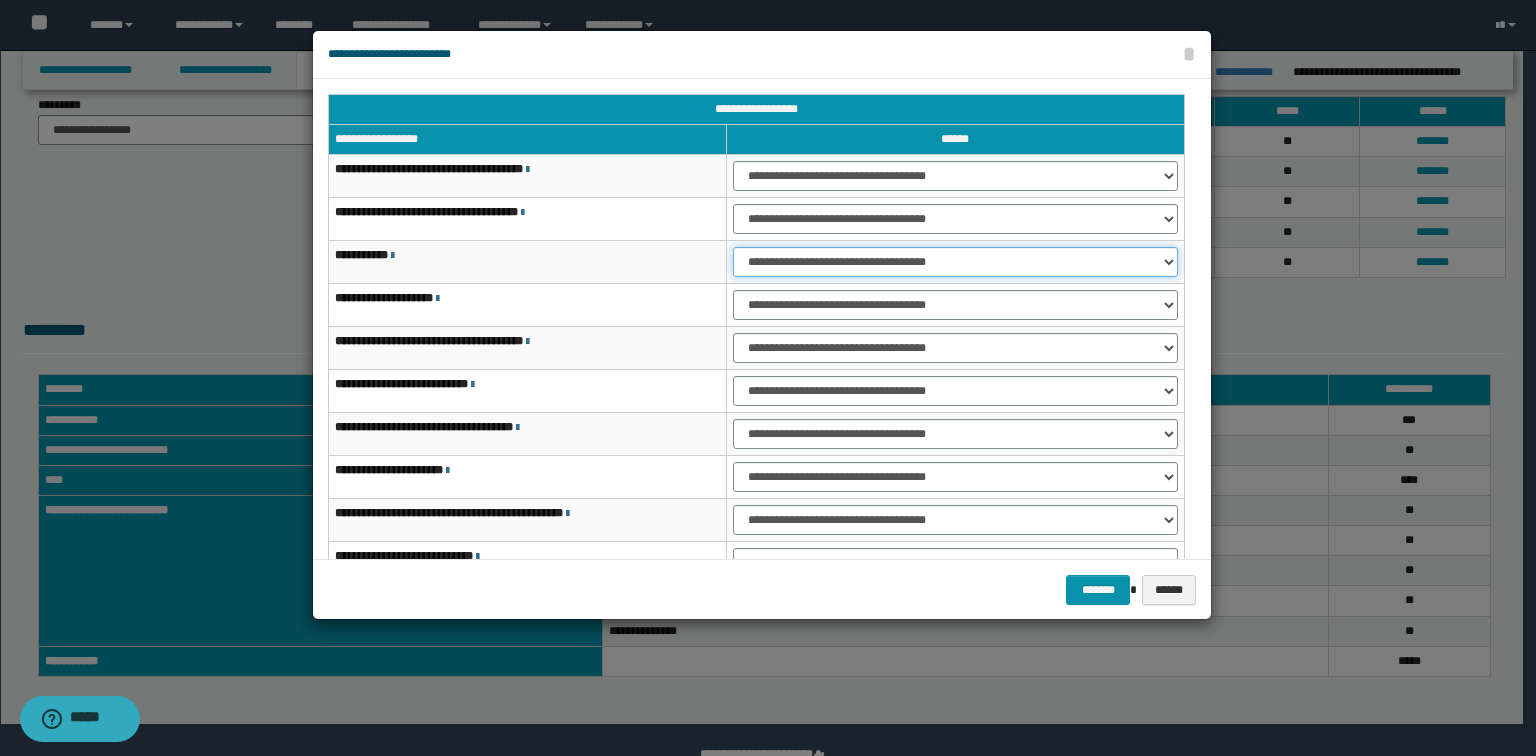 click on "**********" at bounding box center (955, 262) 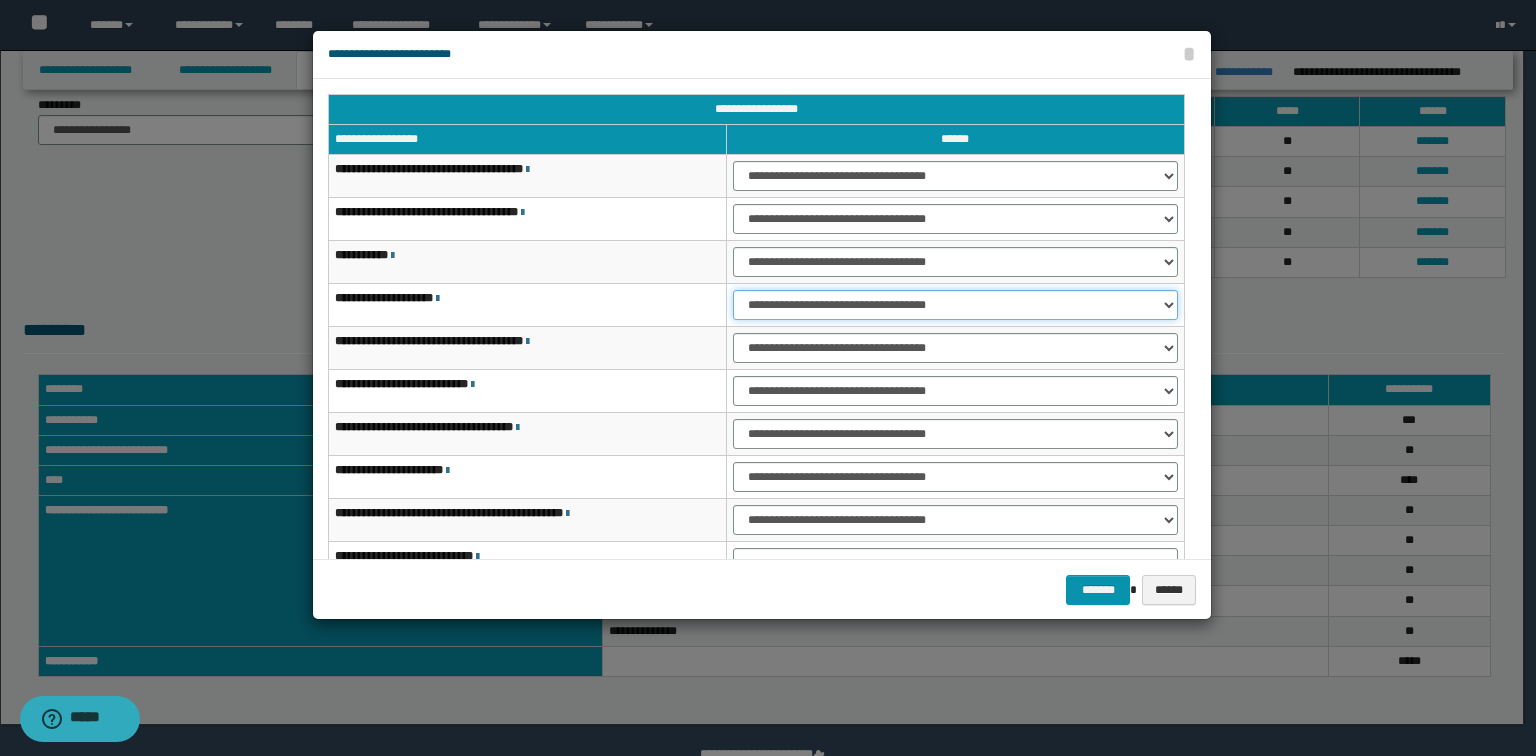 click on "**********" at bounding box center (955, 305) 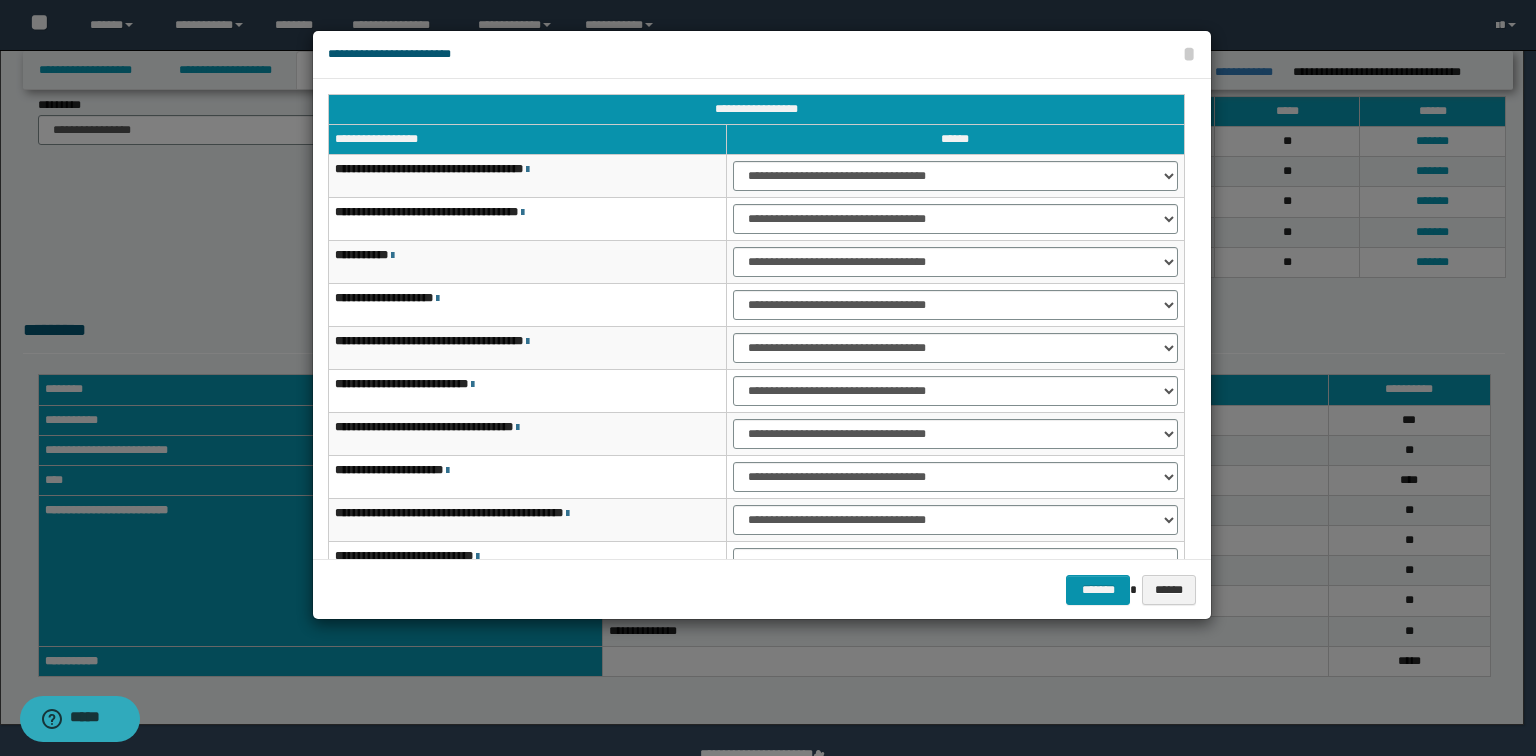 click on "**********" at bounding box center (955, 348) 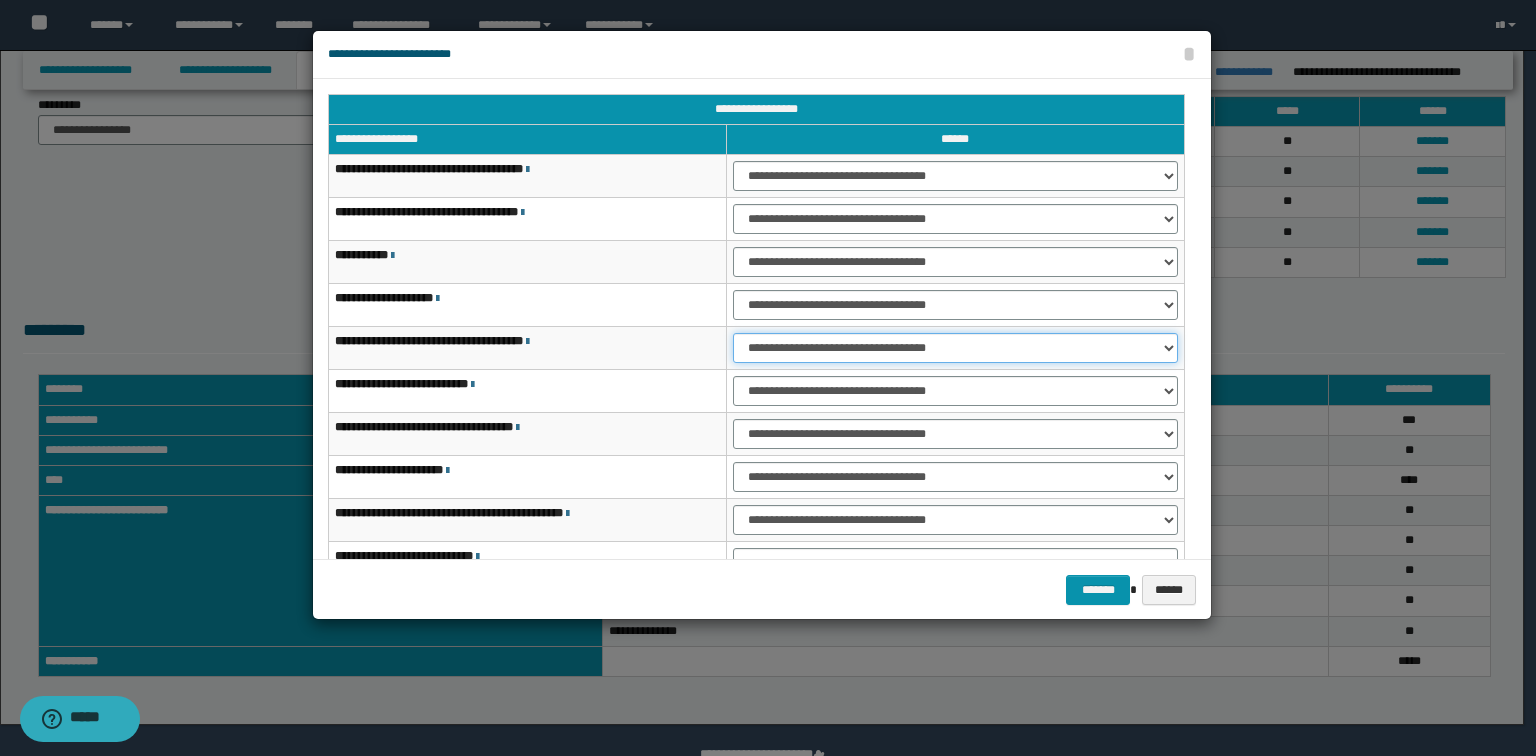 click on "**********" at bounding box center (955, 348) 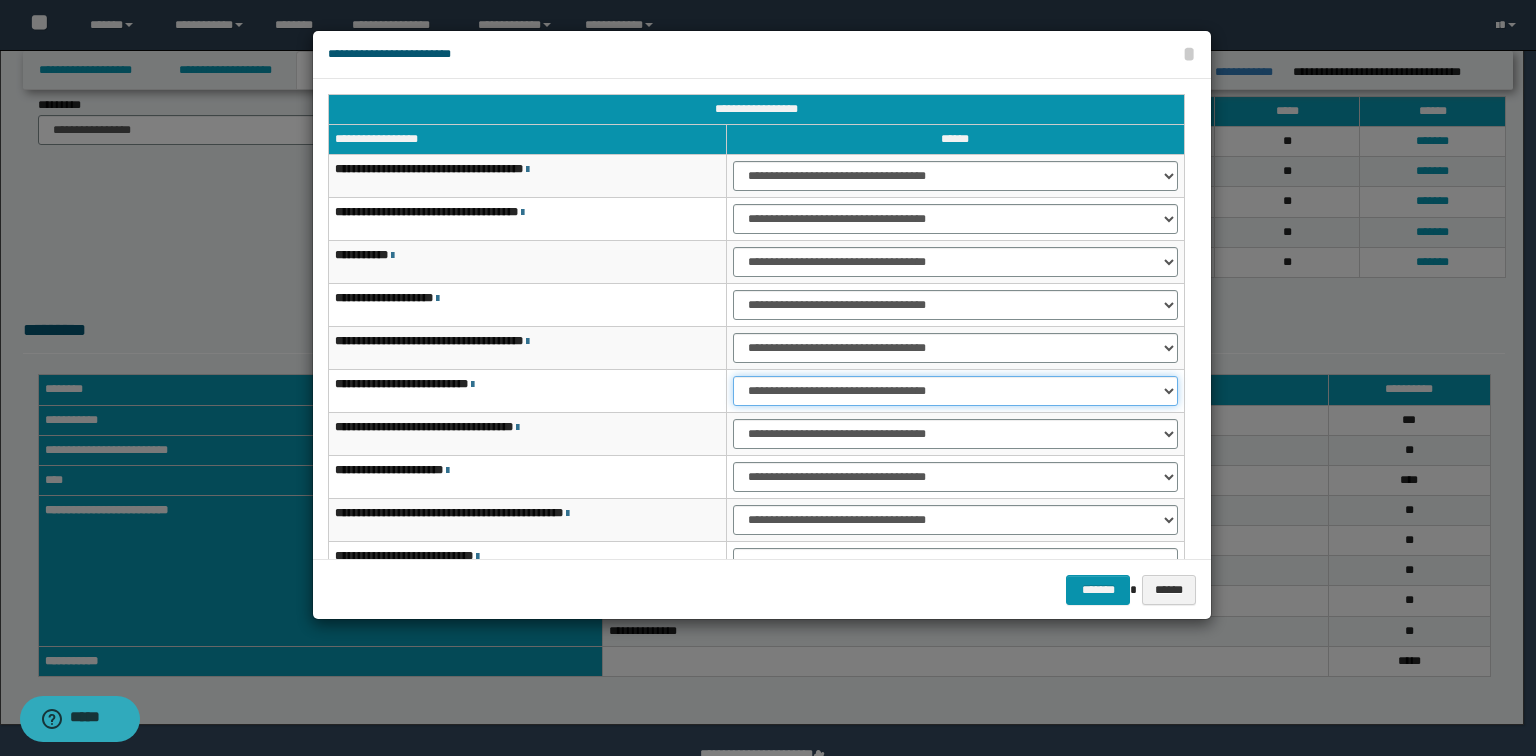 click on "**********" at bounding box center [955, 391] 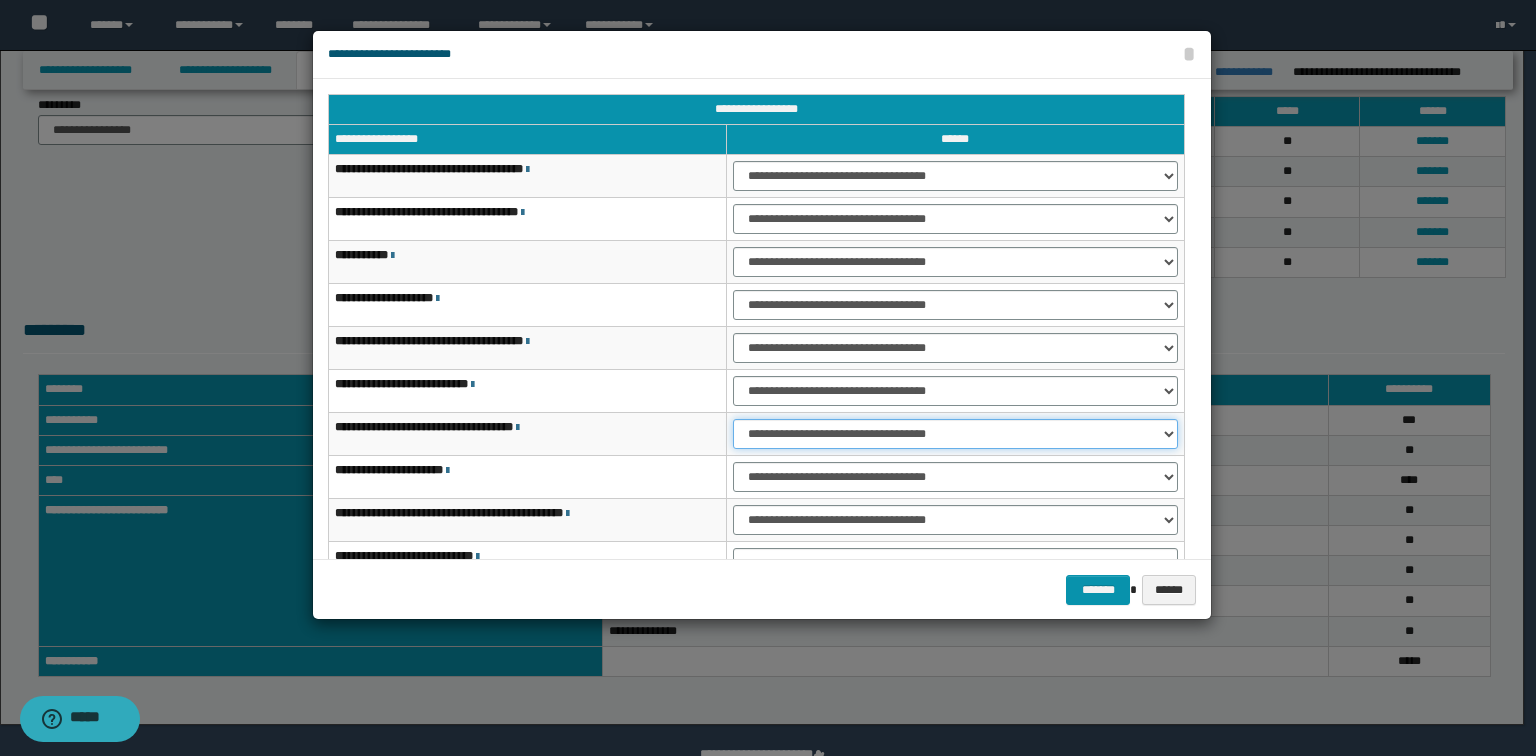 click on "**********" at bounding box center [955, 434] 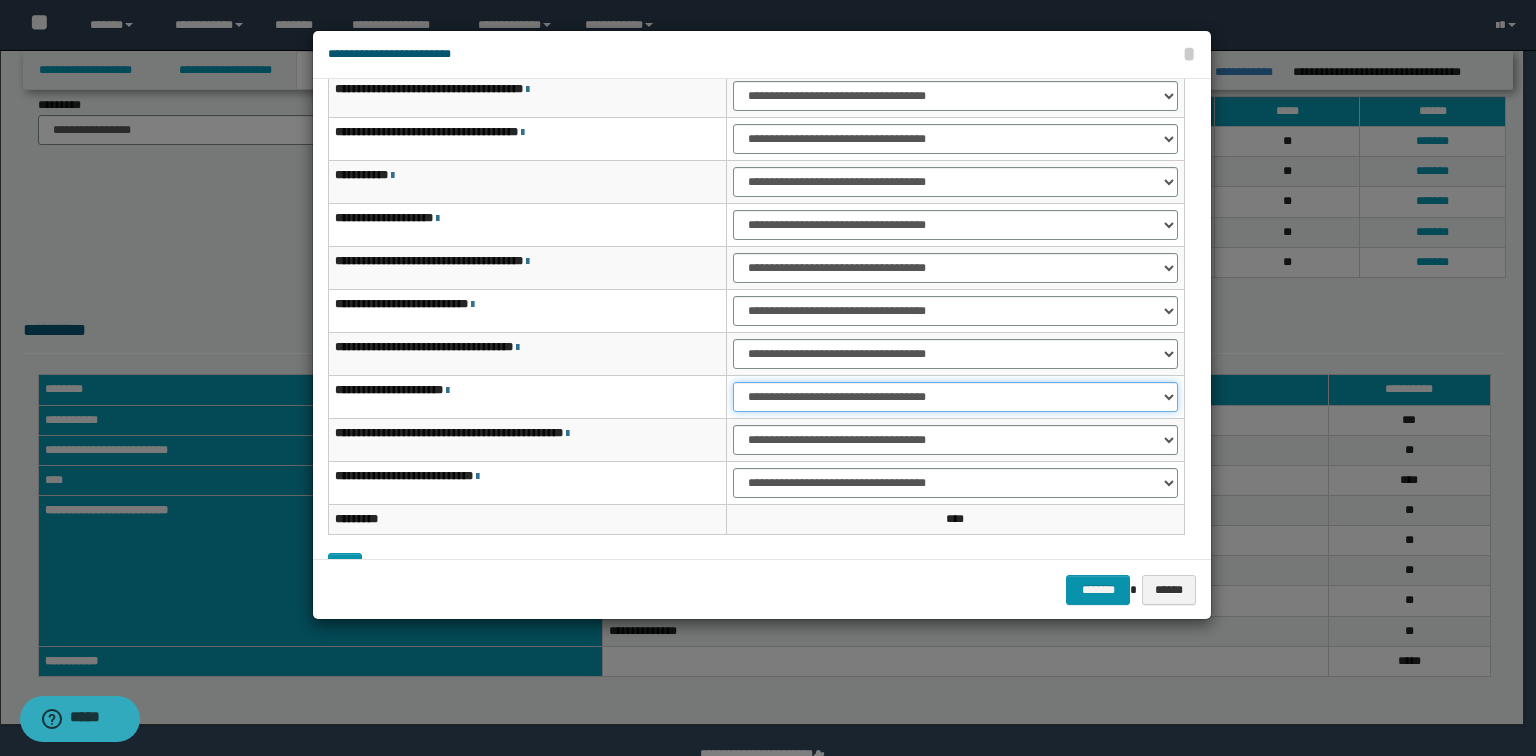click on "**********" at bounding box center (955, 397) 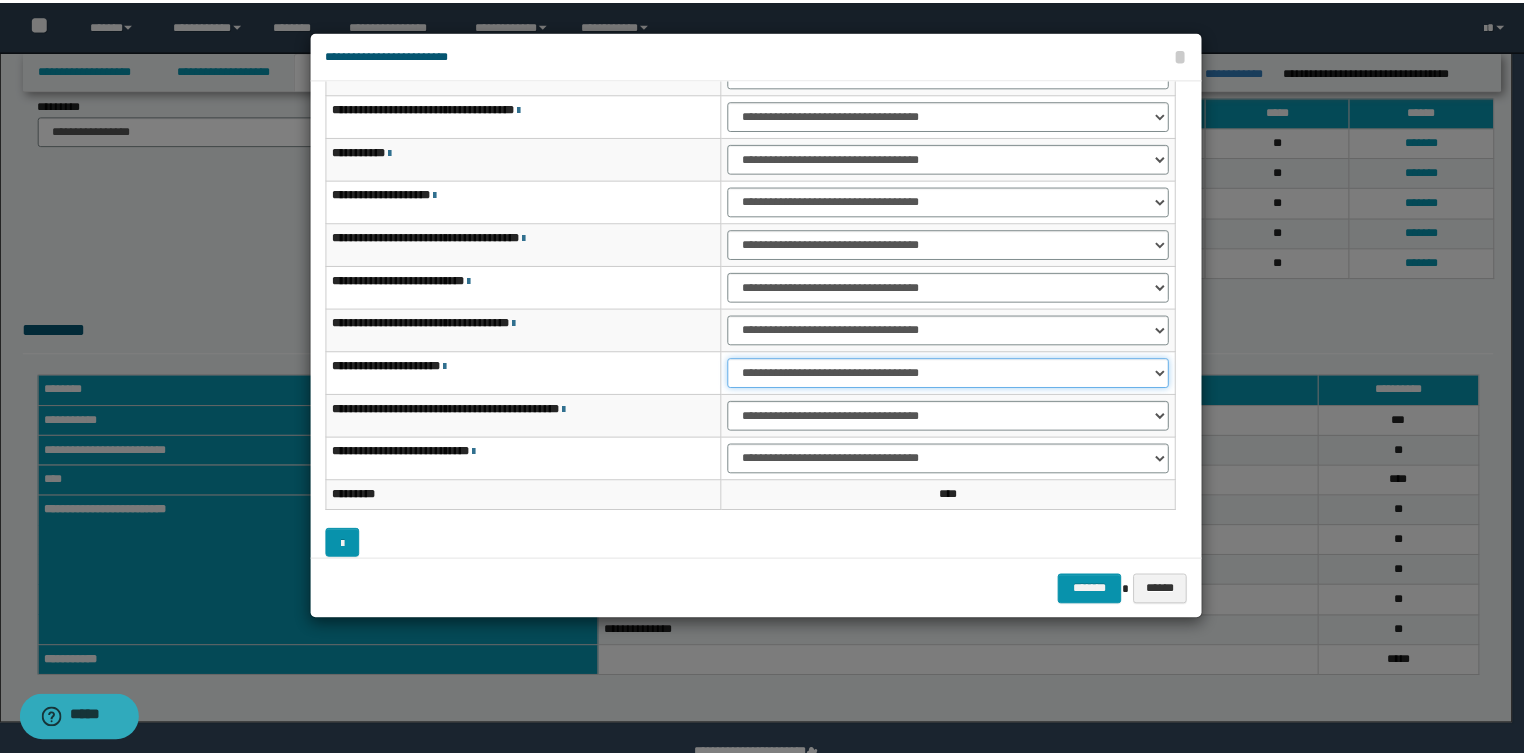 scroll, scrollTop: 118, scrollLeft: 0, axis: vertical 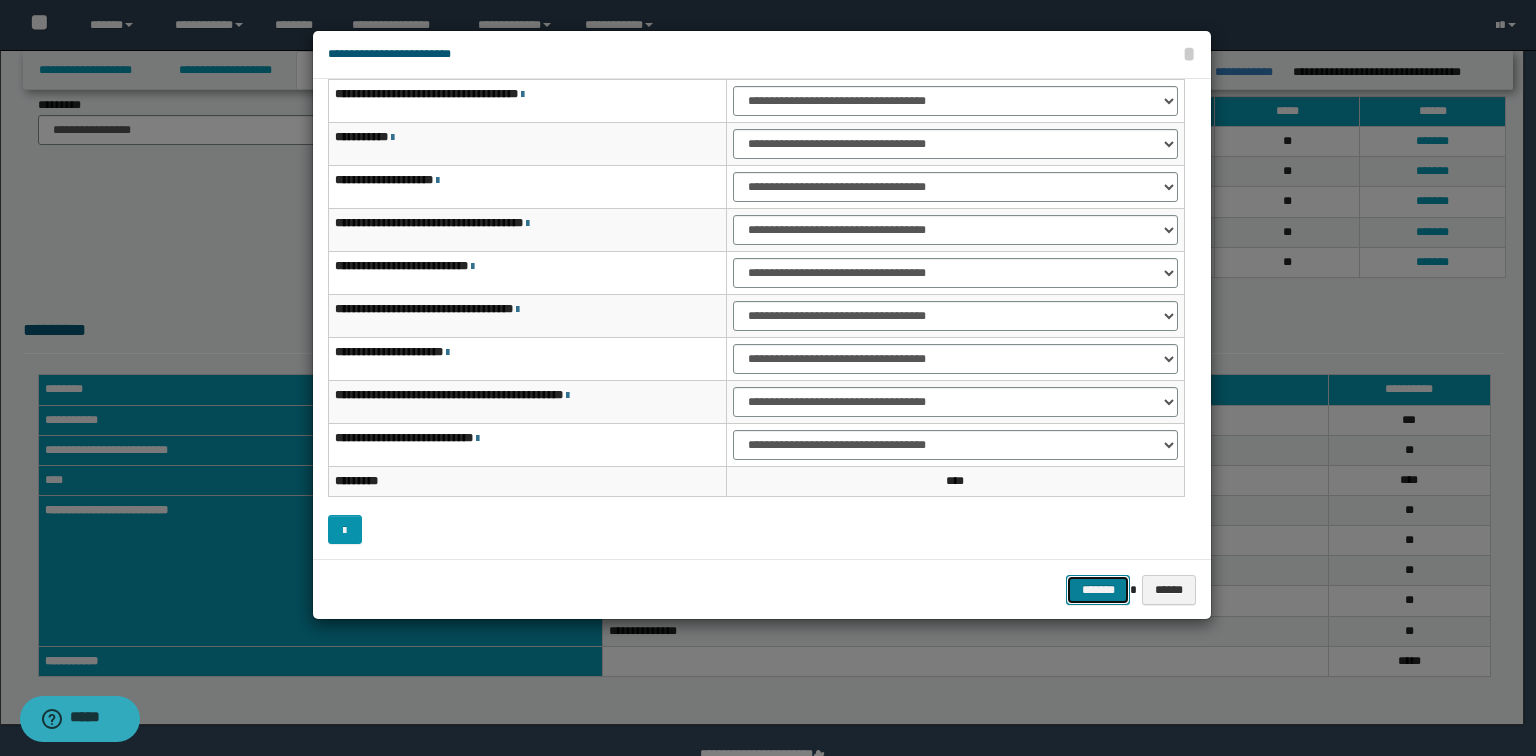 click on "*******" at bounding box center (1098, 590) 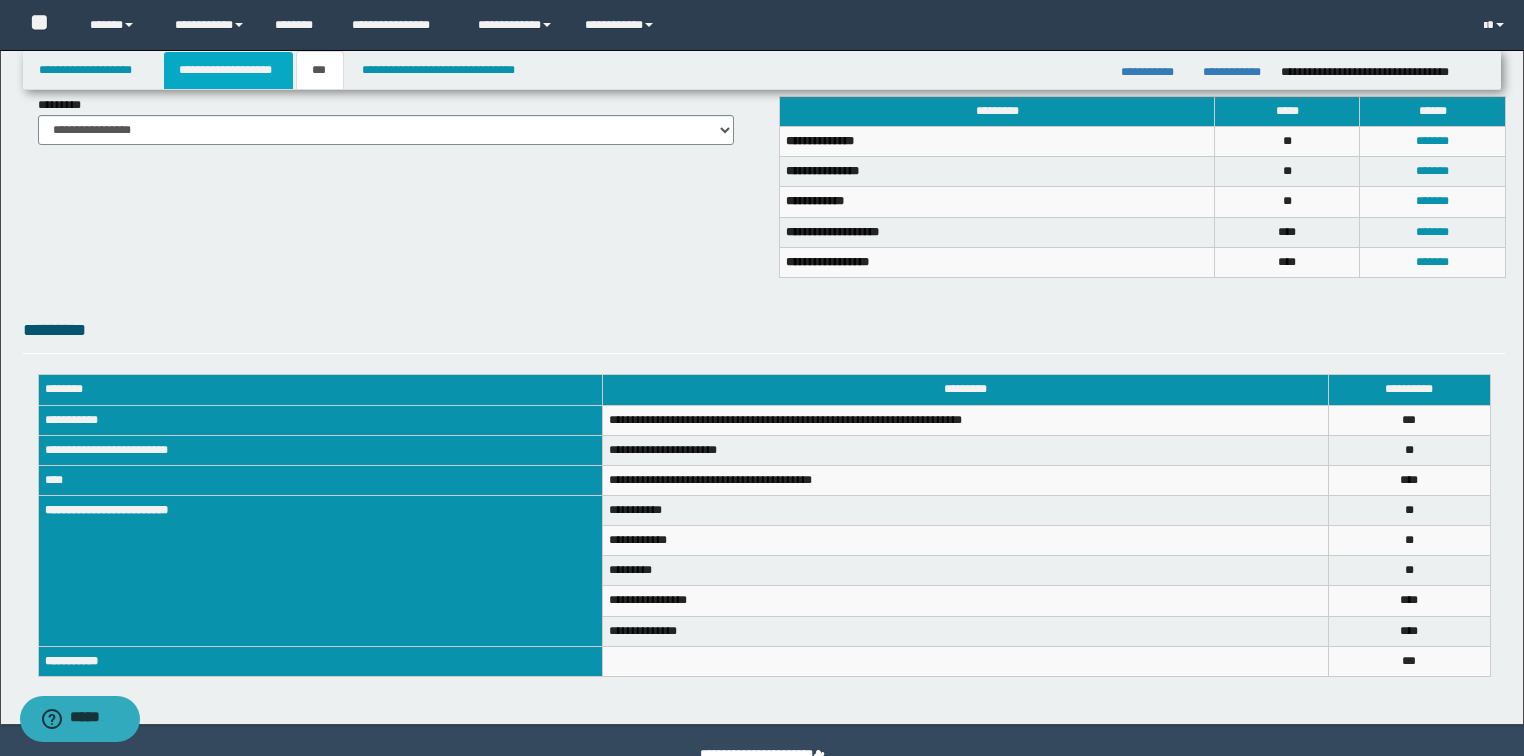 click on "**********" at bounding box center [228, 70] 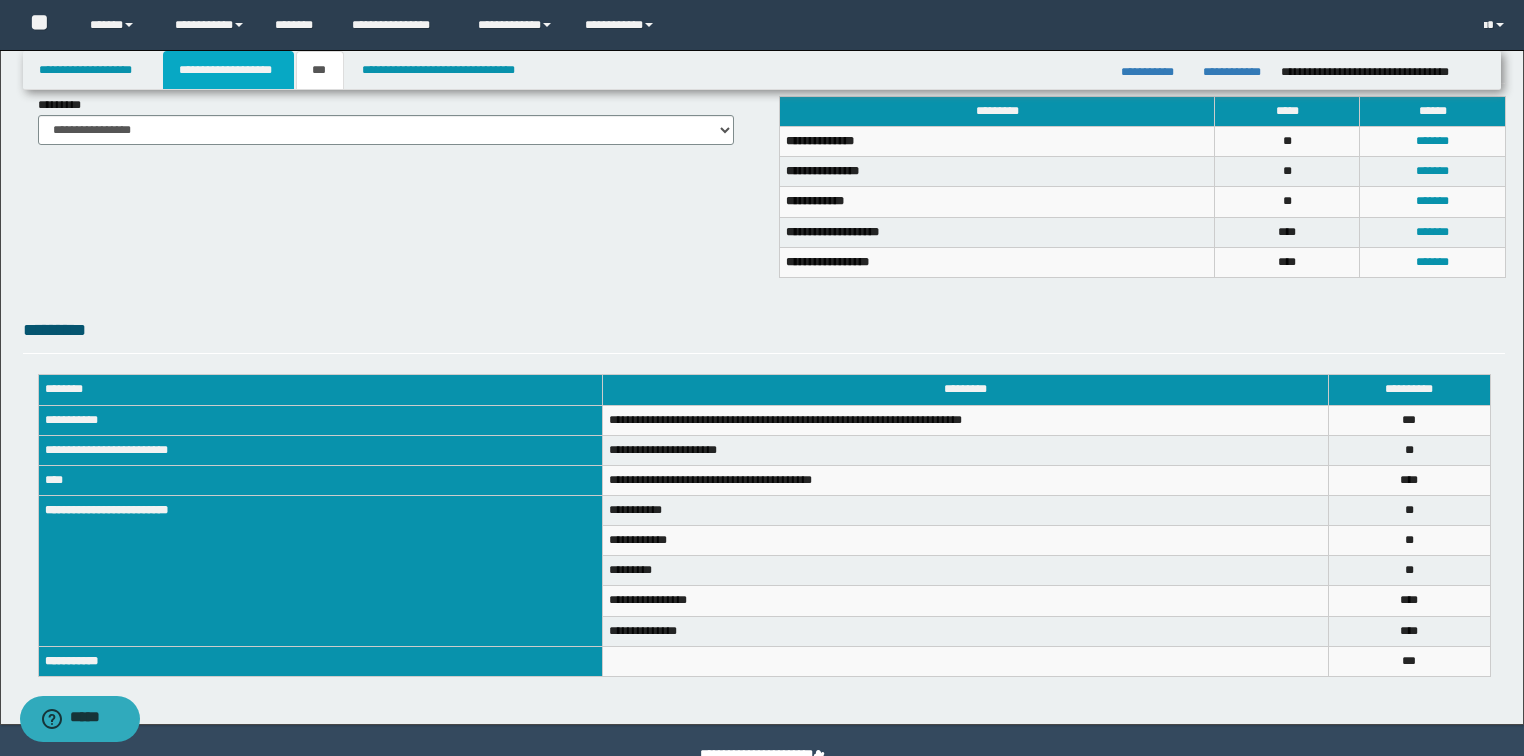 scroll, scrollTop: 511, scrollLeft: 0, axis: vertical 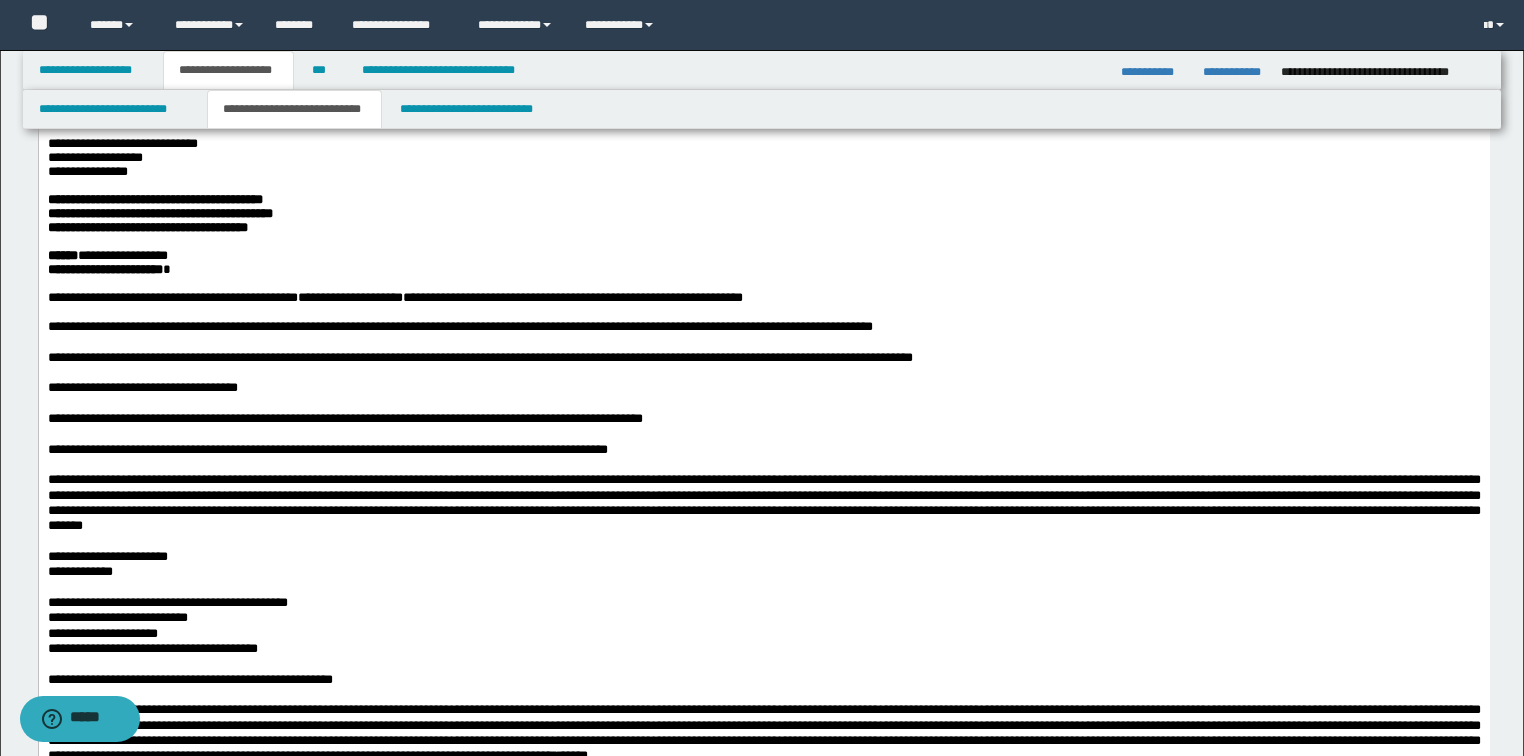 click on "**********" at bounding box center [159, 213] 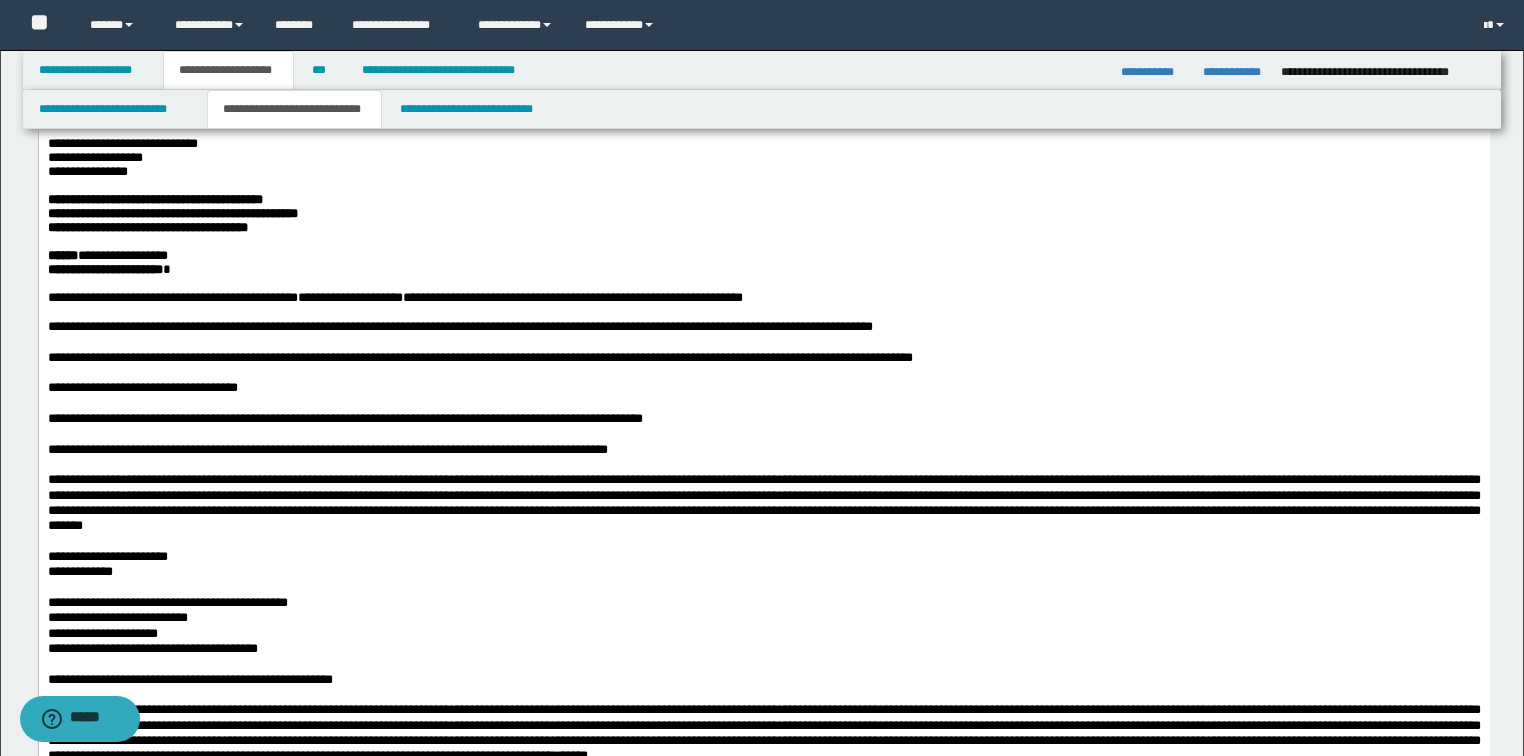 click on "**********" at bounding box center [154, 199] 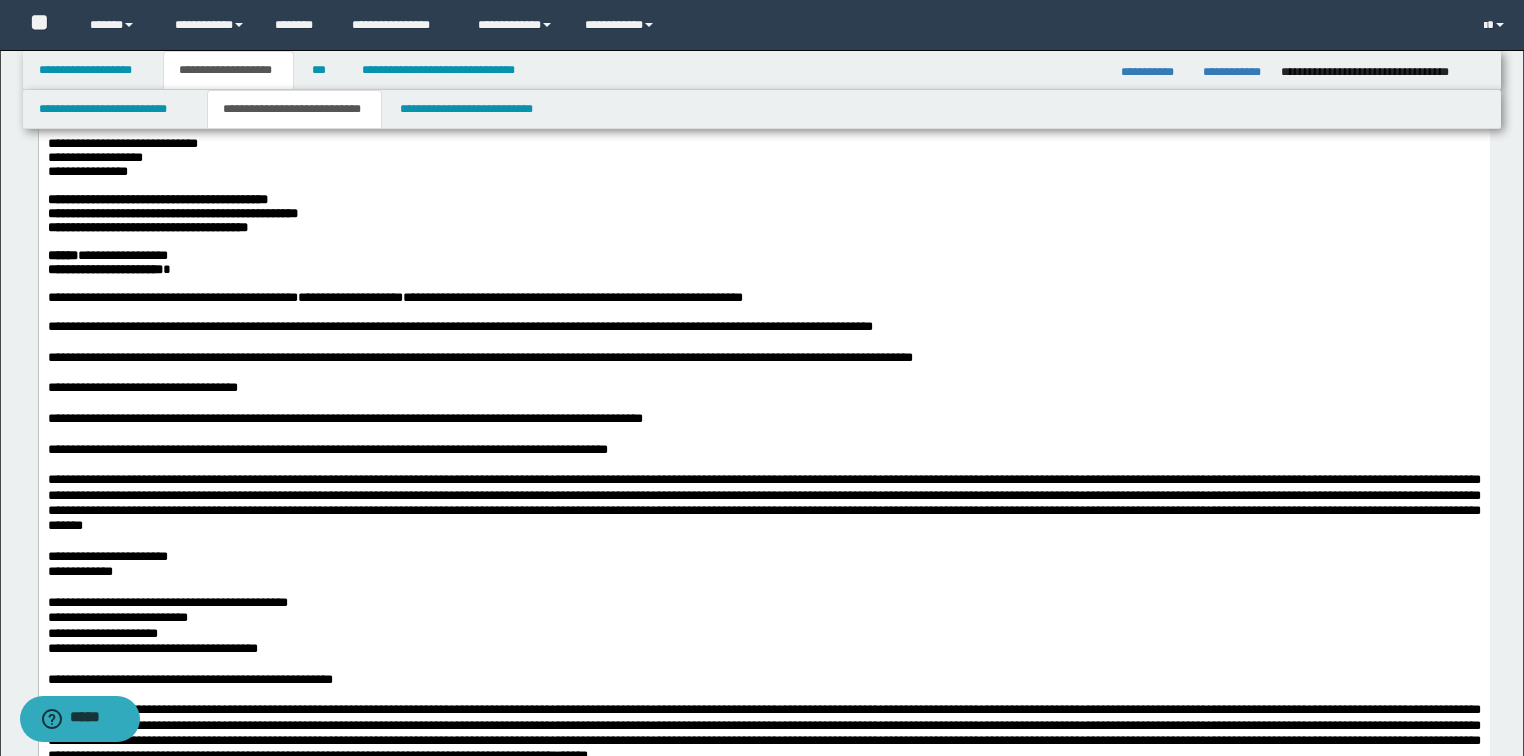 click on "**********" at bounding box center [147, 227] 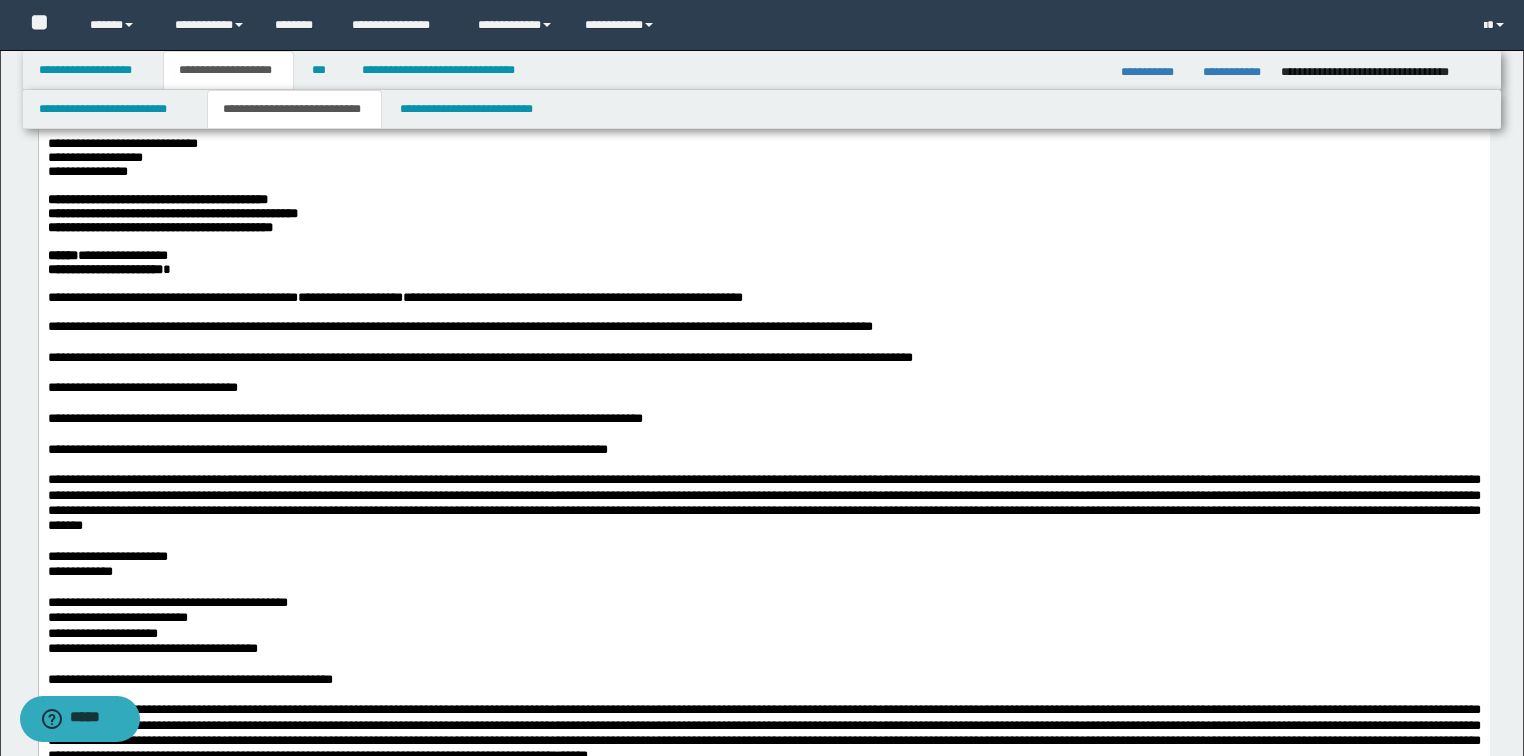 click on "**********" at bounding box center [159, 227] 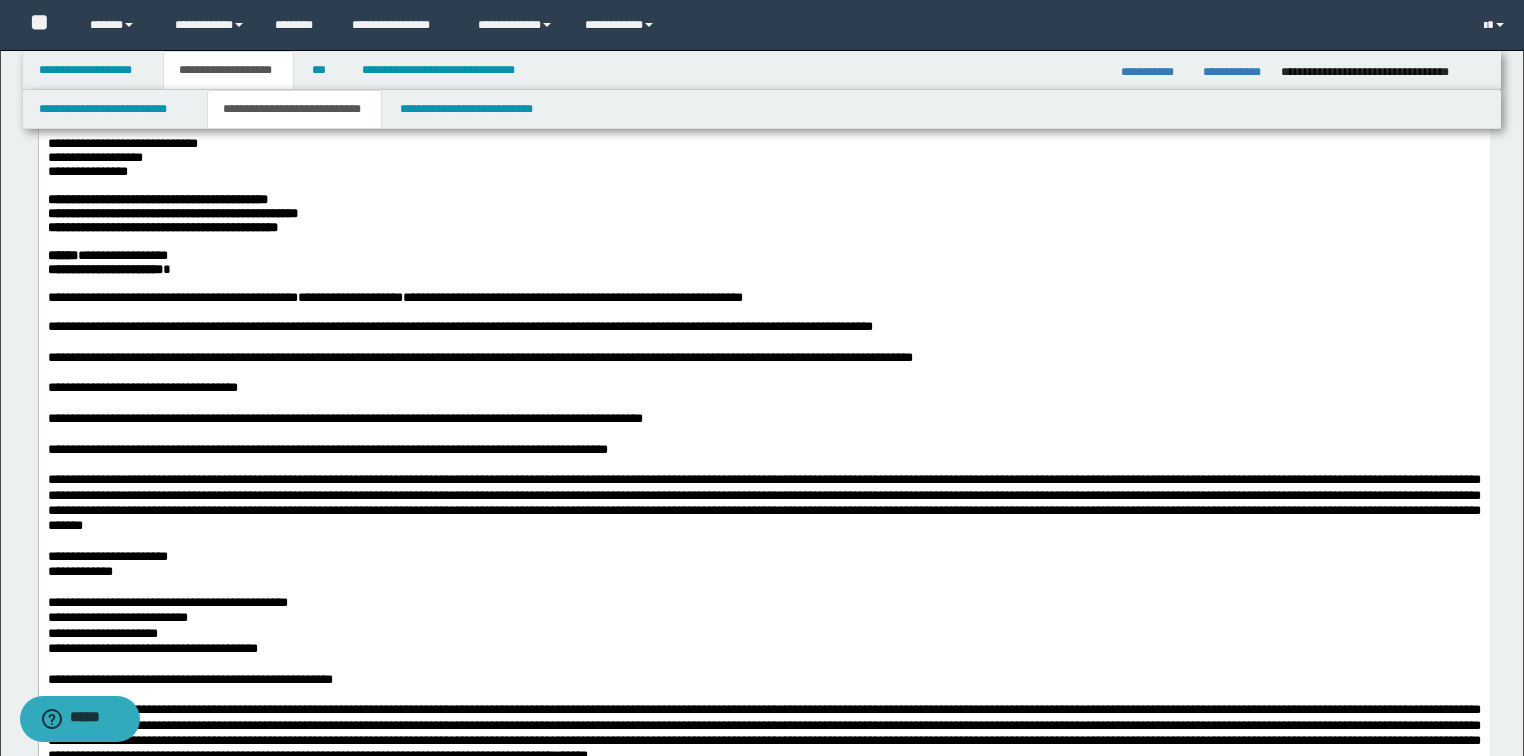click on "**********" at bounding box center [763, 270] 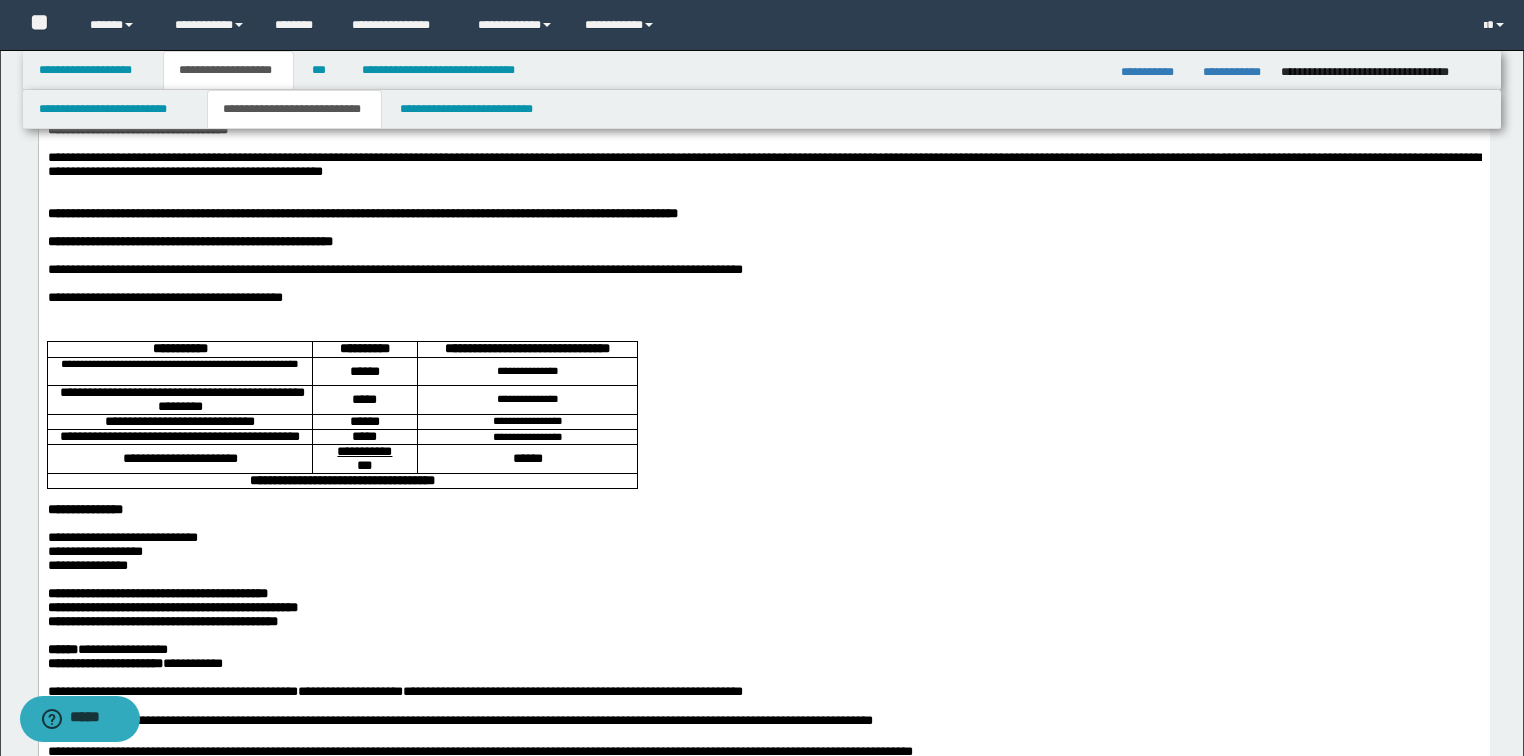 scroll, scrollTop: 111, scrollLeft: 0, axis: vertical 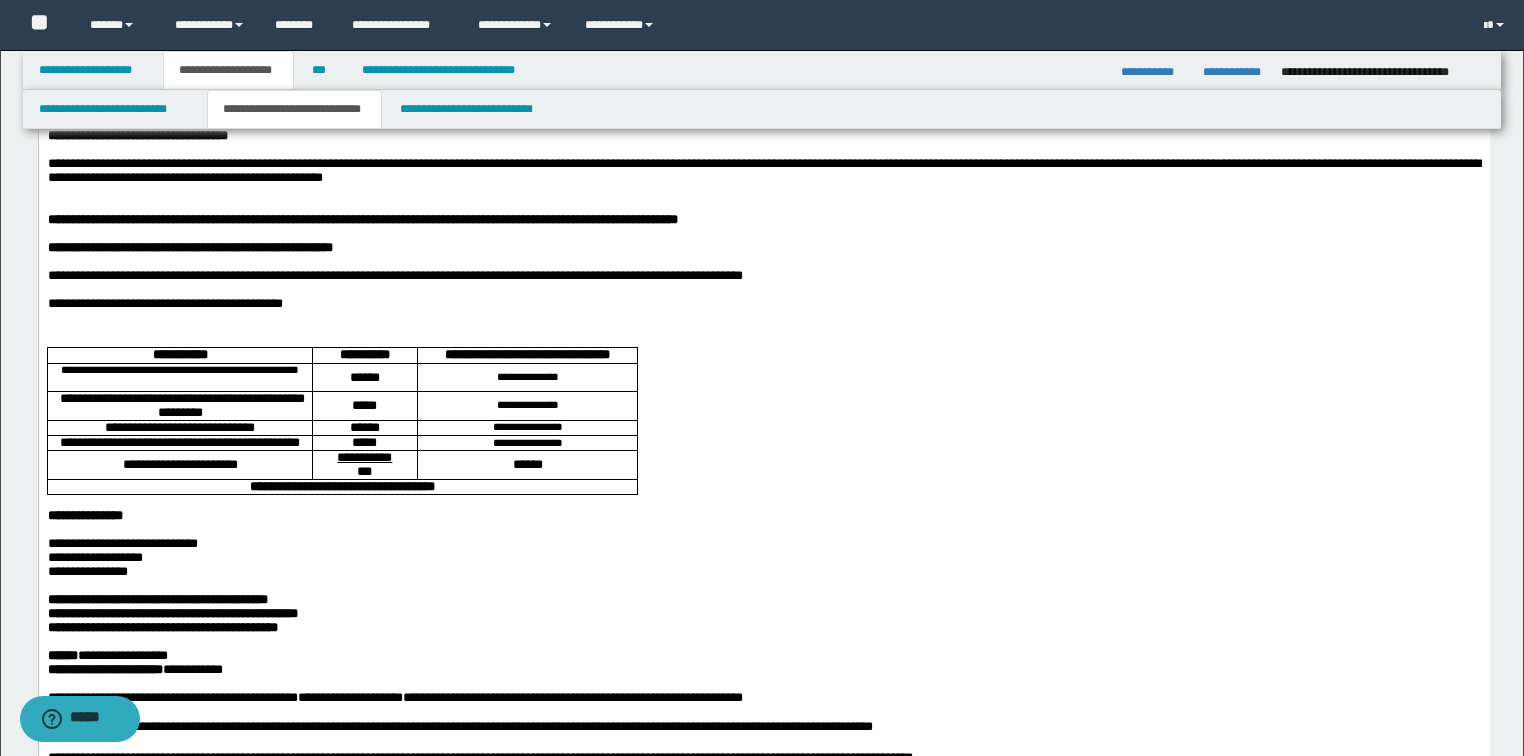 click at bounding box center (763, 331) 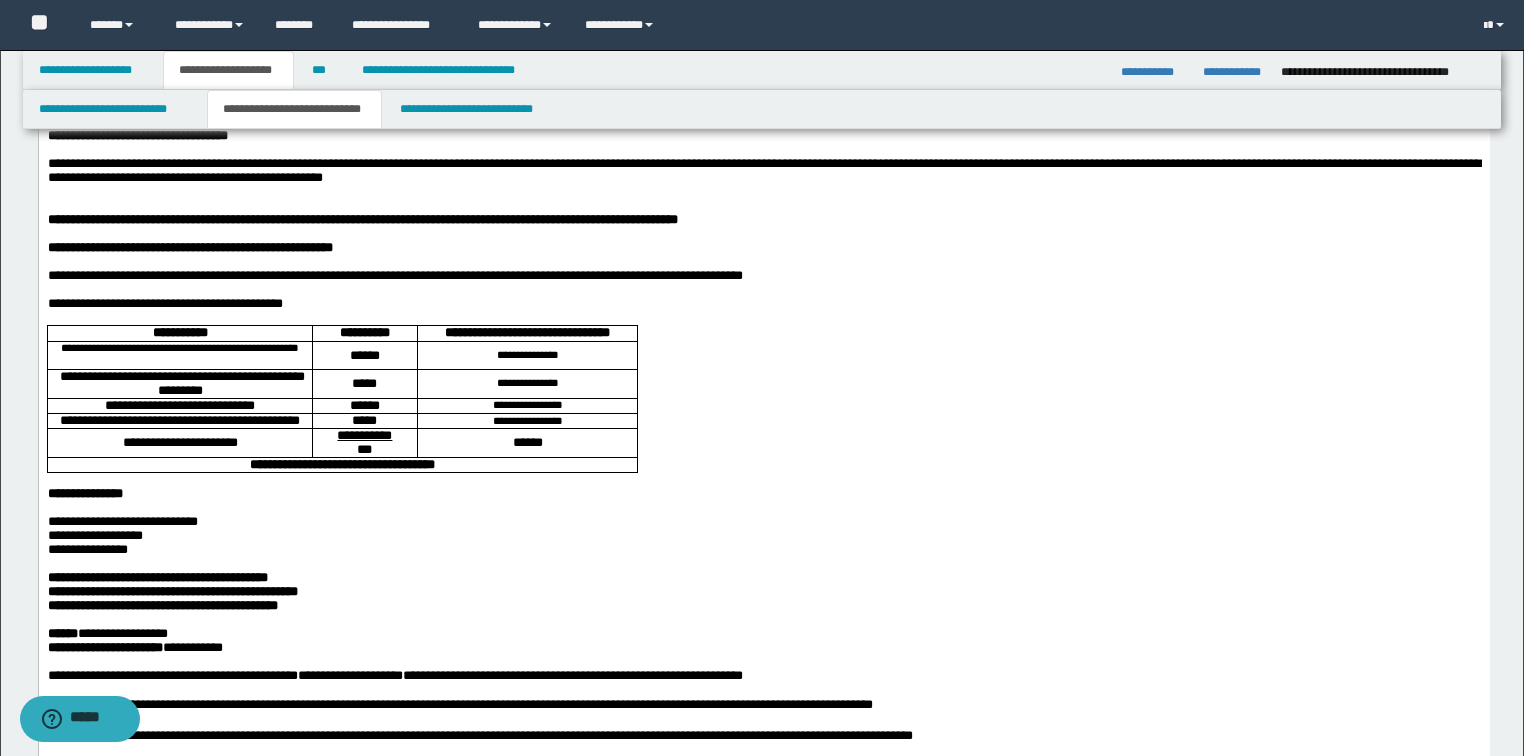 drag, startPoint x: 44, startPoint y: 294, endPoint x: 92, endPoint y: 315, distance: 52.392746 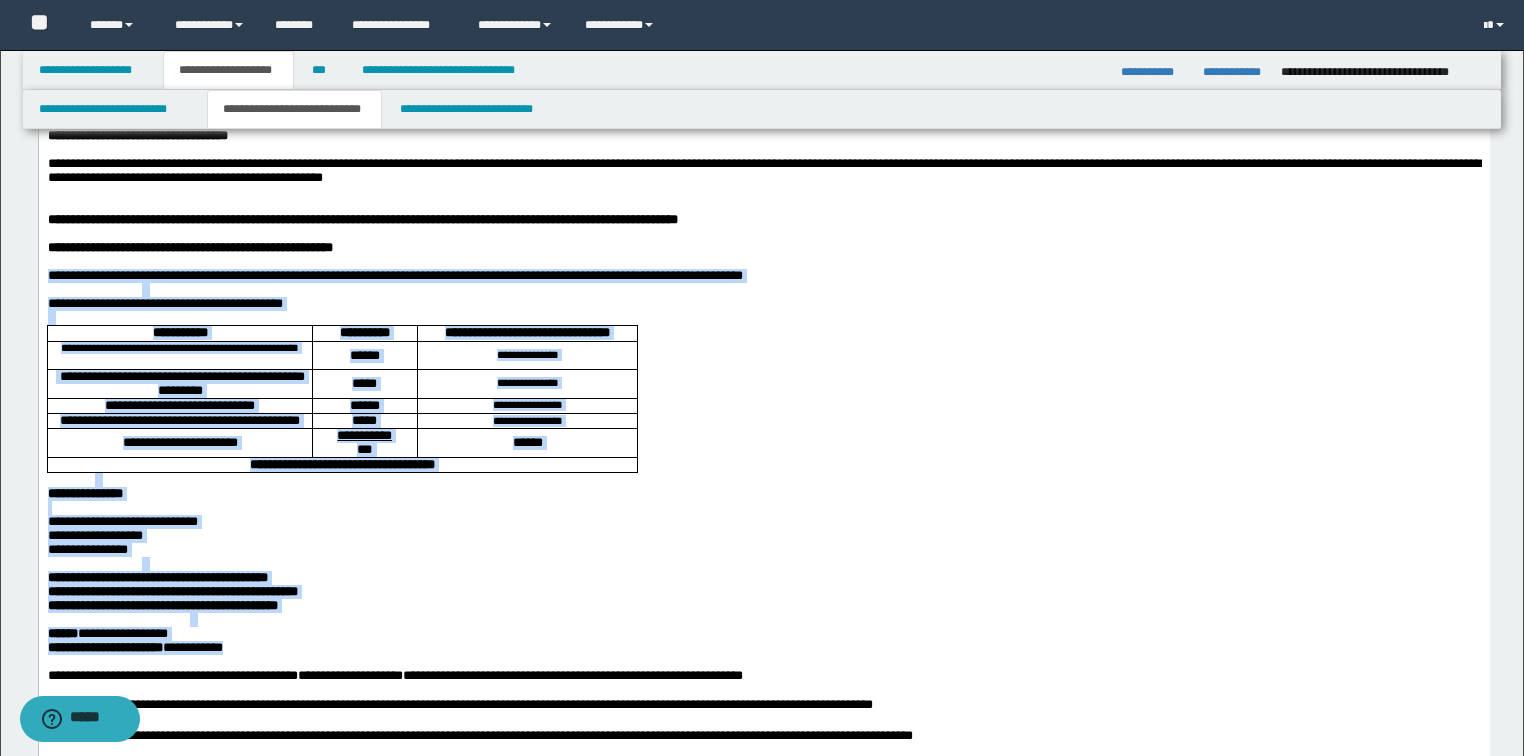 drag, startPoint x: 50, startPoint y: 293, endPoint x: 316, endPoint y: 725, distance: 507.32632 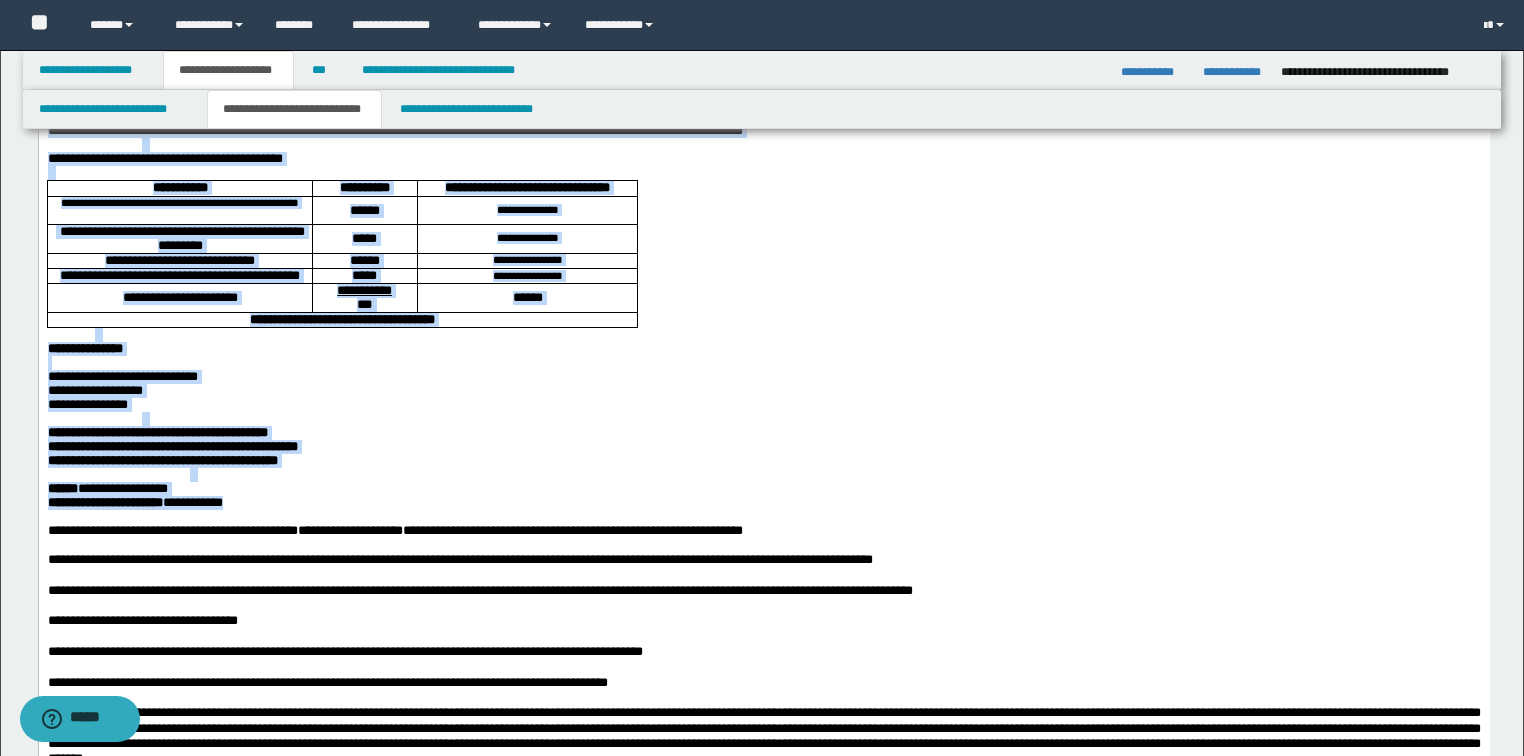 scroll, scrollTop: 351, scrollLeft: 0, axis: vertical 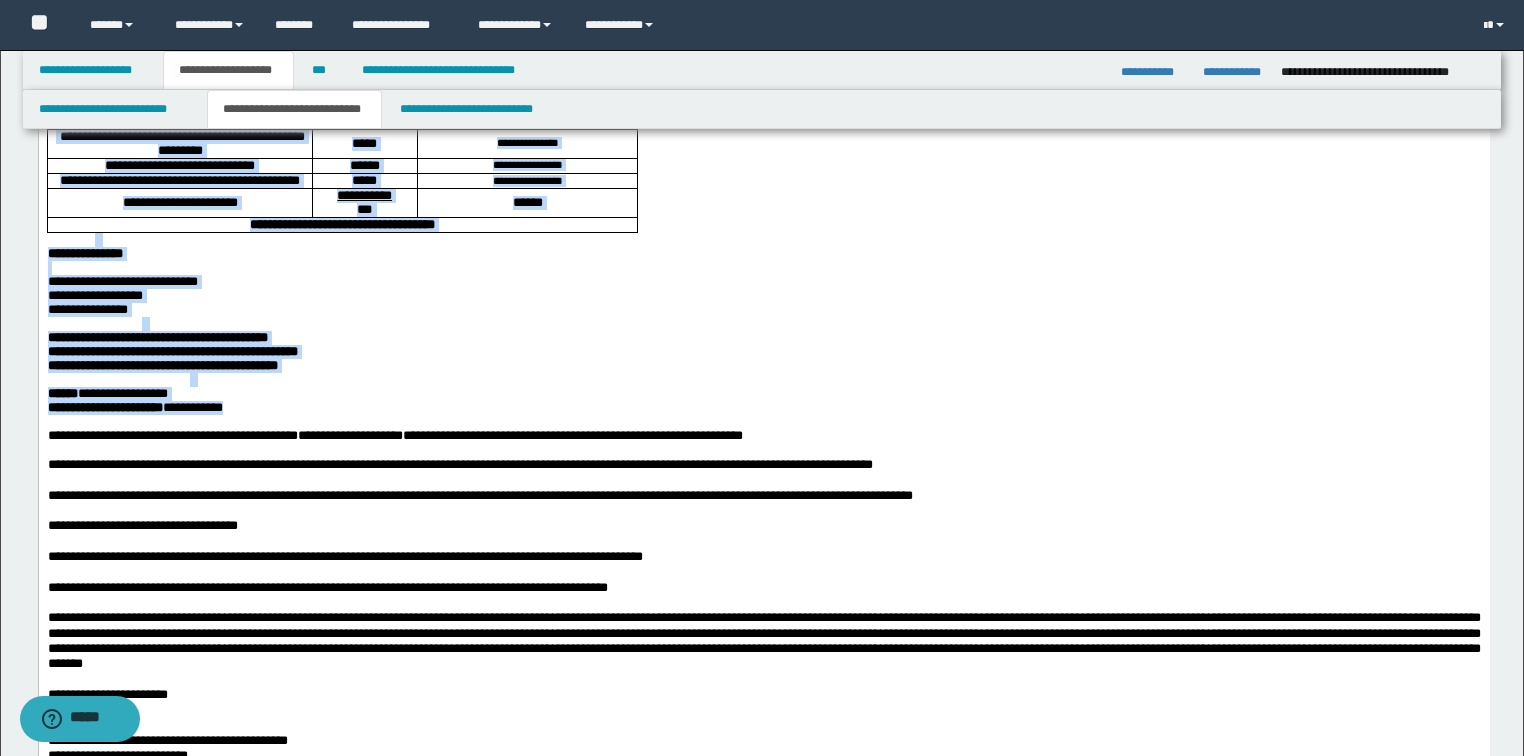 copy on "**********" 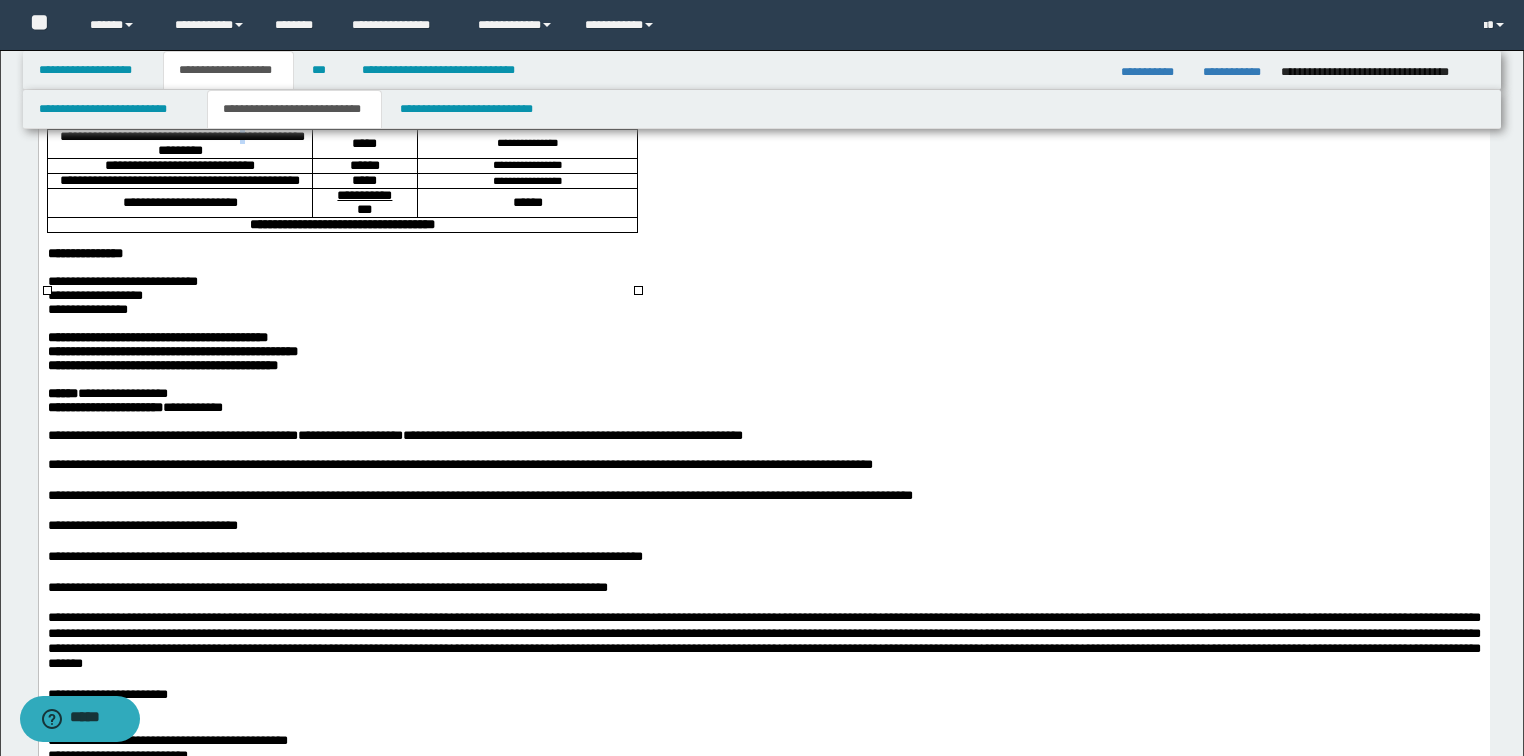 click on "**********" at bounding box center [179, 143] 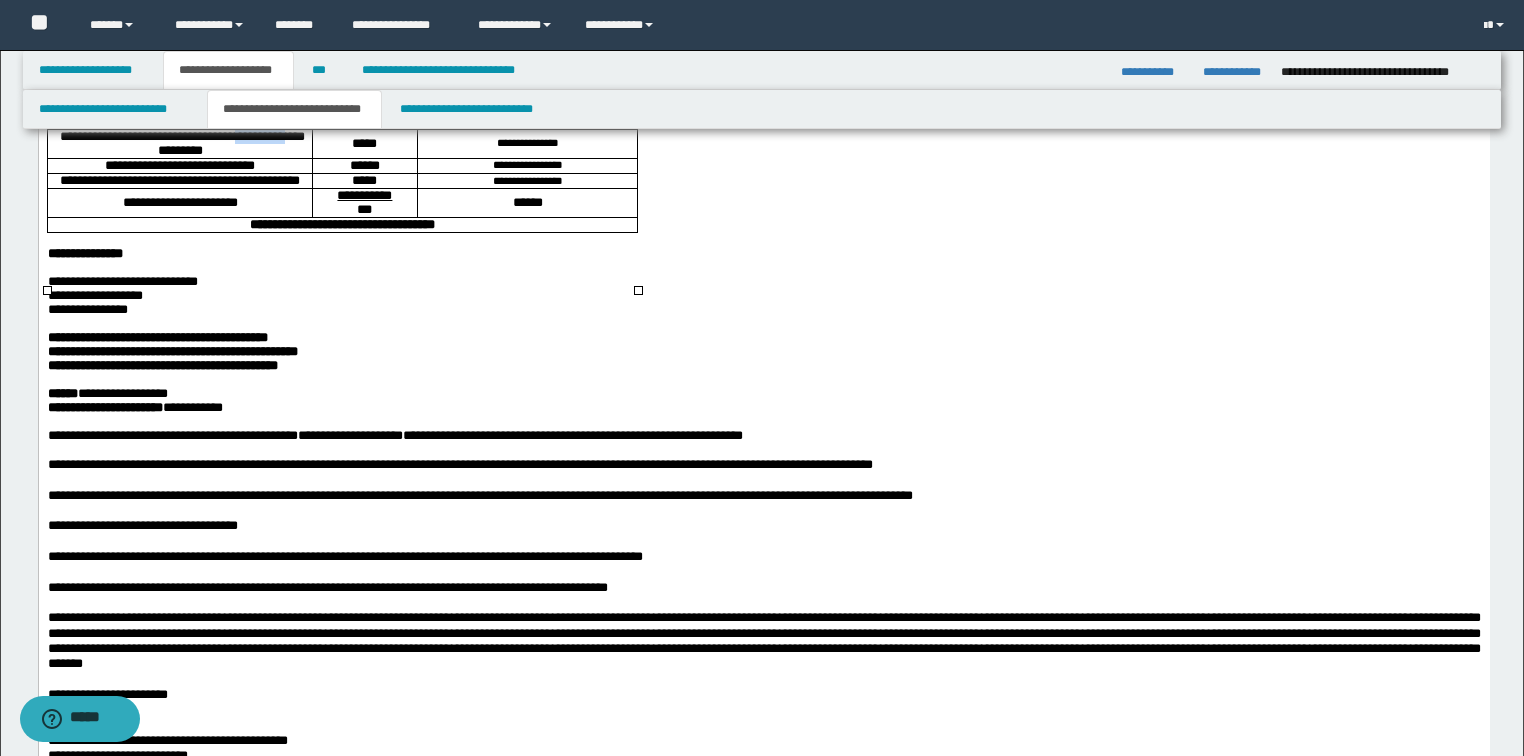 drag, startPoint x: 108, startPoint y: 181, endPoint x: 164, endPoint y: 185, distance: 56.142673 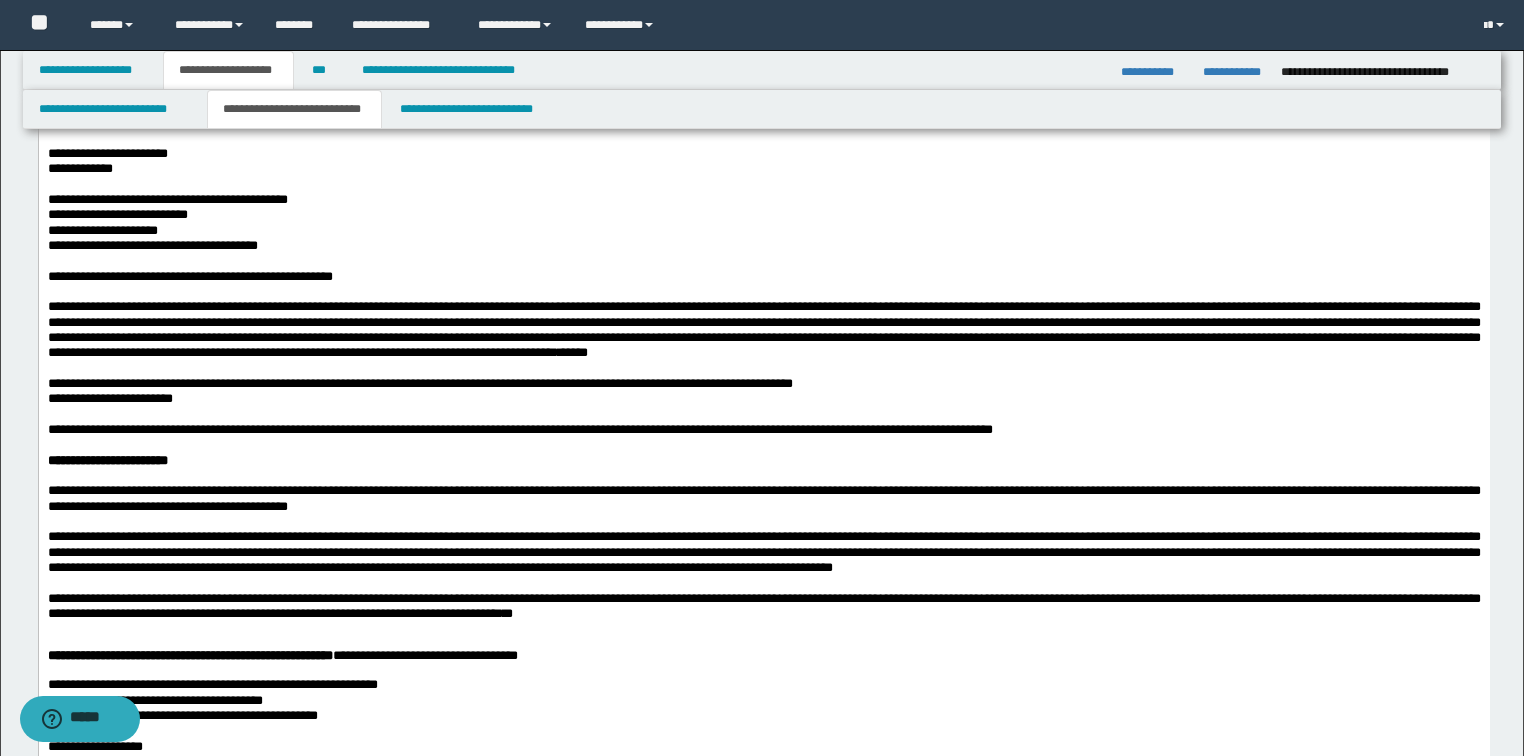 scroll, scrollTop: 911, scrollLeft: 0, axis: vertical 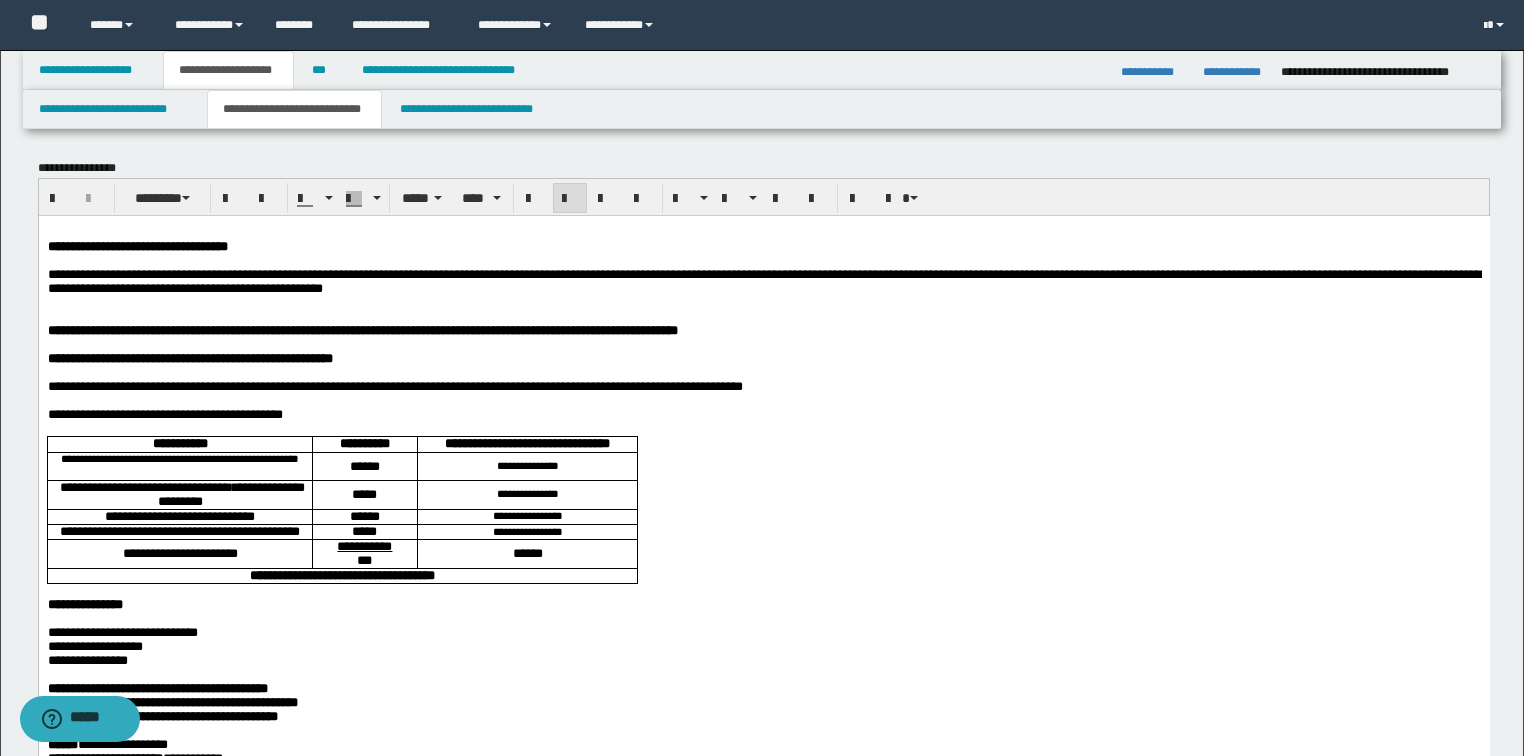 click on "**********" at bounding box center (763, 280) 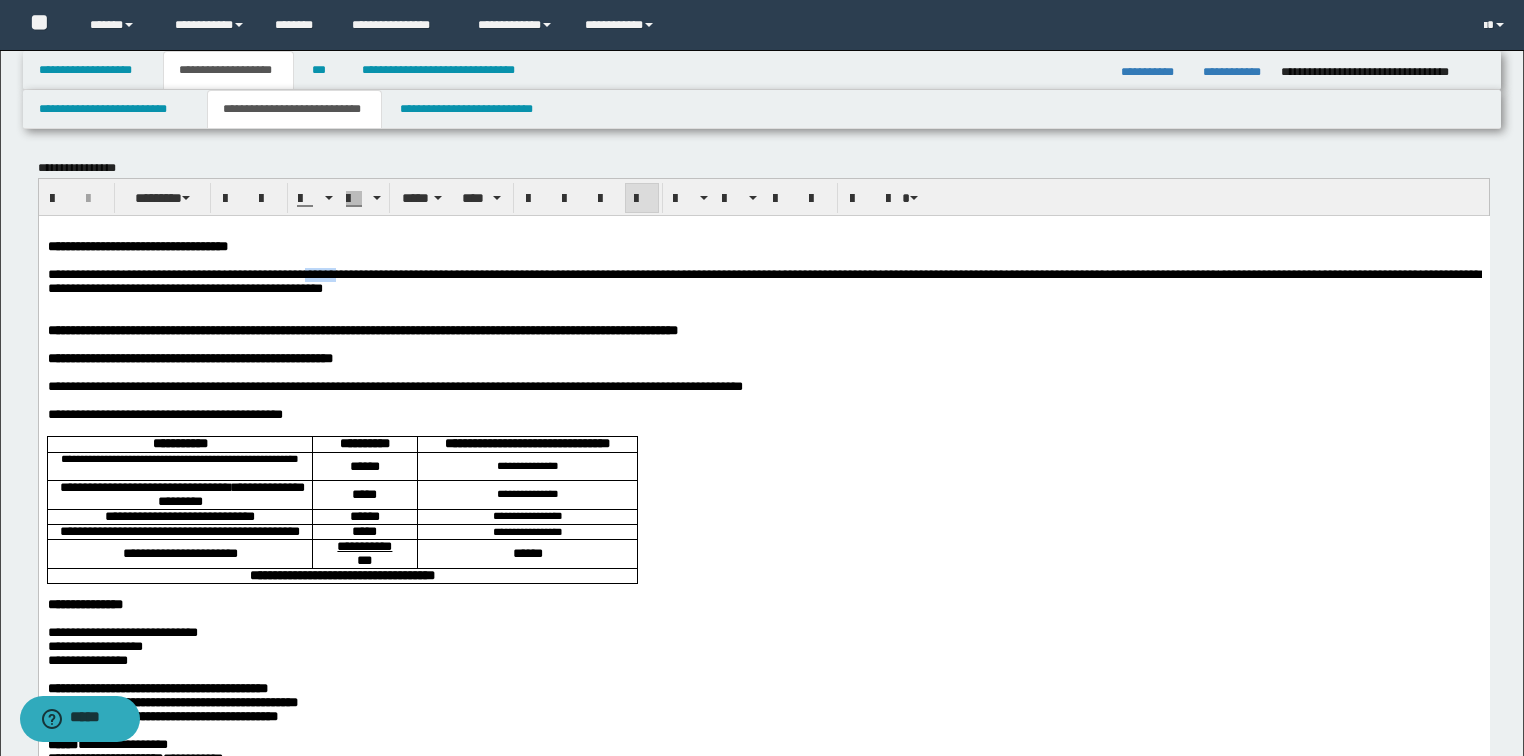 click on "**********" at bounding box center [763, 280] 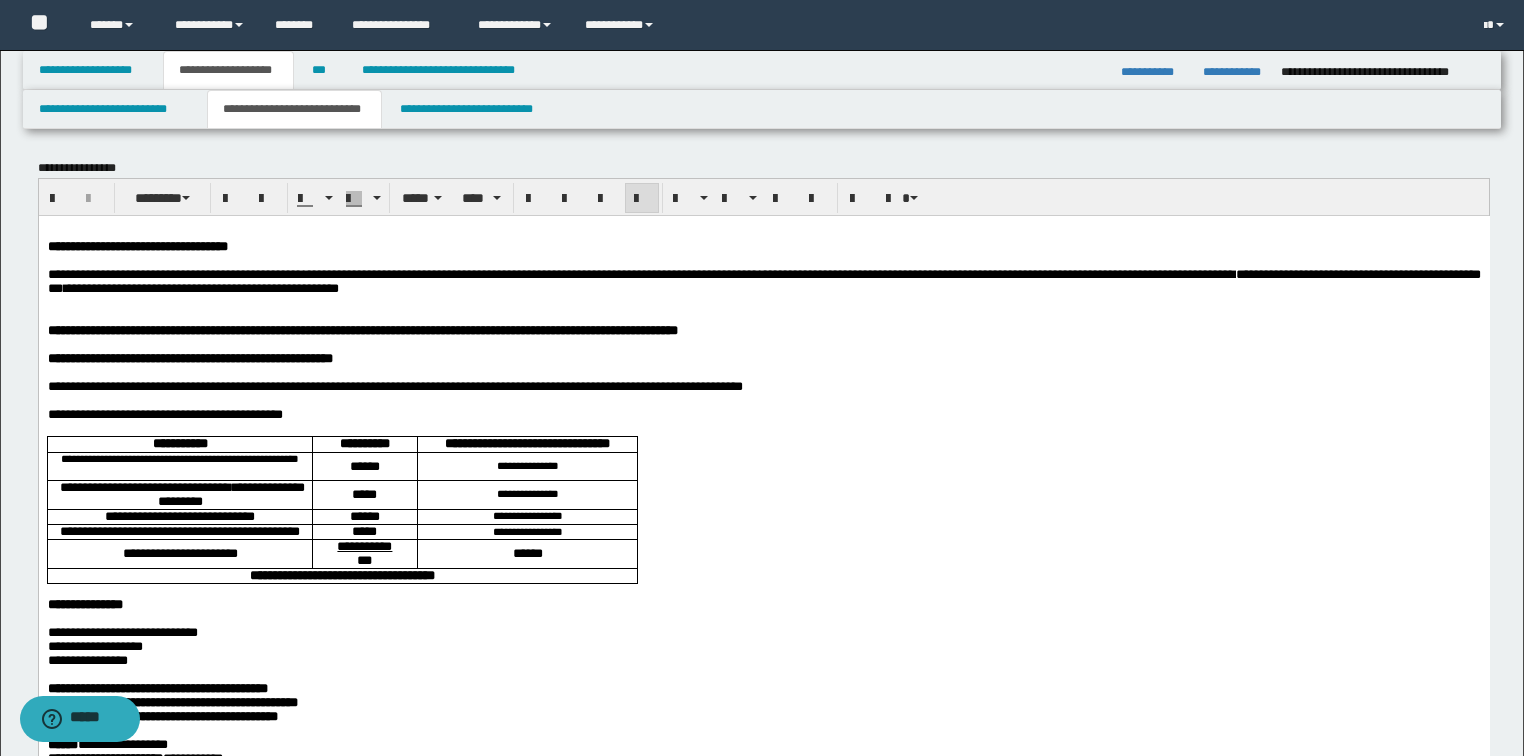 click on "**********" at bounding box center (763, 280) 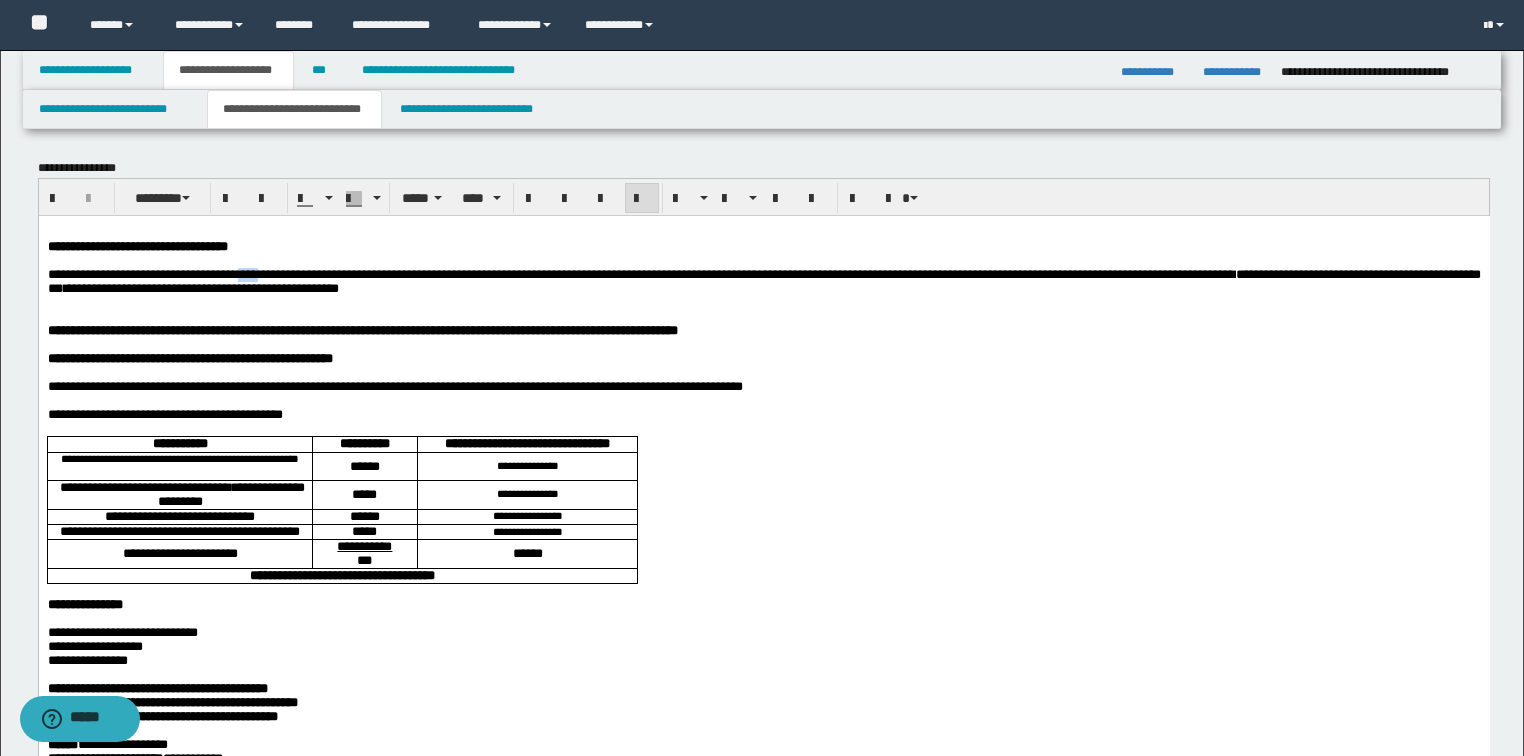 click on "**********" at bounding box center [763, 280] 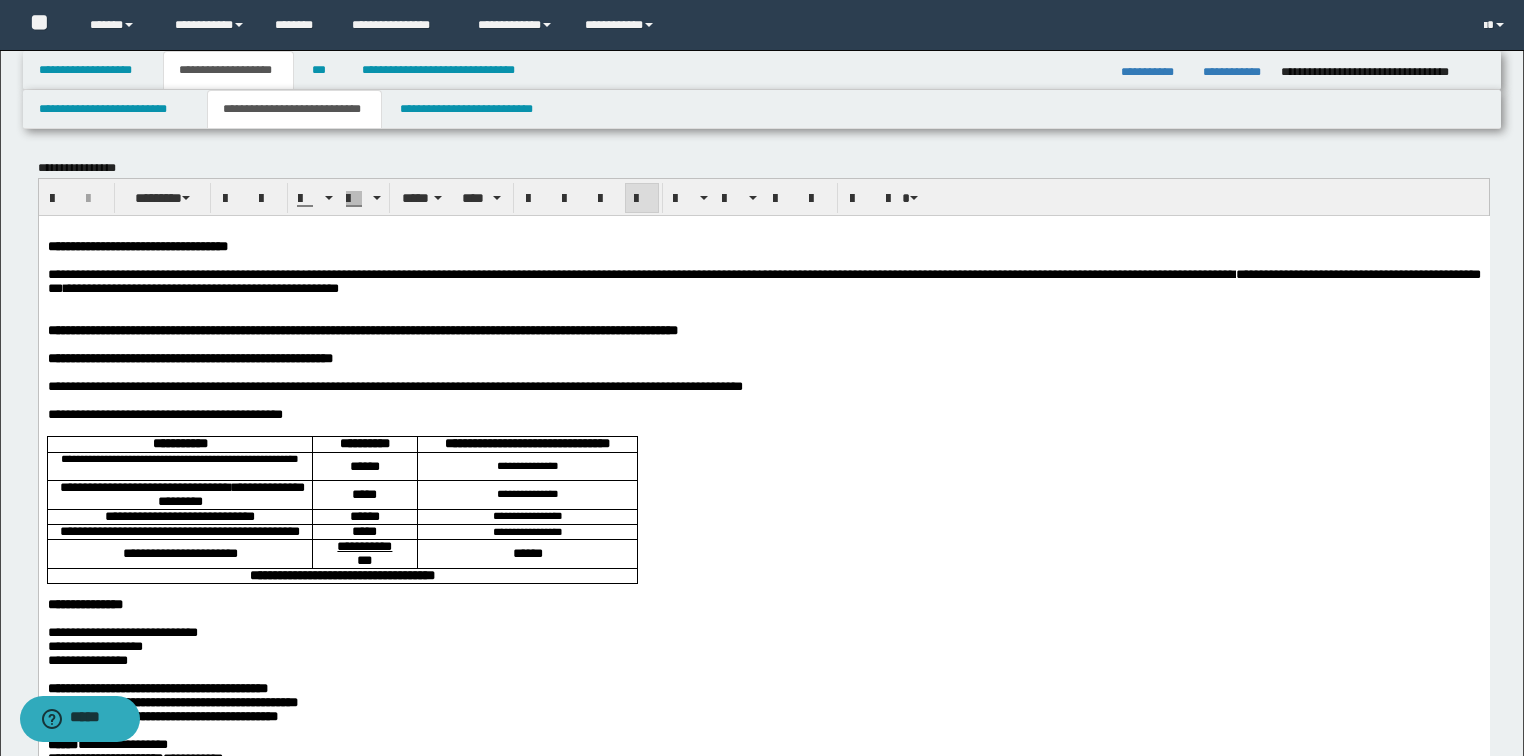 click on "**********" at bounding box center (763, 280) 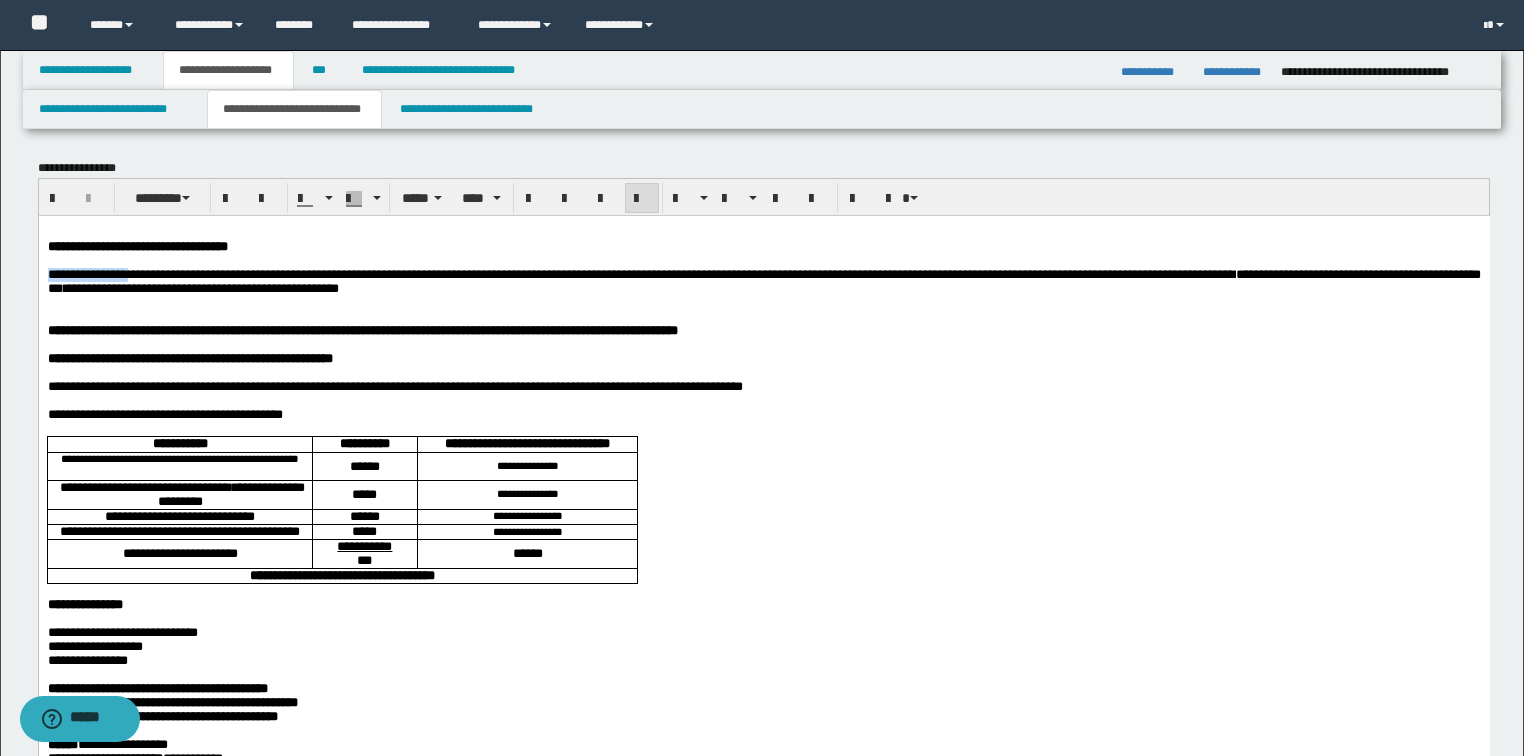 drag, startPoint x: 162, startPoint y: 280, endPoint x: 2, endPoint y: 272, distance: 160.19987 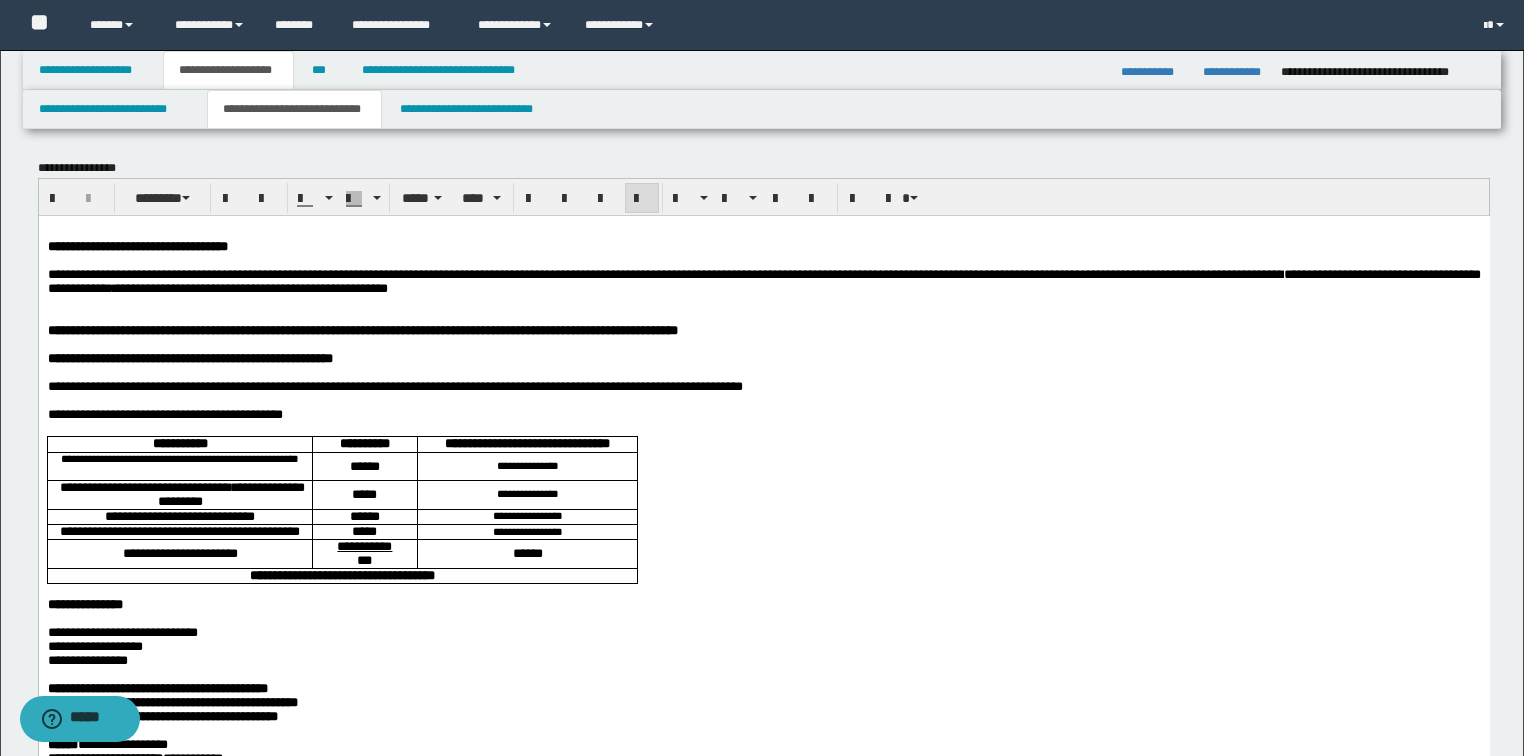 click on "**********" at bounding box center [763, 280] 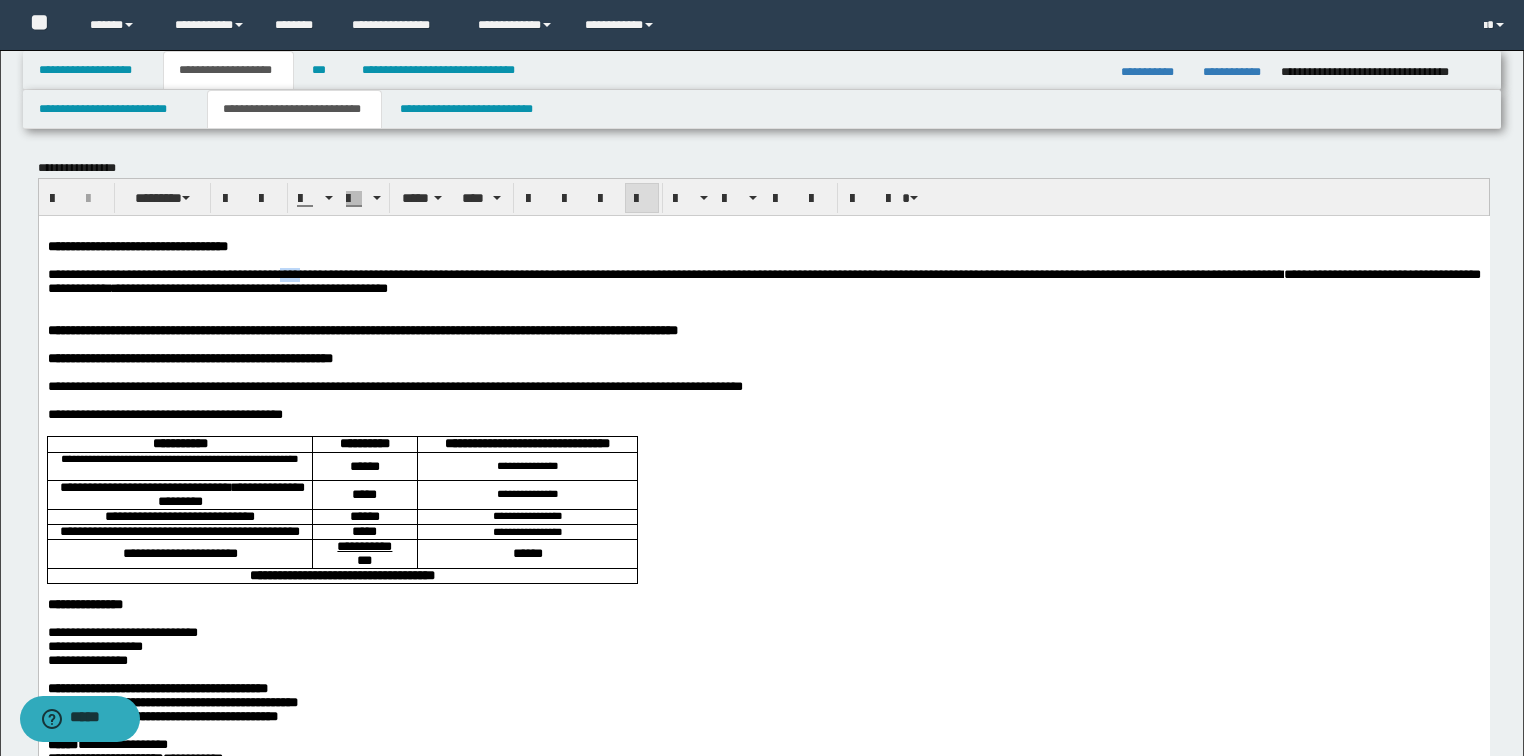 click on "**********" at bounding box center (763, 280) 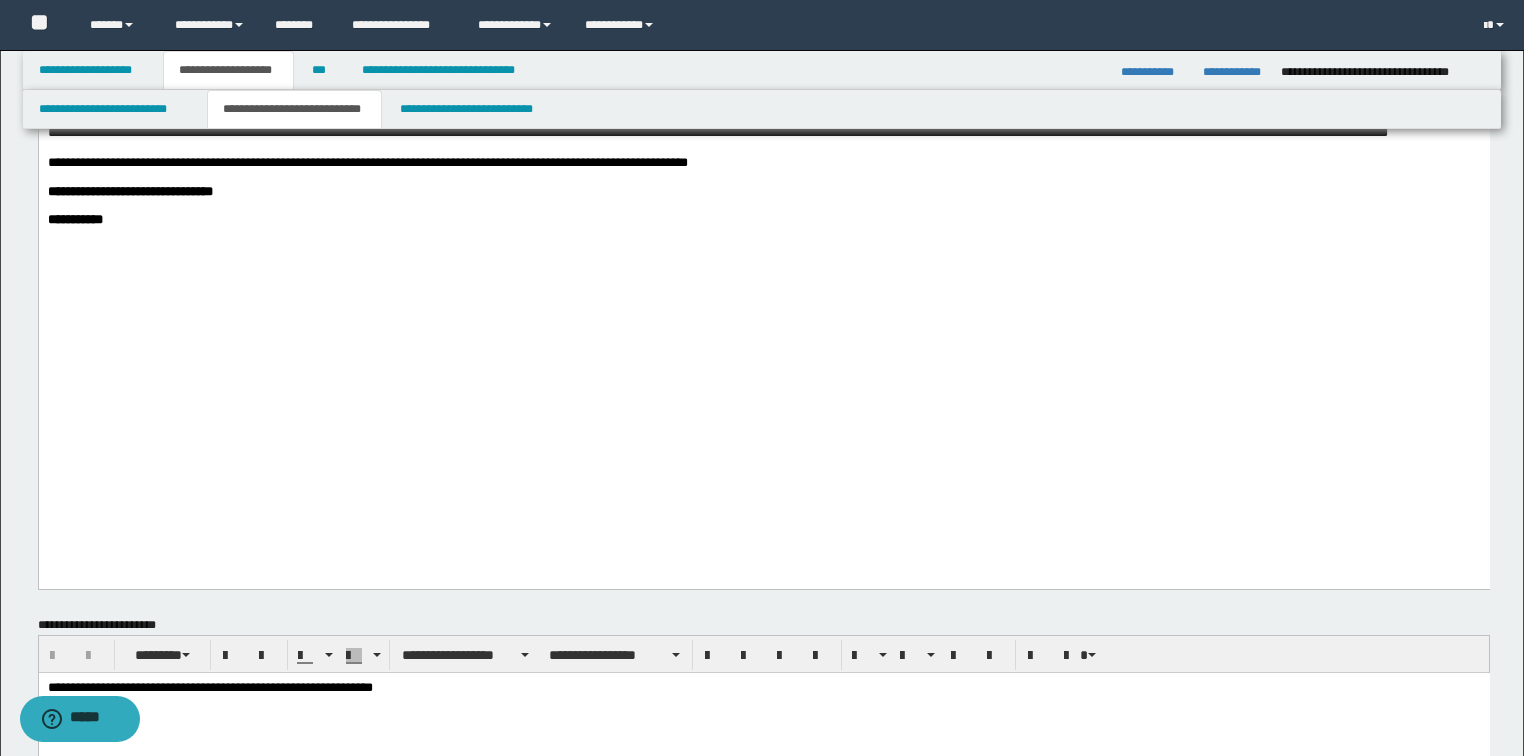 scroll, scrollTop: 2000, scrollLeft: 0, axis: vertical 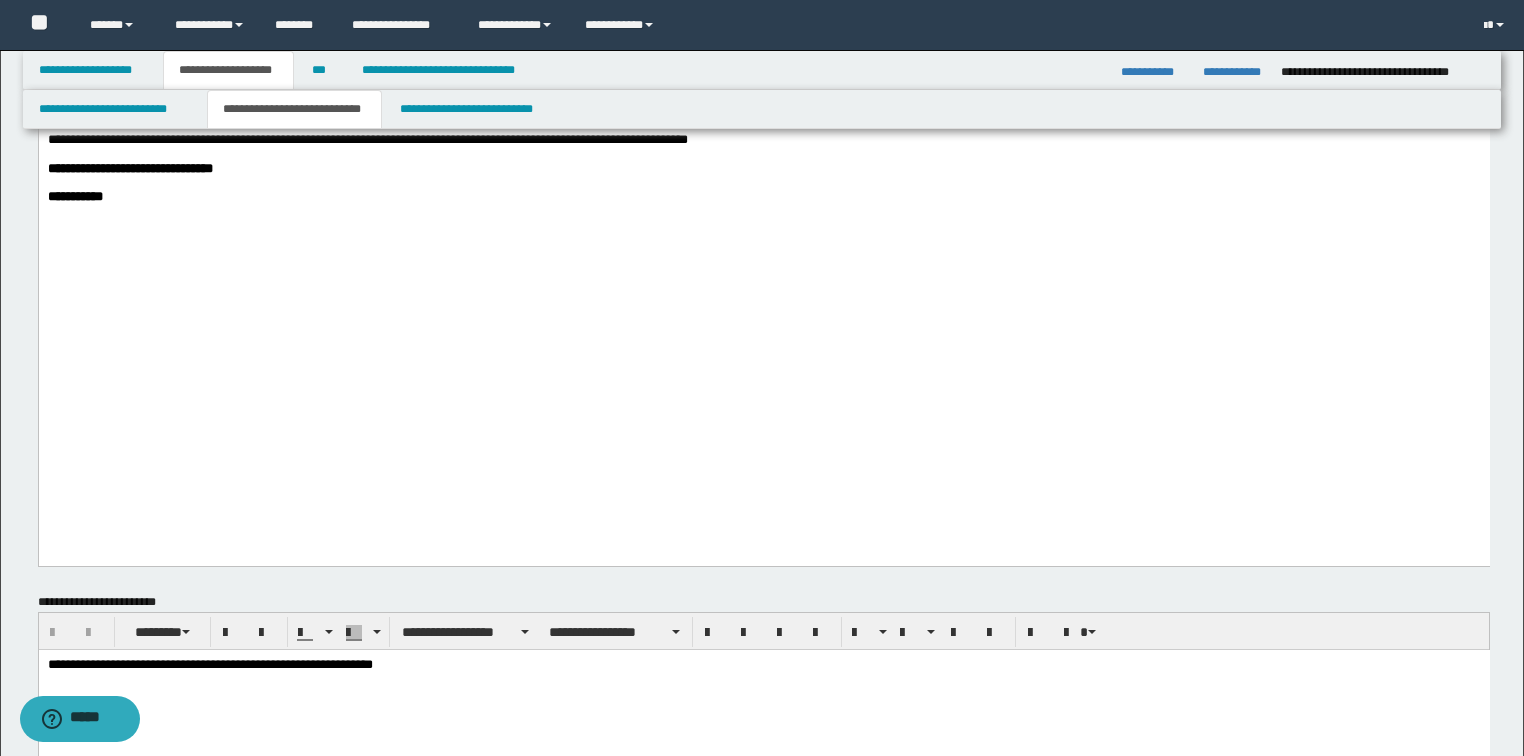 click on "**********" at bounding box center (74, 196) 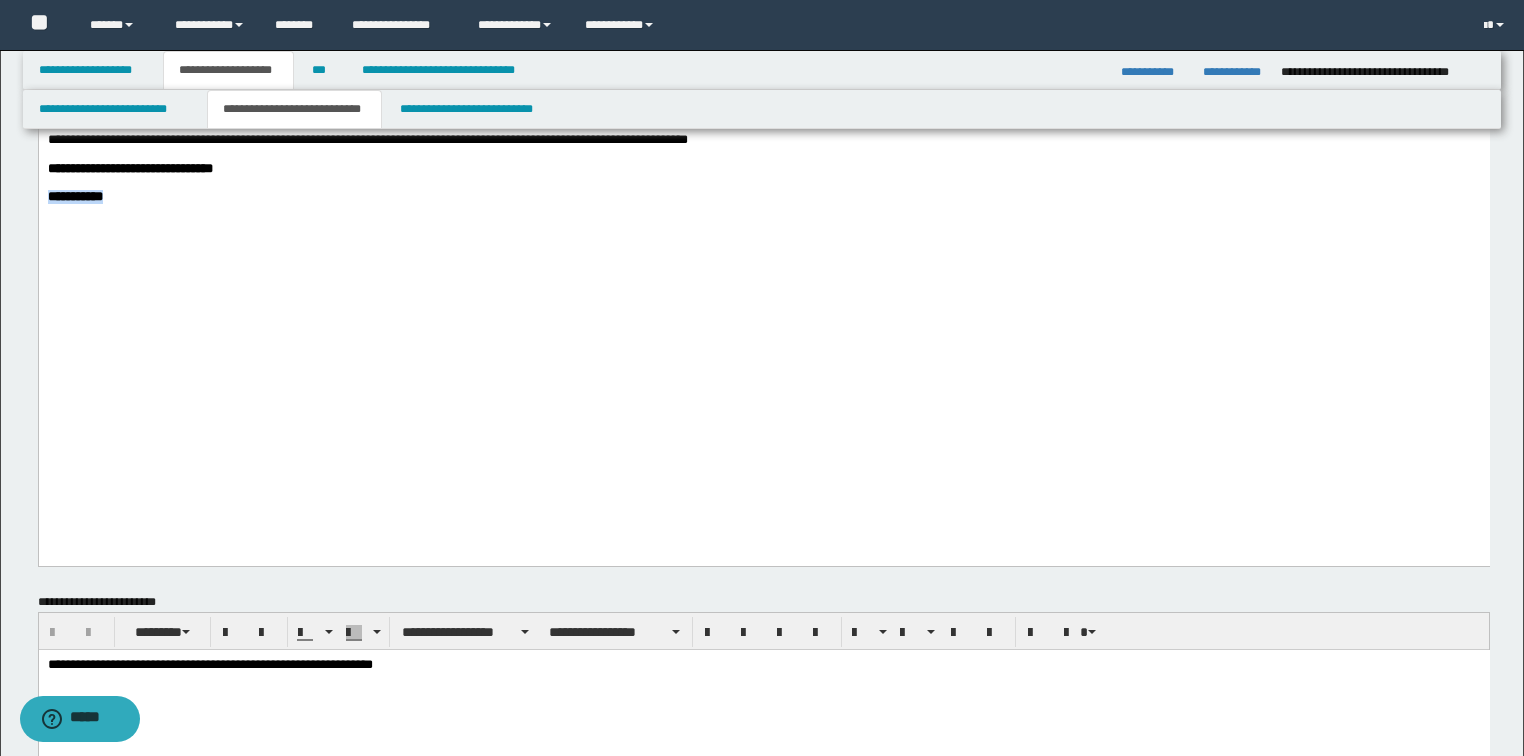 click on "**********" at bounding box center [74, 196] 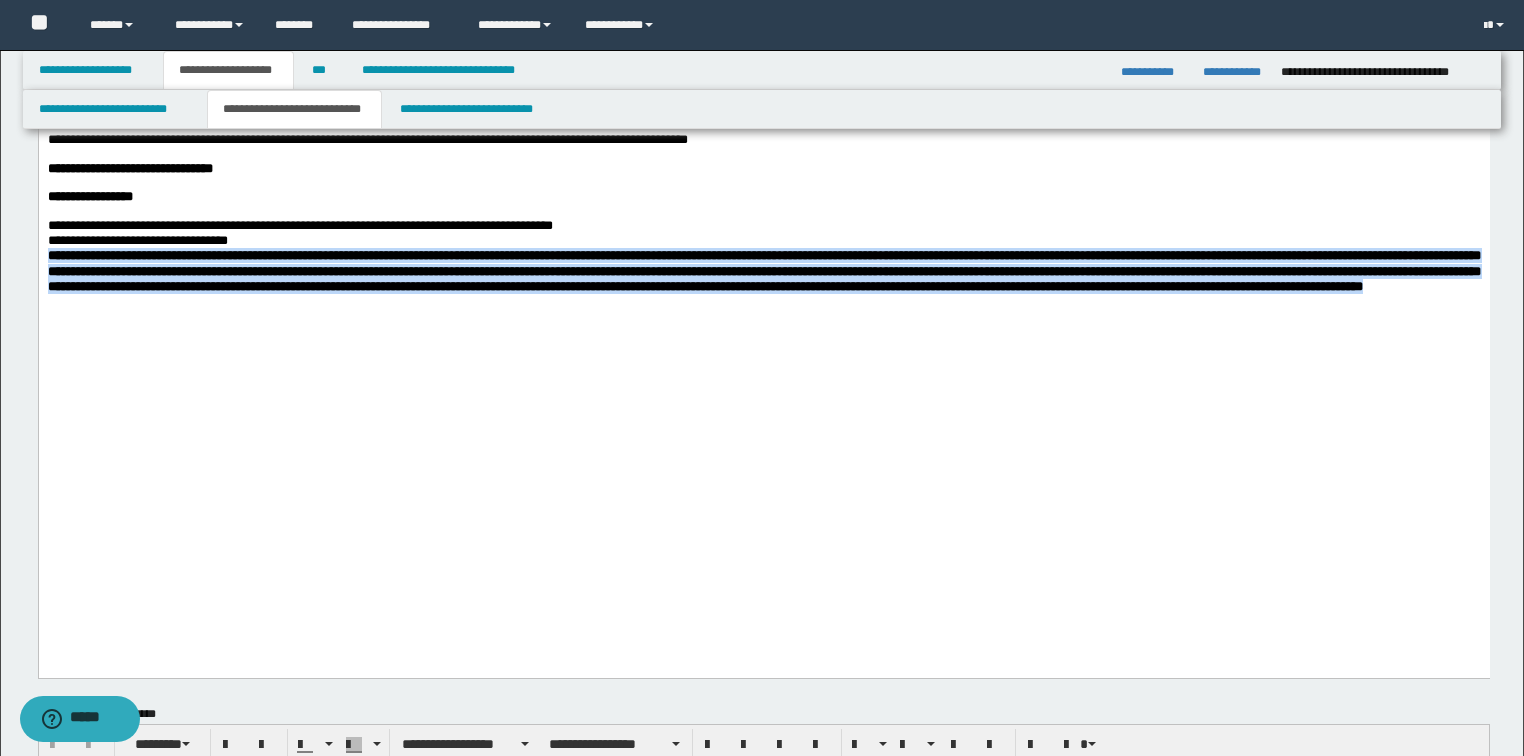 drag, startPoint x: 1176, startPoint y: 527, endPoint x: -1, endPoint y: 472, distance: 1178.2843 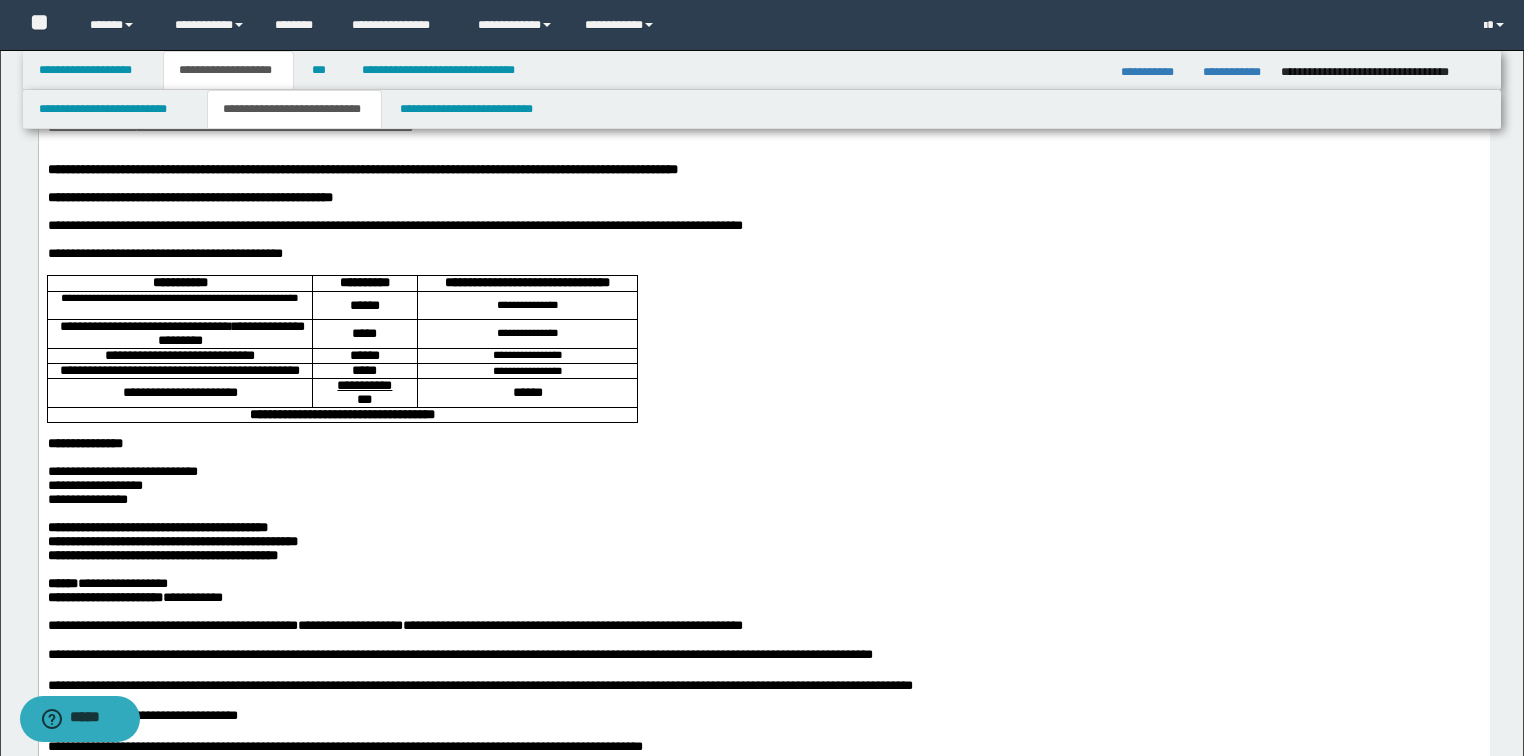 scroll, scrollTop: 0, scrollLeft: 0, axis: both 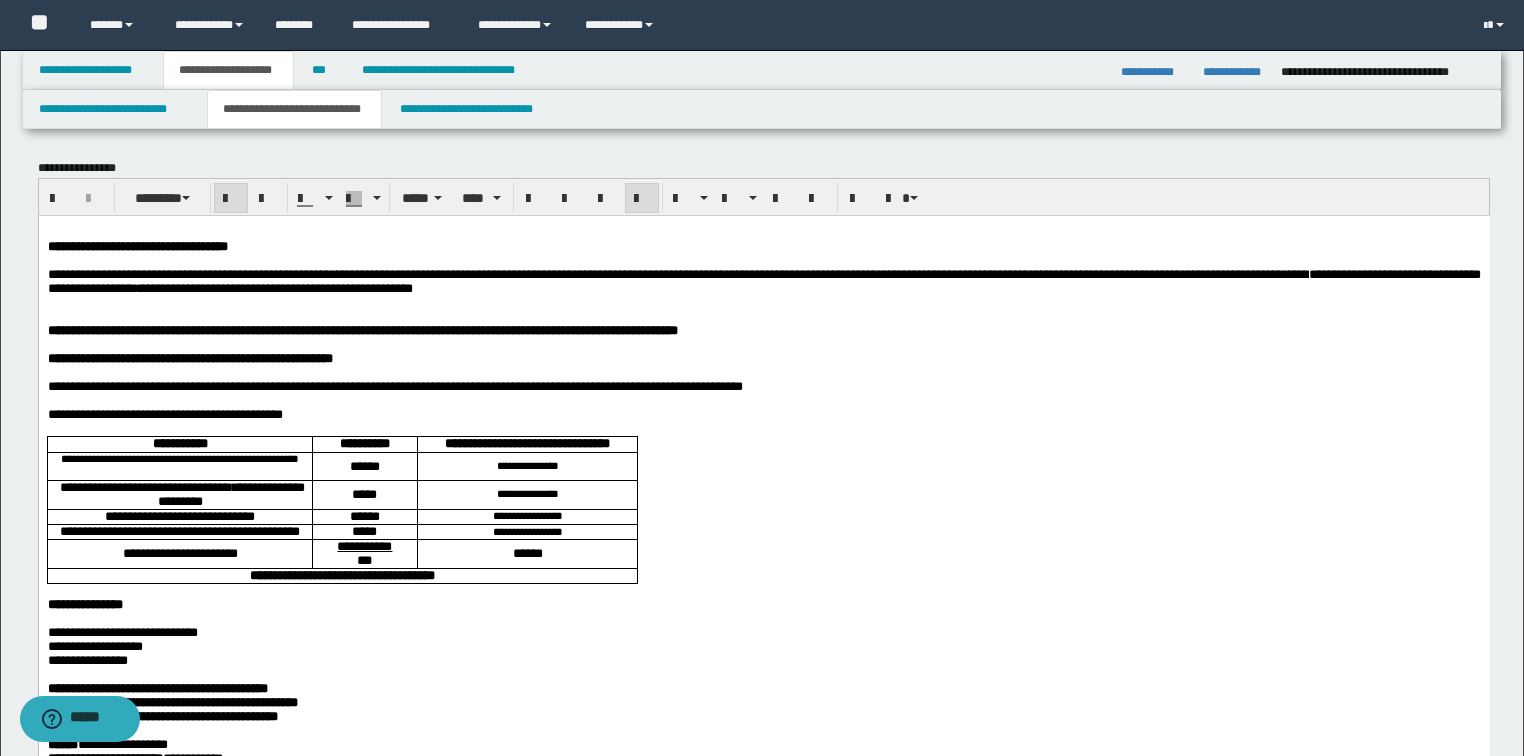 drag, startPoint x: 227, startPoint y: 192, endPoint x: 185, endPoint y: 21, distance: 176.08237 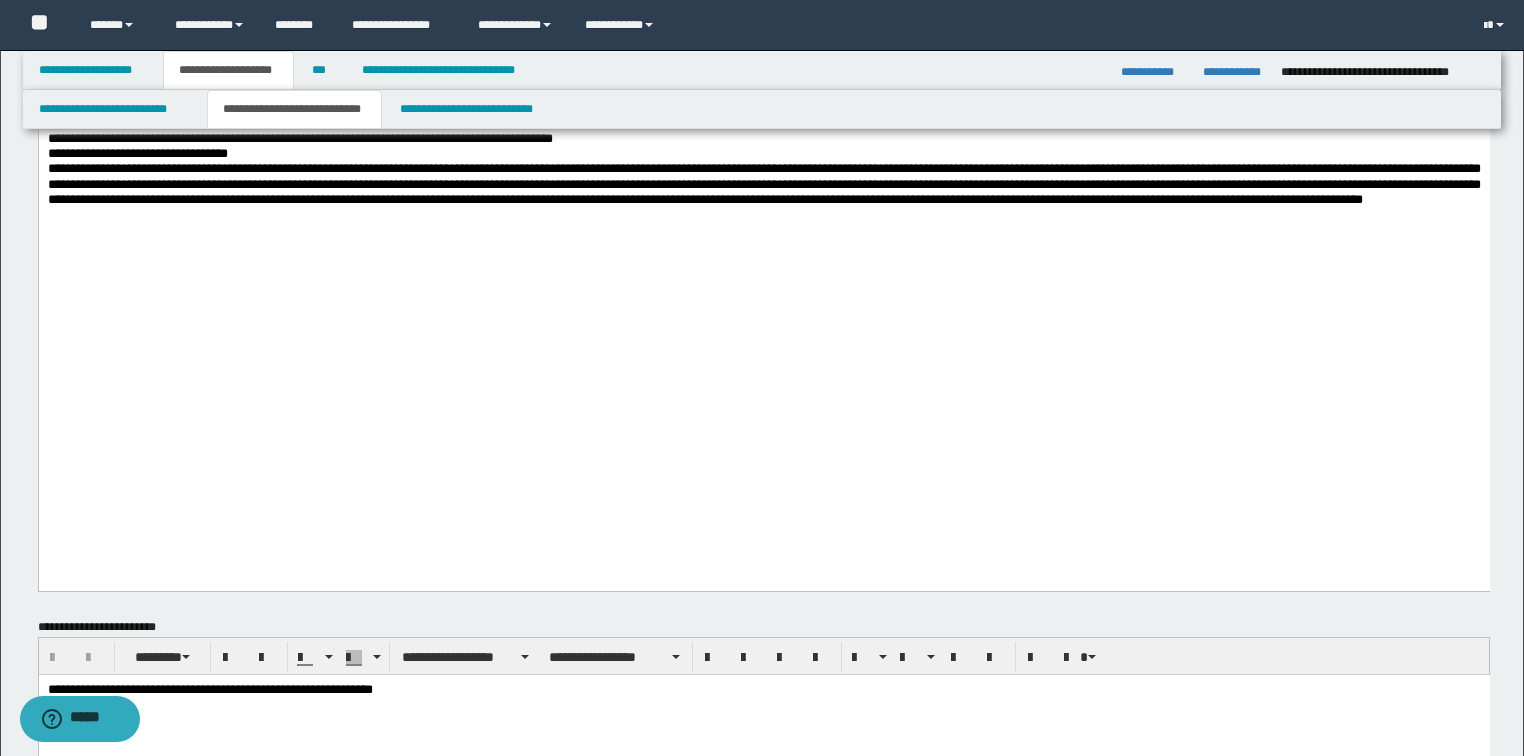 scroll, scrollTop: 2240, scrollLeft: 0, axis: vertical 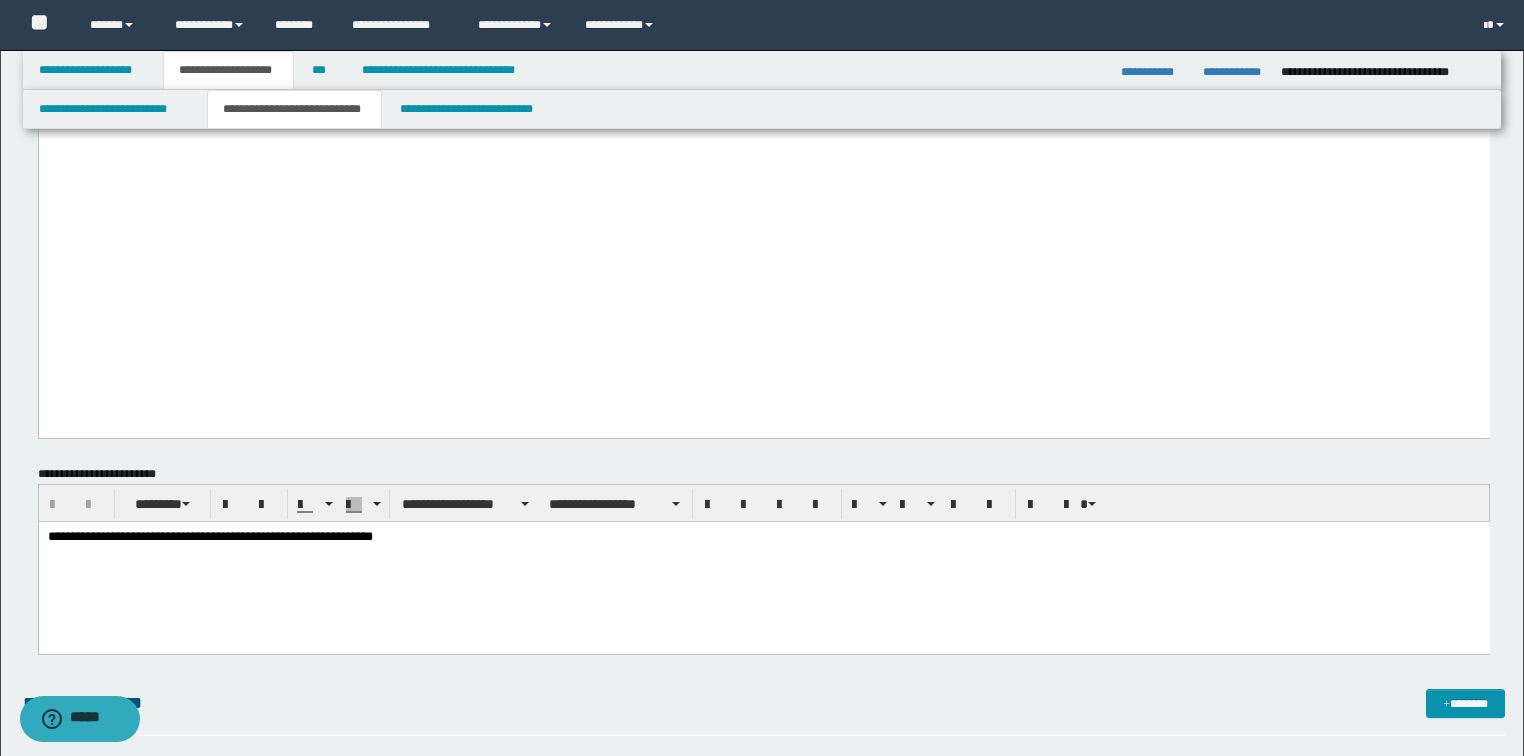 click on "**********" at bounding box center (763, 31) 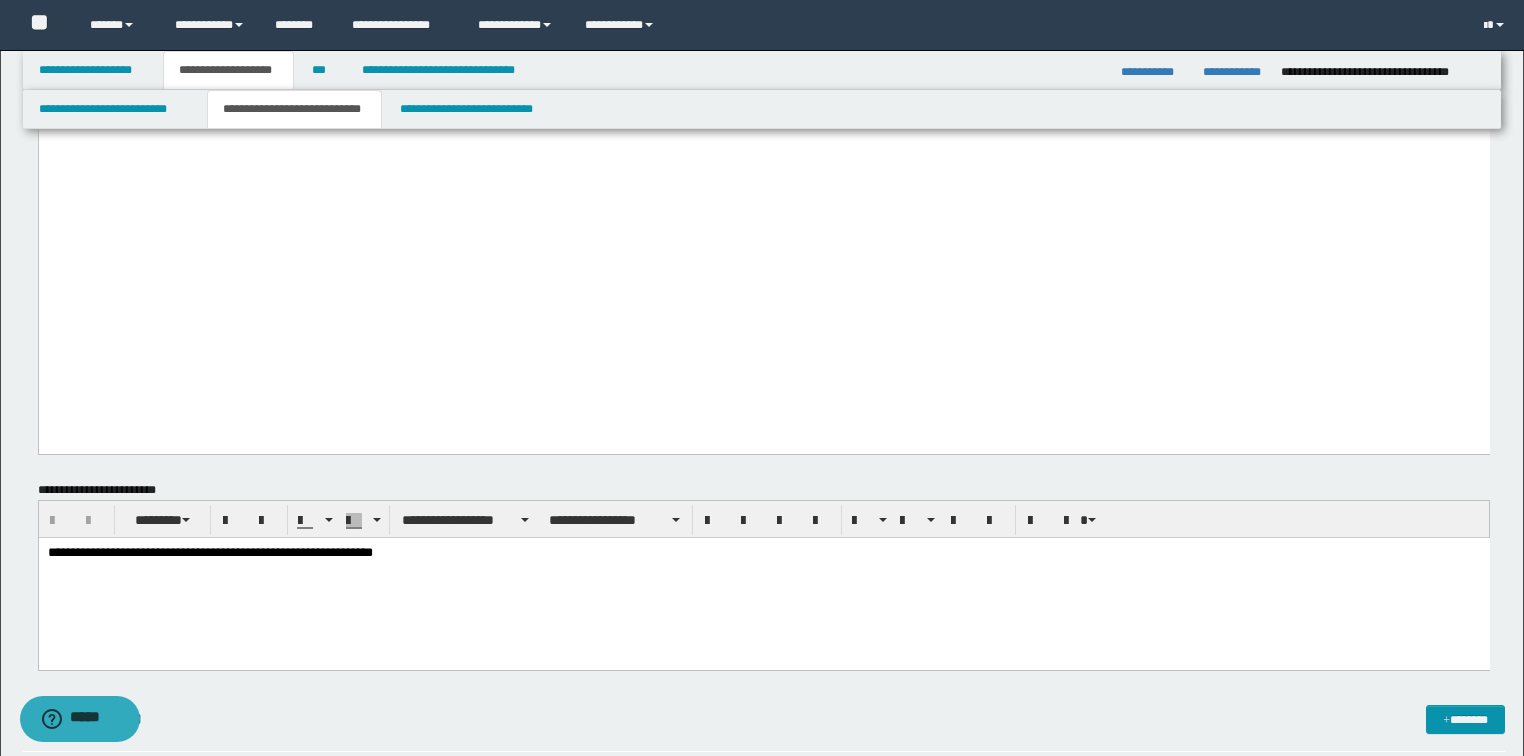 click on "**********" at bounding box center [763, -15] 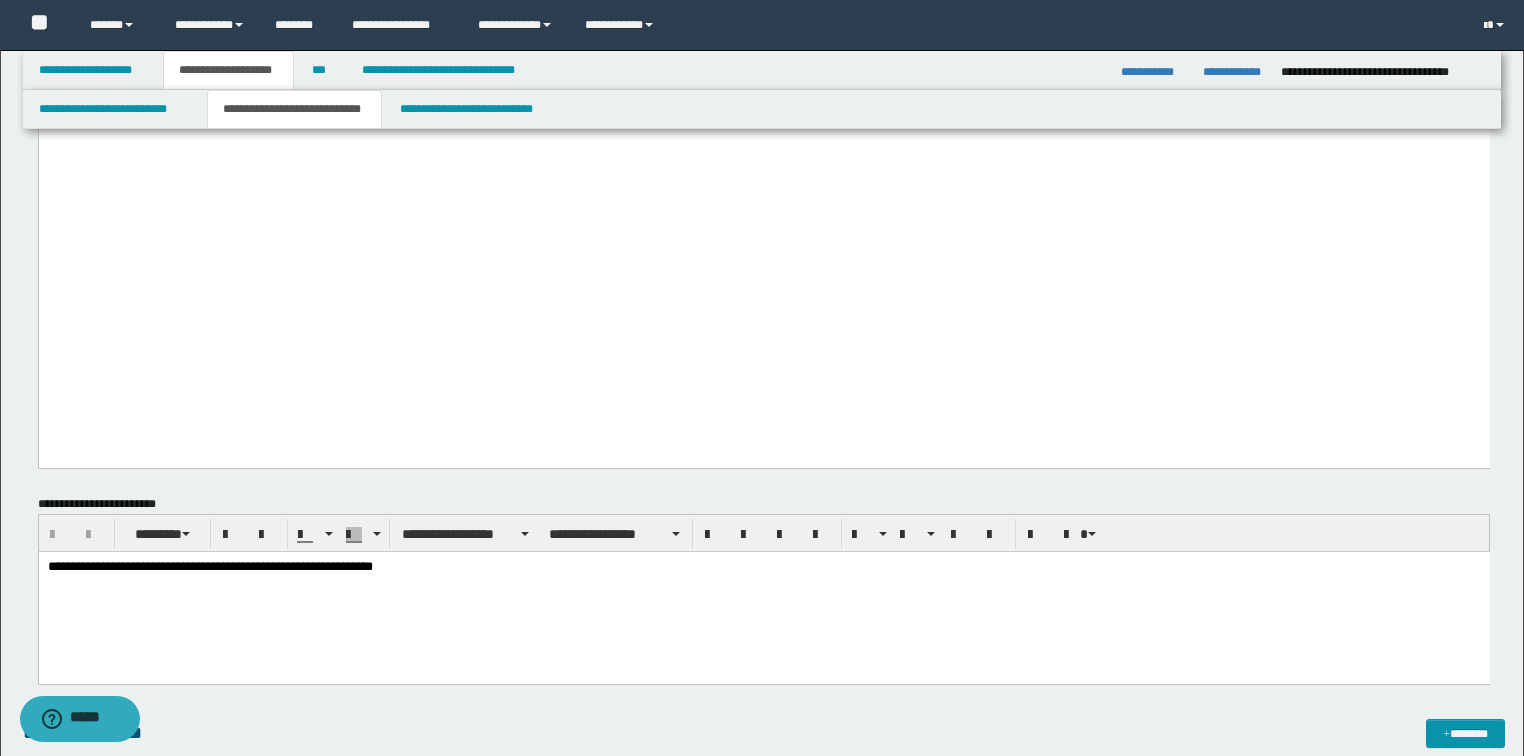scroll, scrollTop: 2320, scrollLeft: 0, axis: vertical 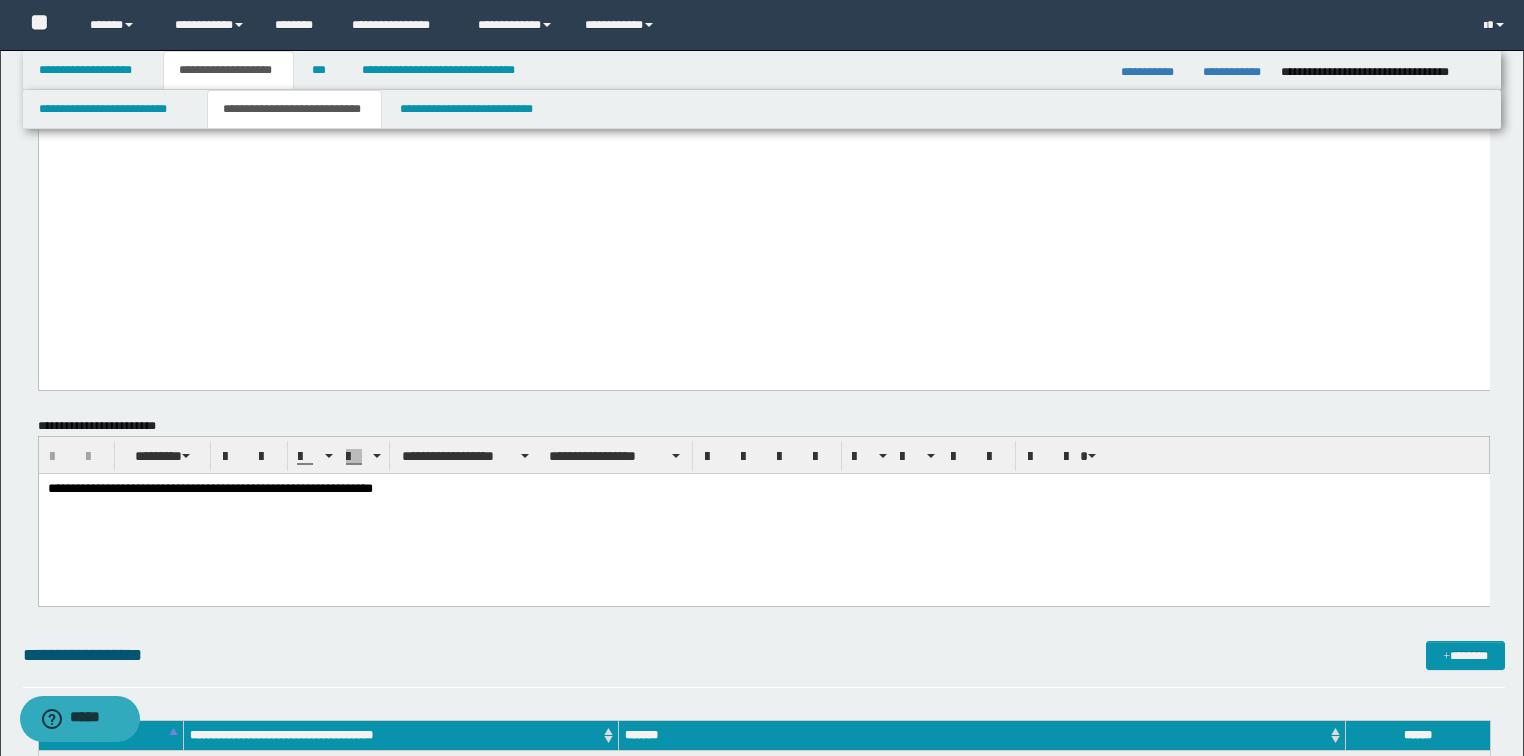 click on "**********" at bounding box center (764, -878) 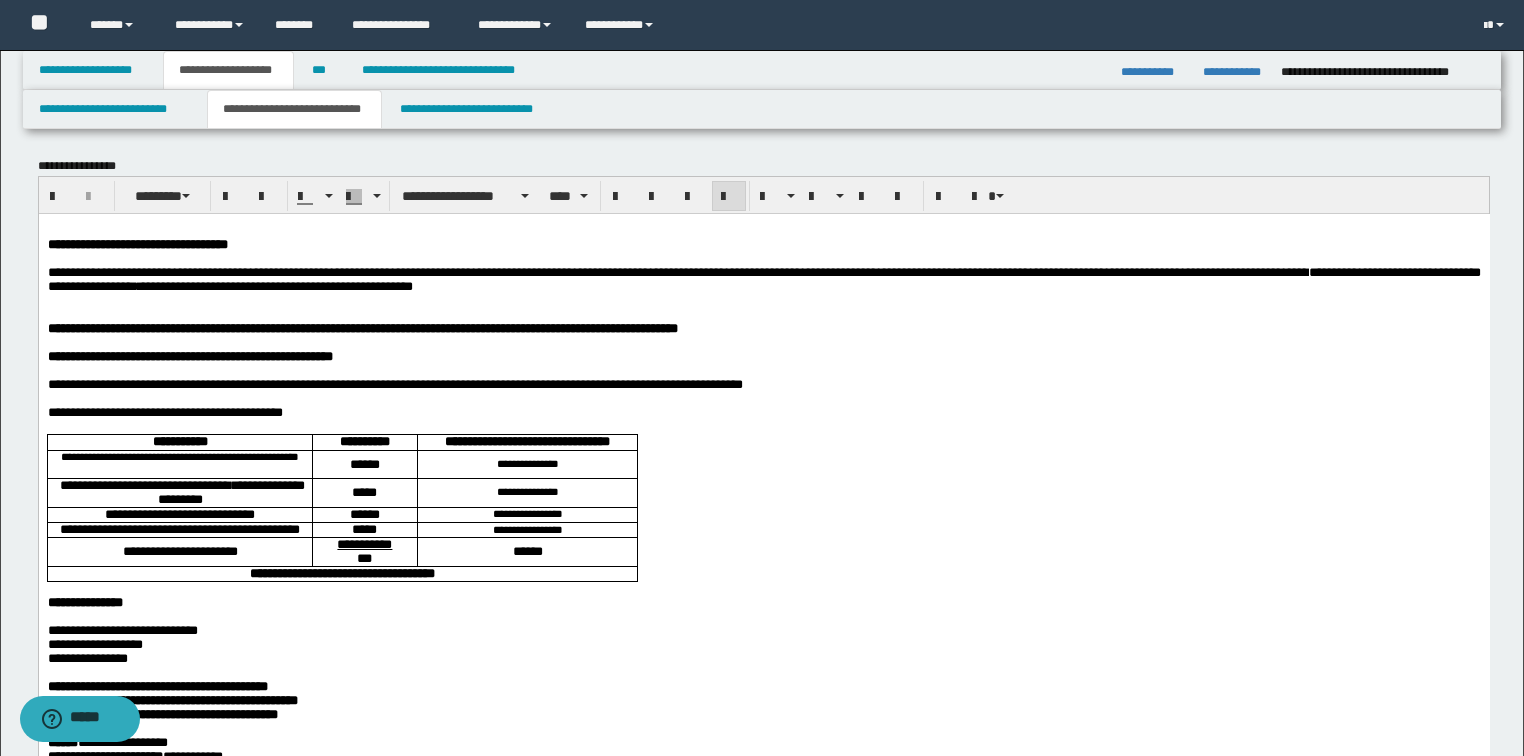 scroll, scrollTop: 0, scrollLeft: 0, axis: both 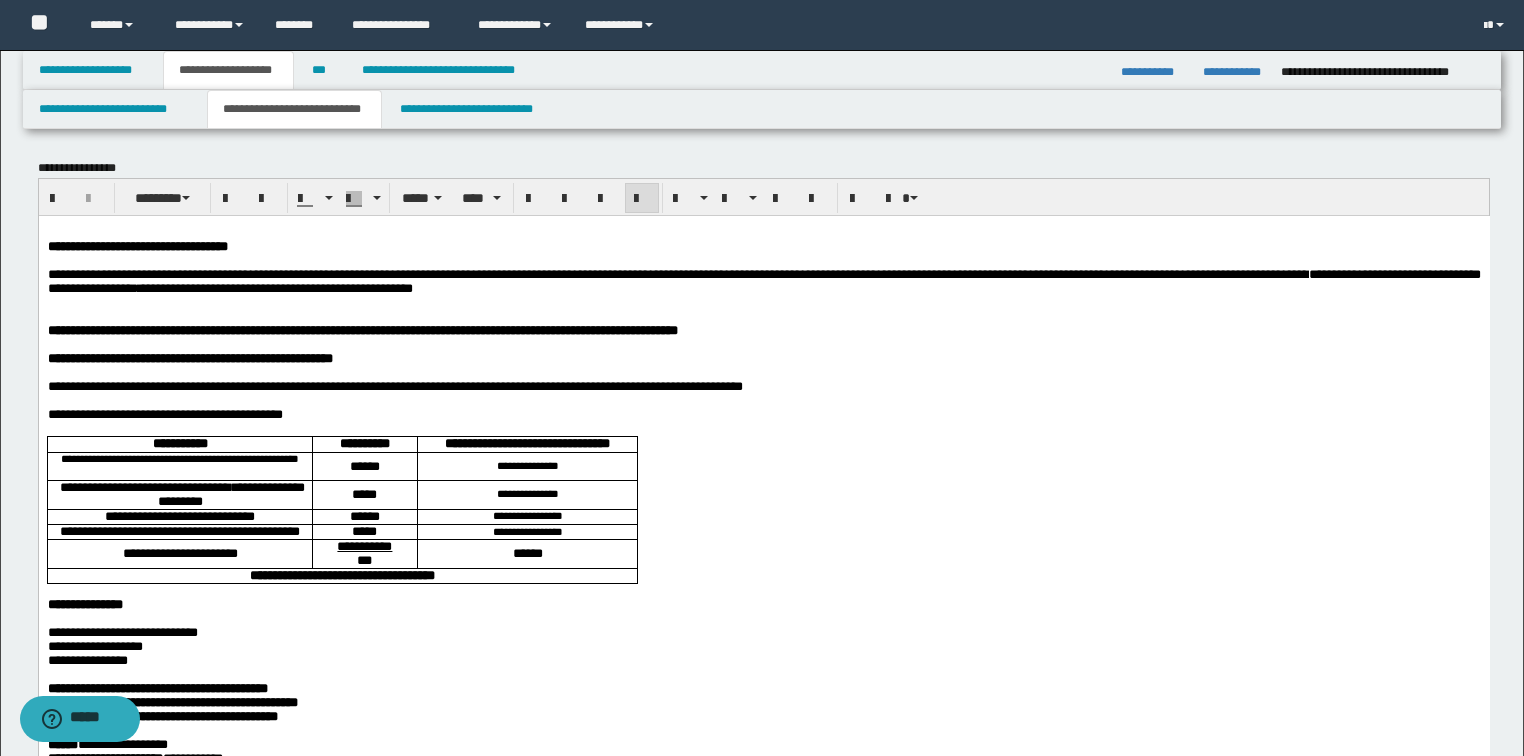 click on "**********" at bounding box center (763, 280) 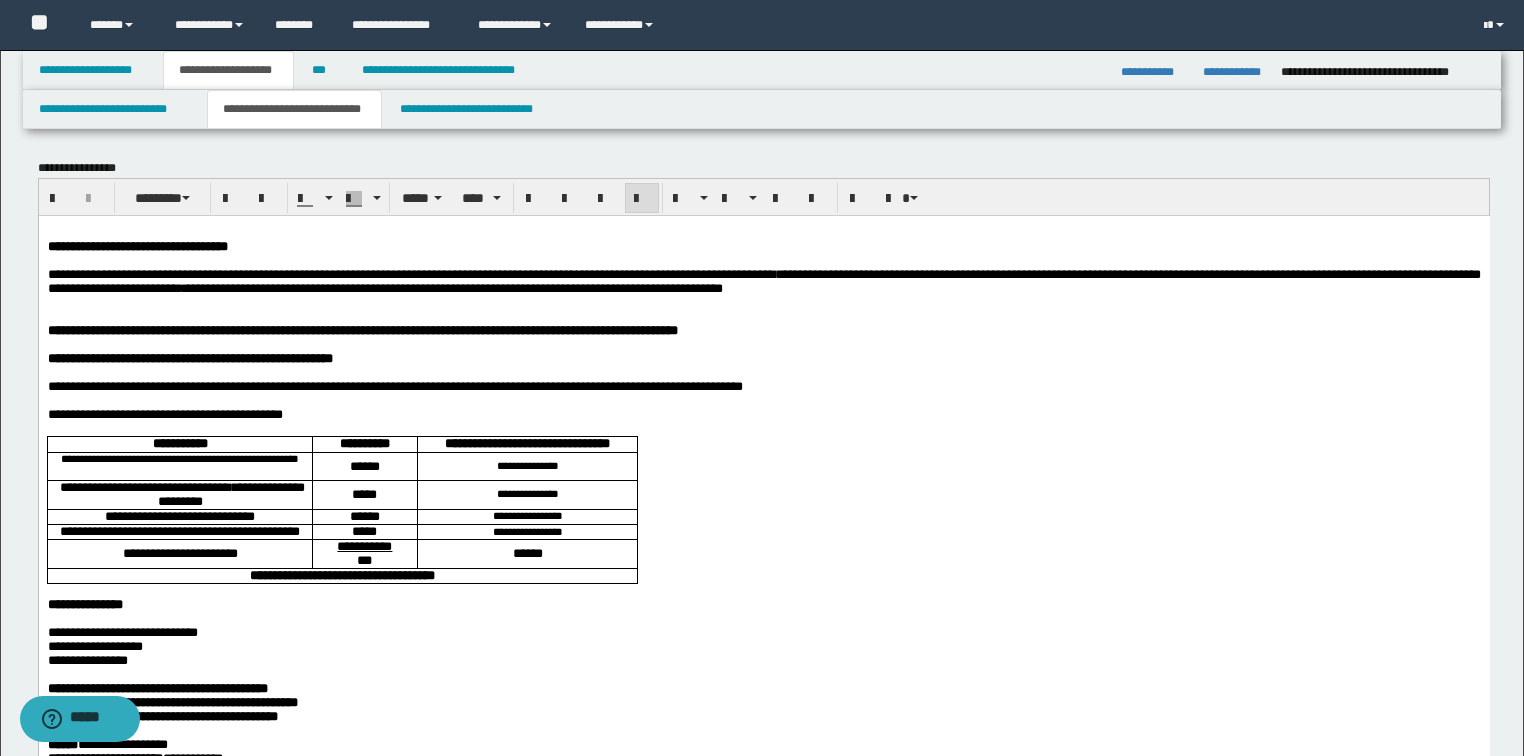 drag, startPoint x: 1394, startPoint y: 278, endPoint x: 1396, endPoint y: 294, distance: 16.124516 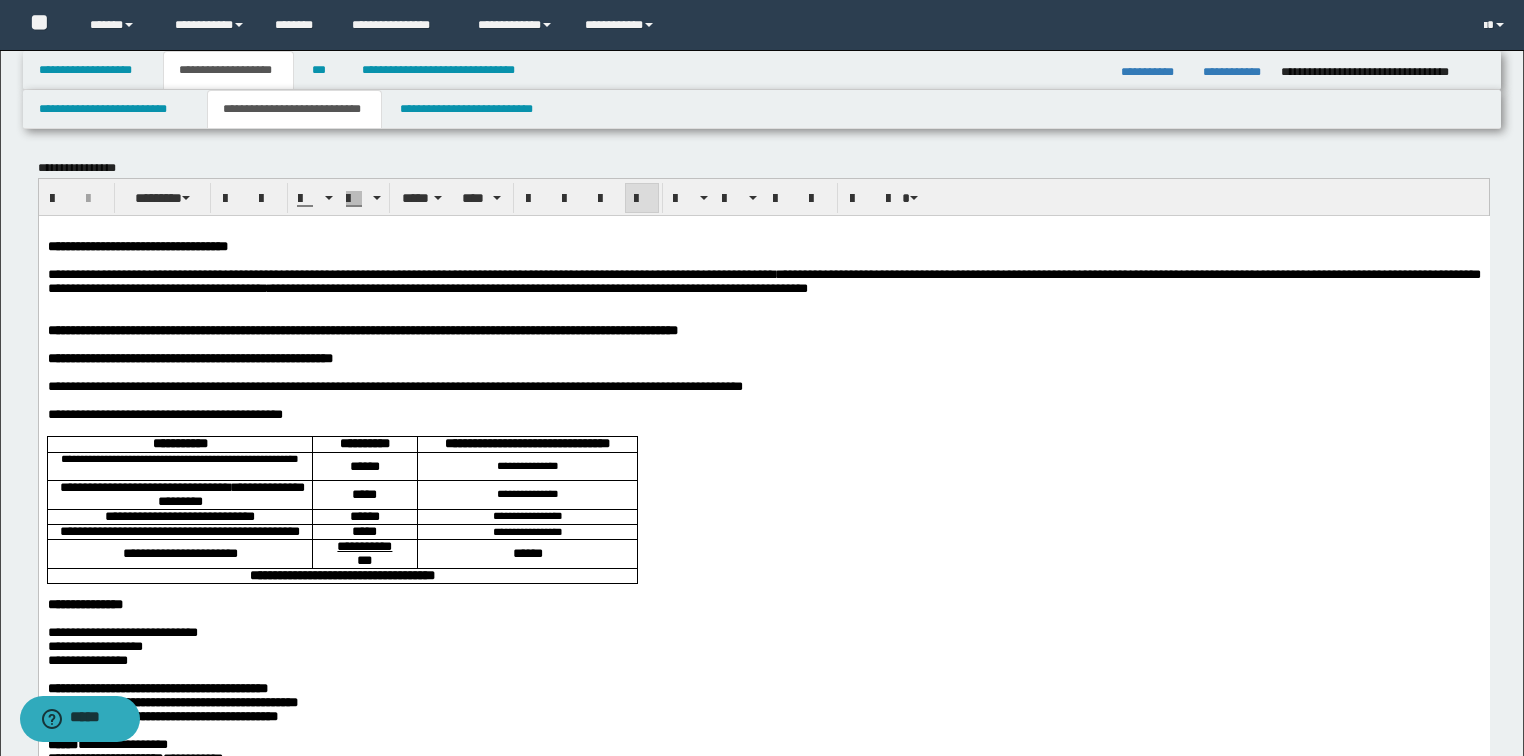 click on "**********" at bounding box center (763, 280) 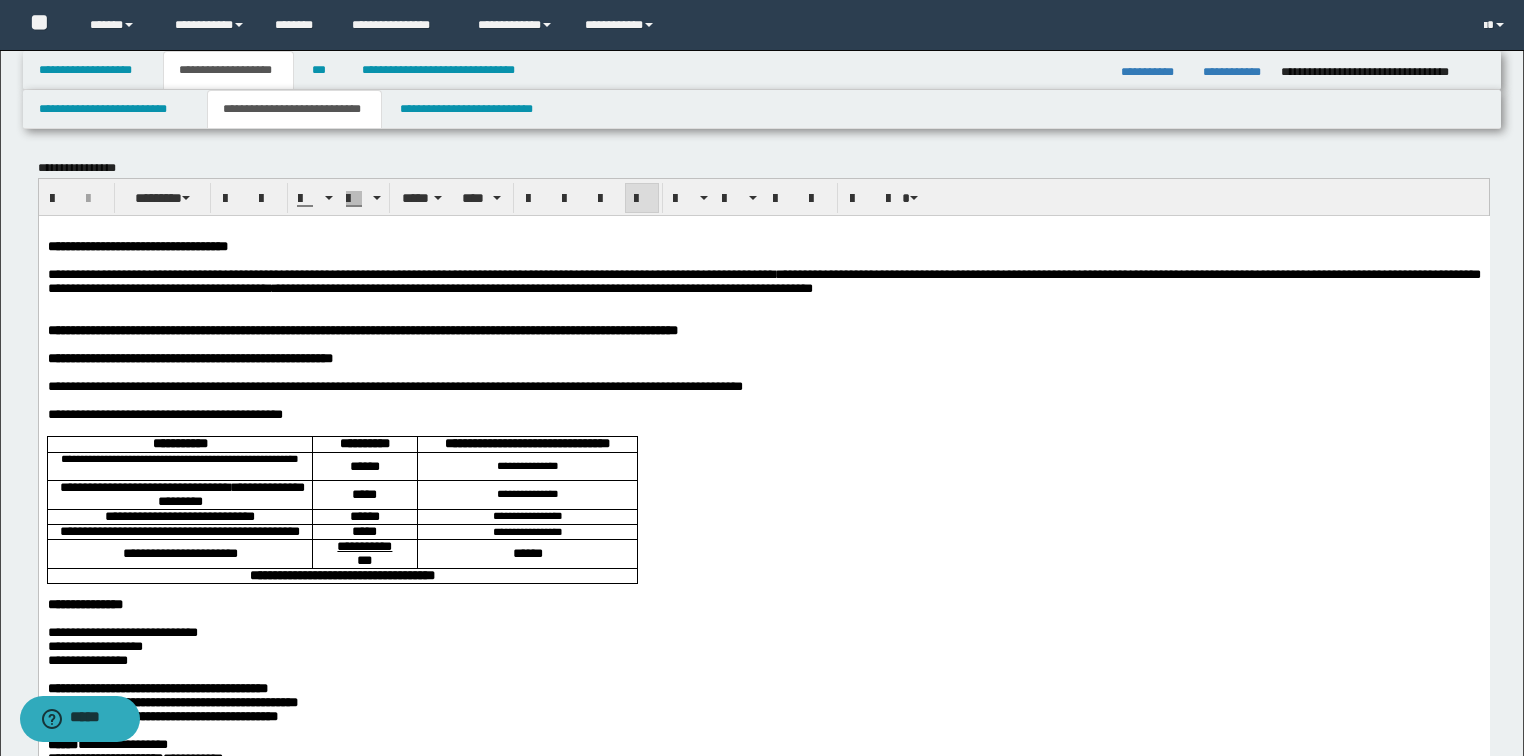 click on "**********" at bounding box center (763, 280) 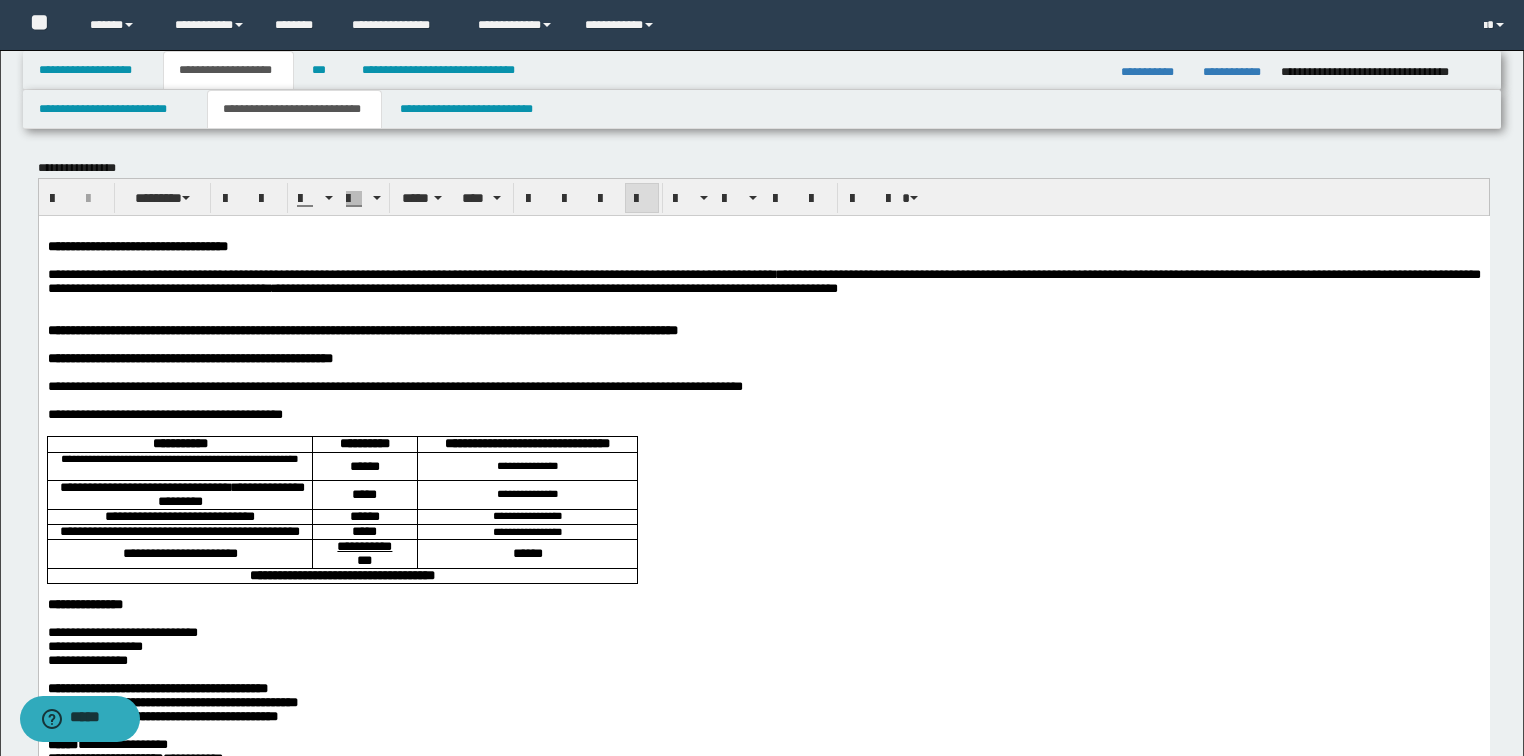 click on "**********" at bounding box center (763, 280) 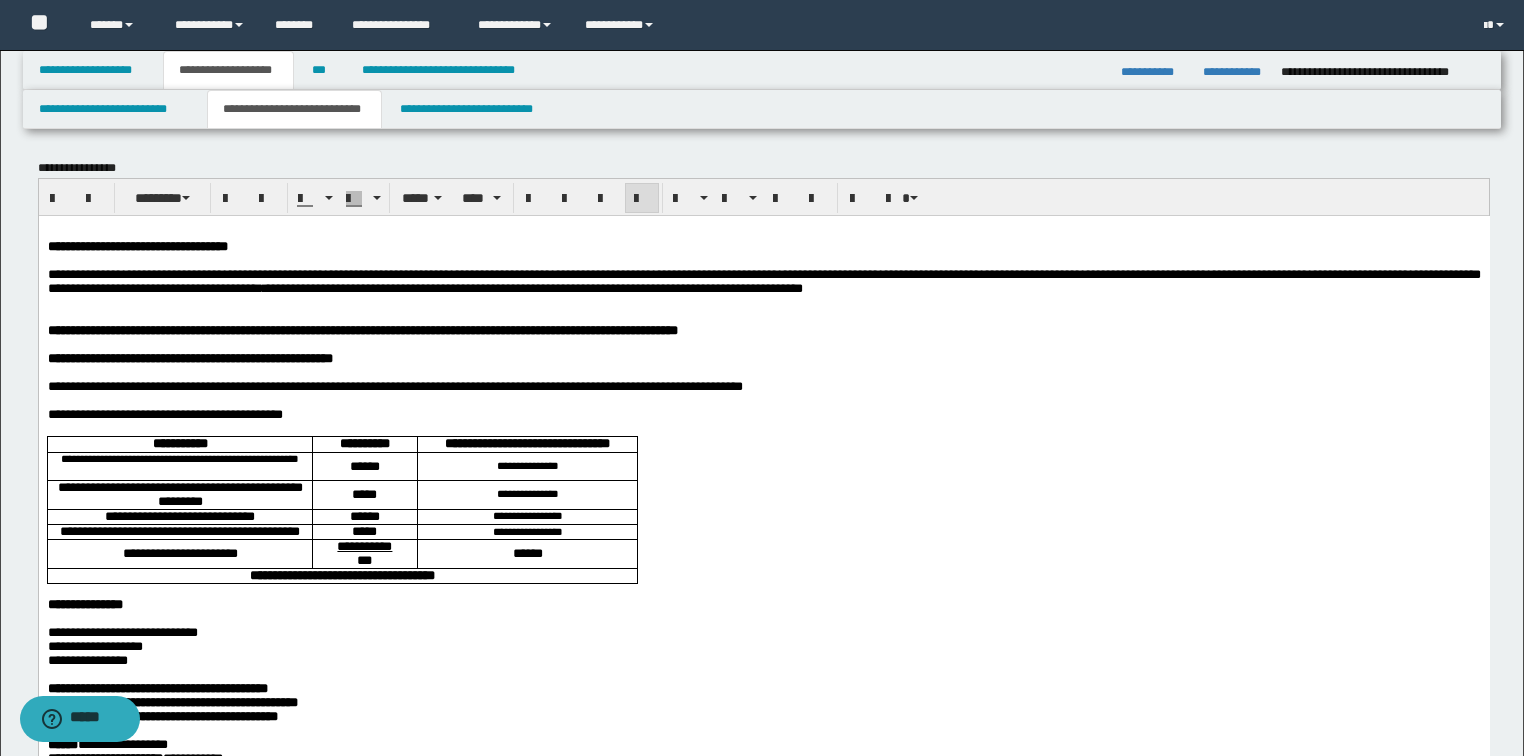 click on "**********" at bounding box center [763, 280] 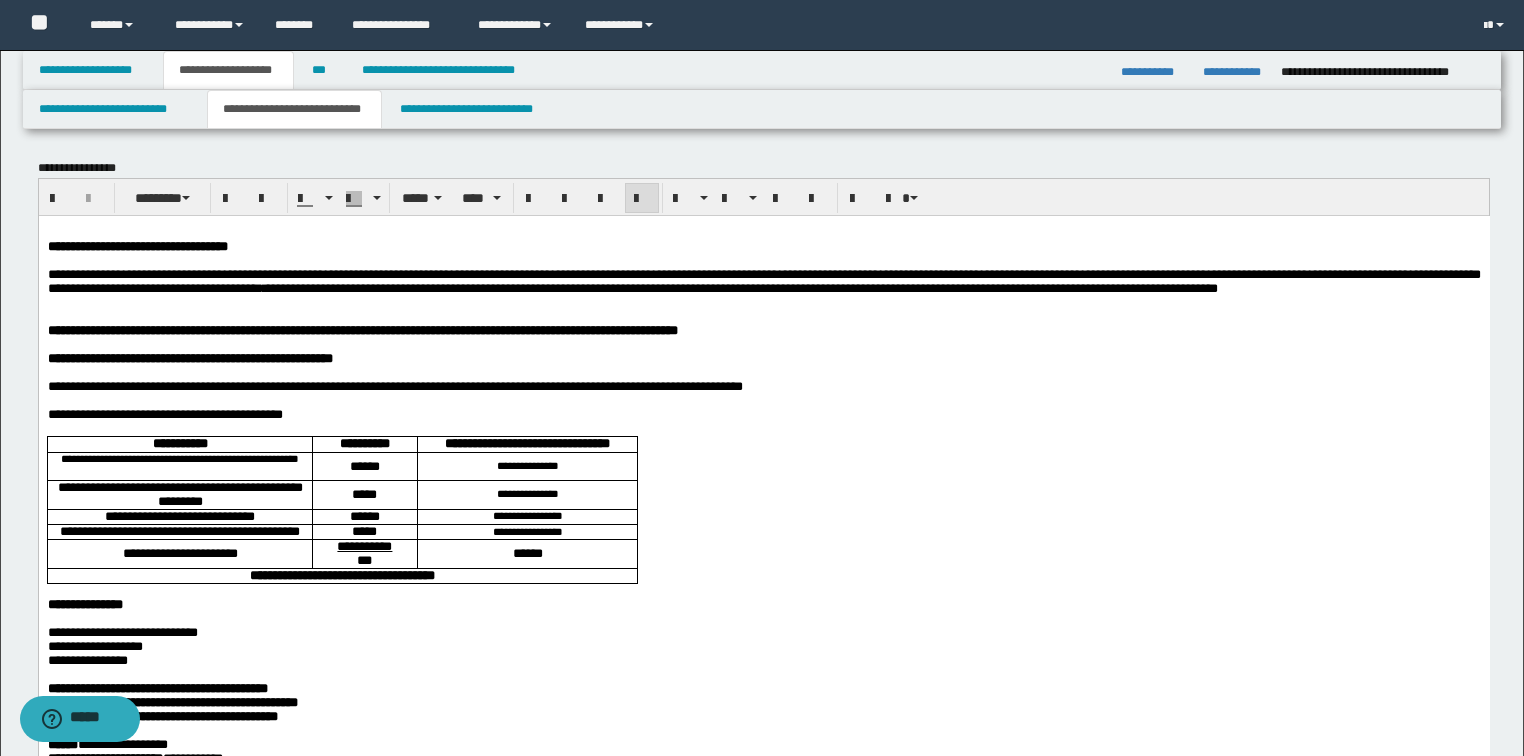 click on "**********" at bounding box center (763, 280) 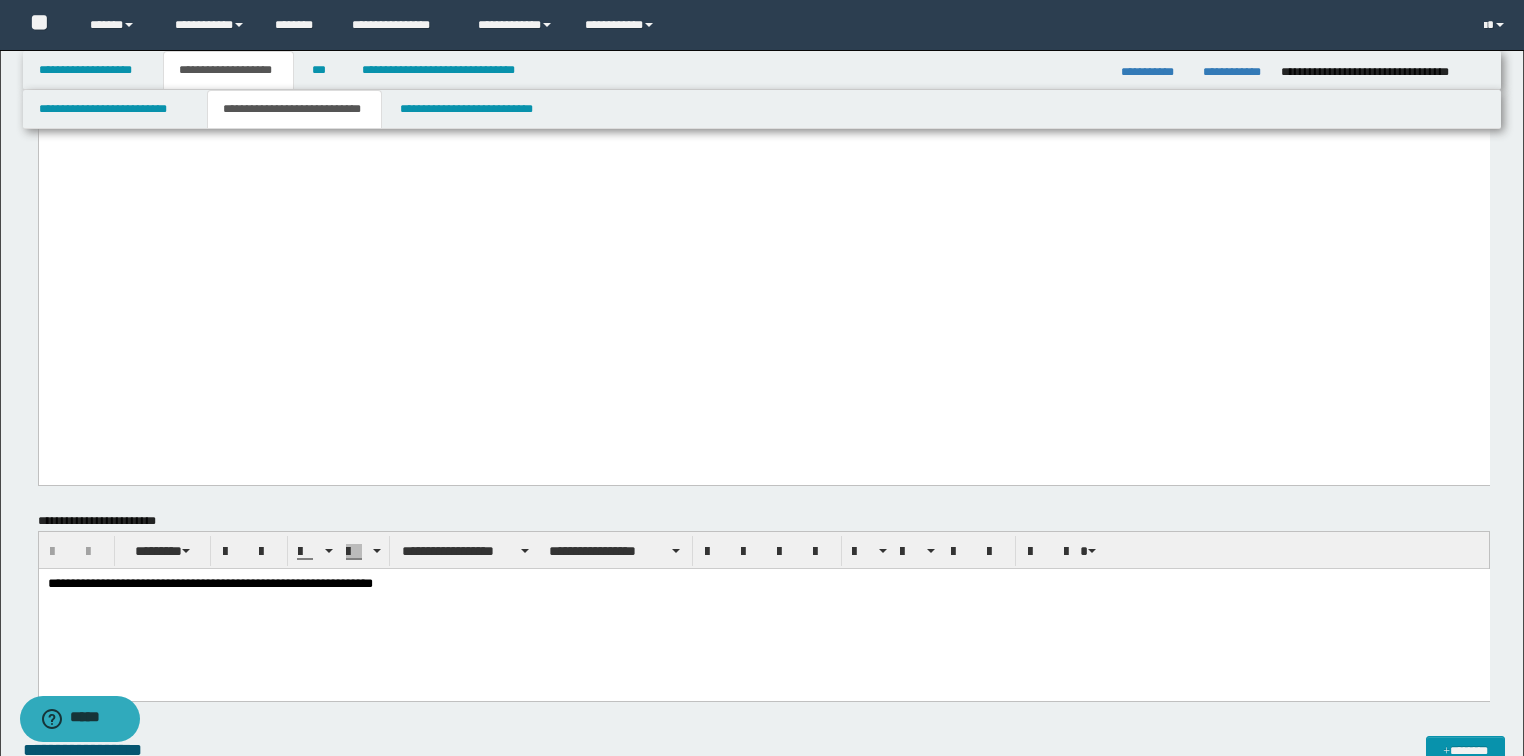 scroll, scrollTop: 2320, scrollLeft: 0, axis: vertical 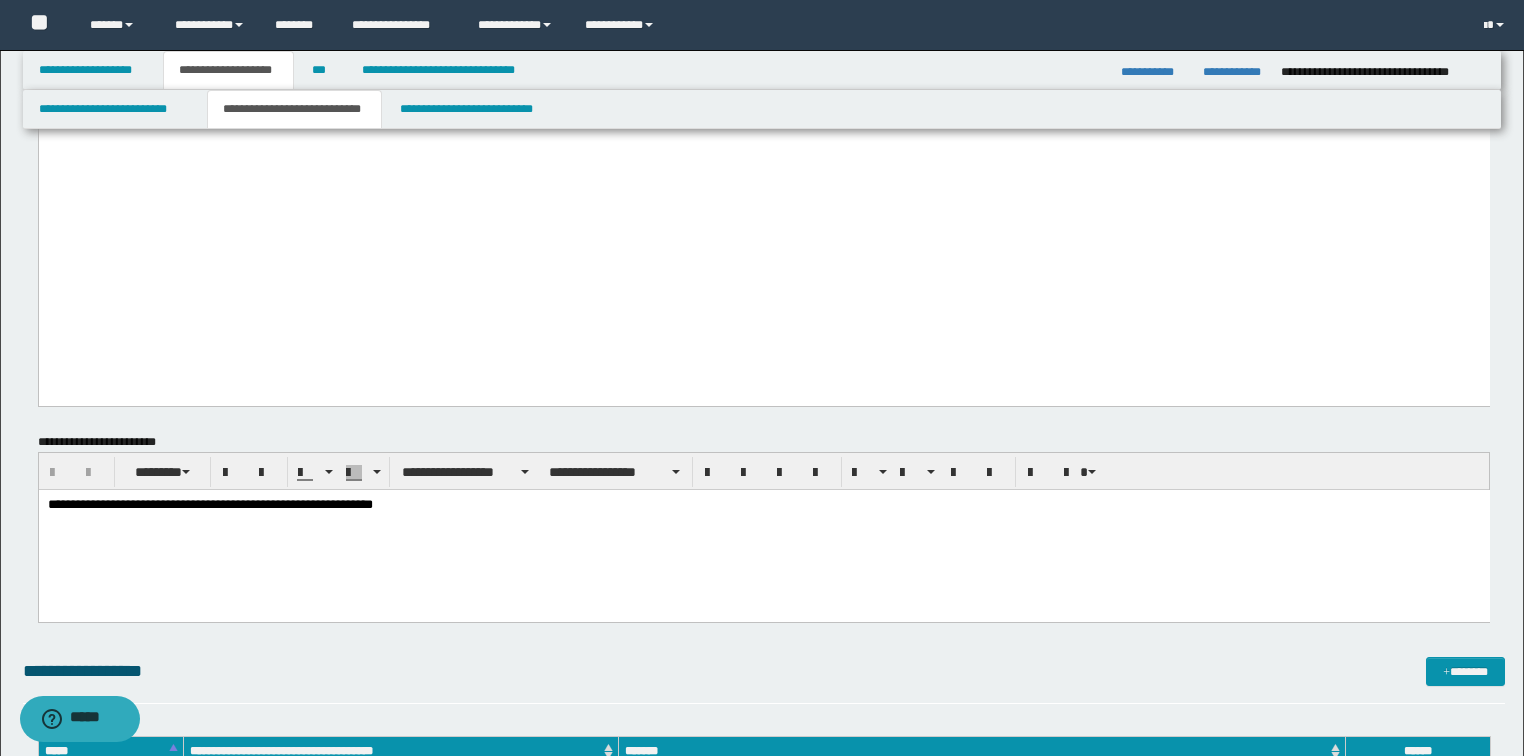 click on "**********" at bounding box center [763, -18] 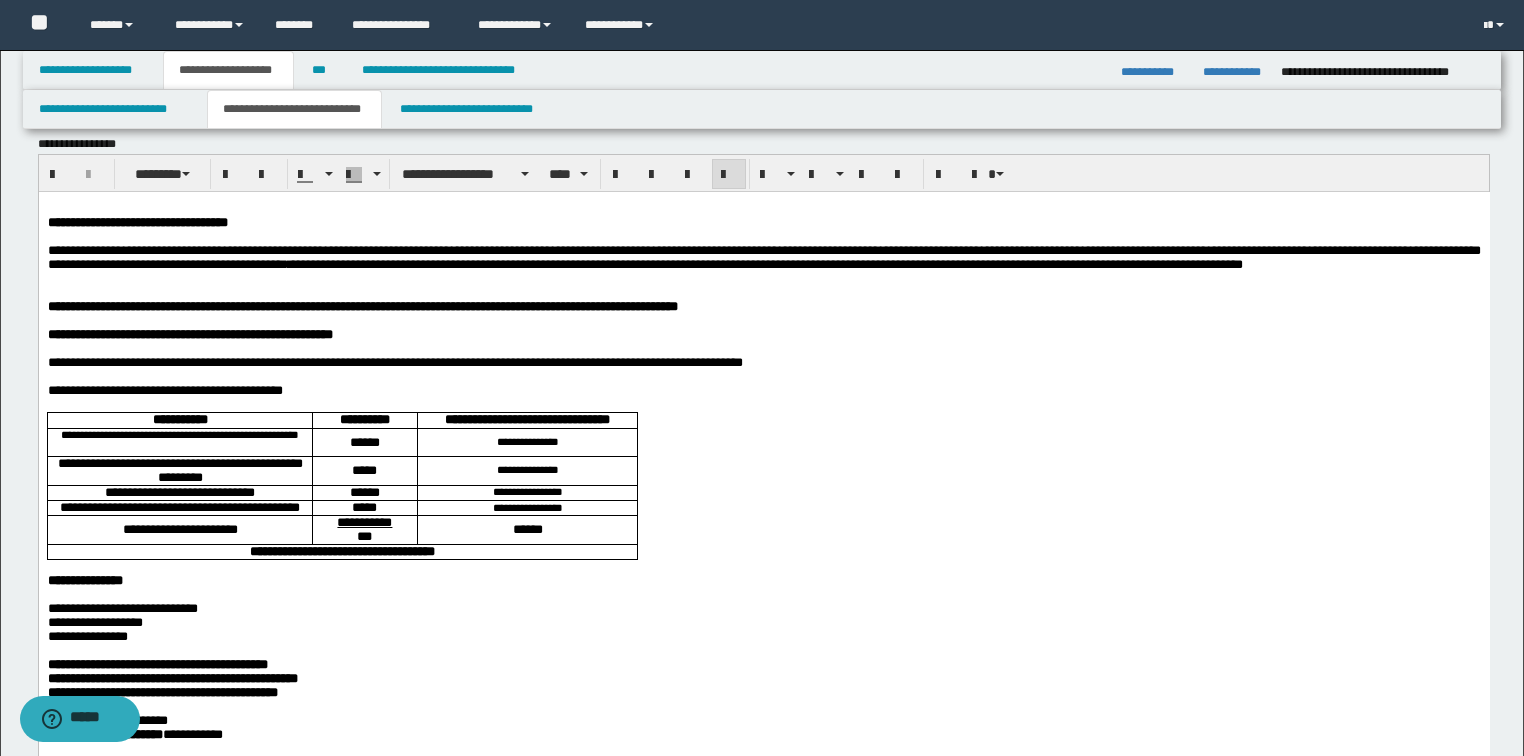 scroll, scrollTop: 0, scrollLeft: 0, axis: both 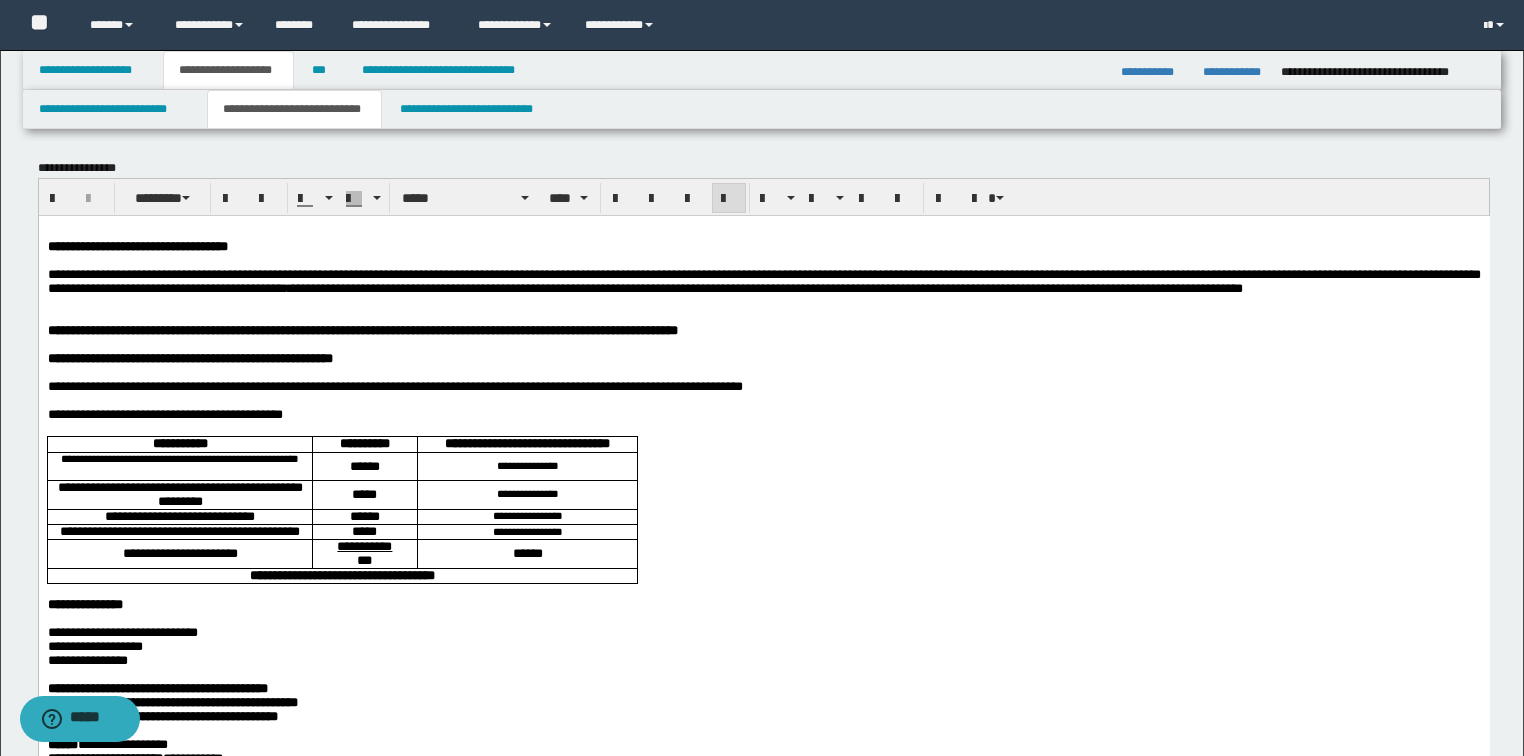 click on "**********" at bounding box center [763, 280] 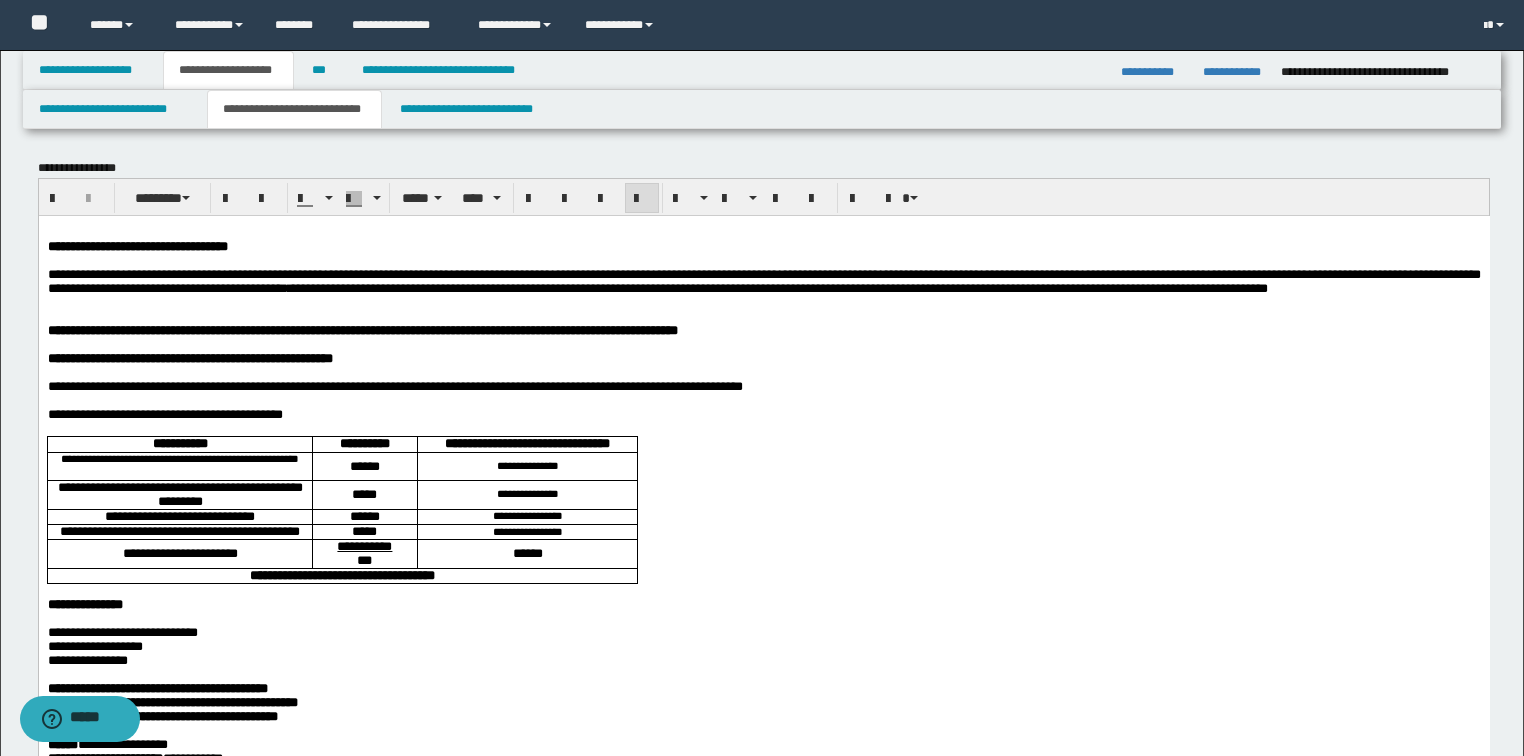 click on "**********" at bounding box center (763, 280) 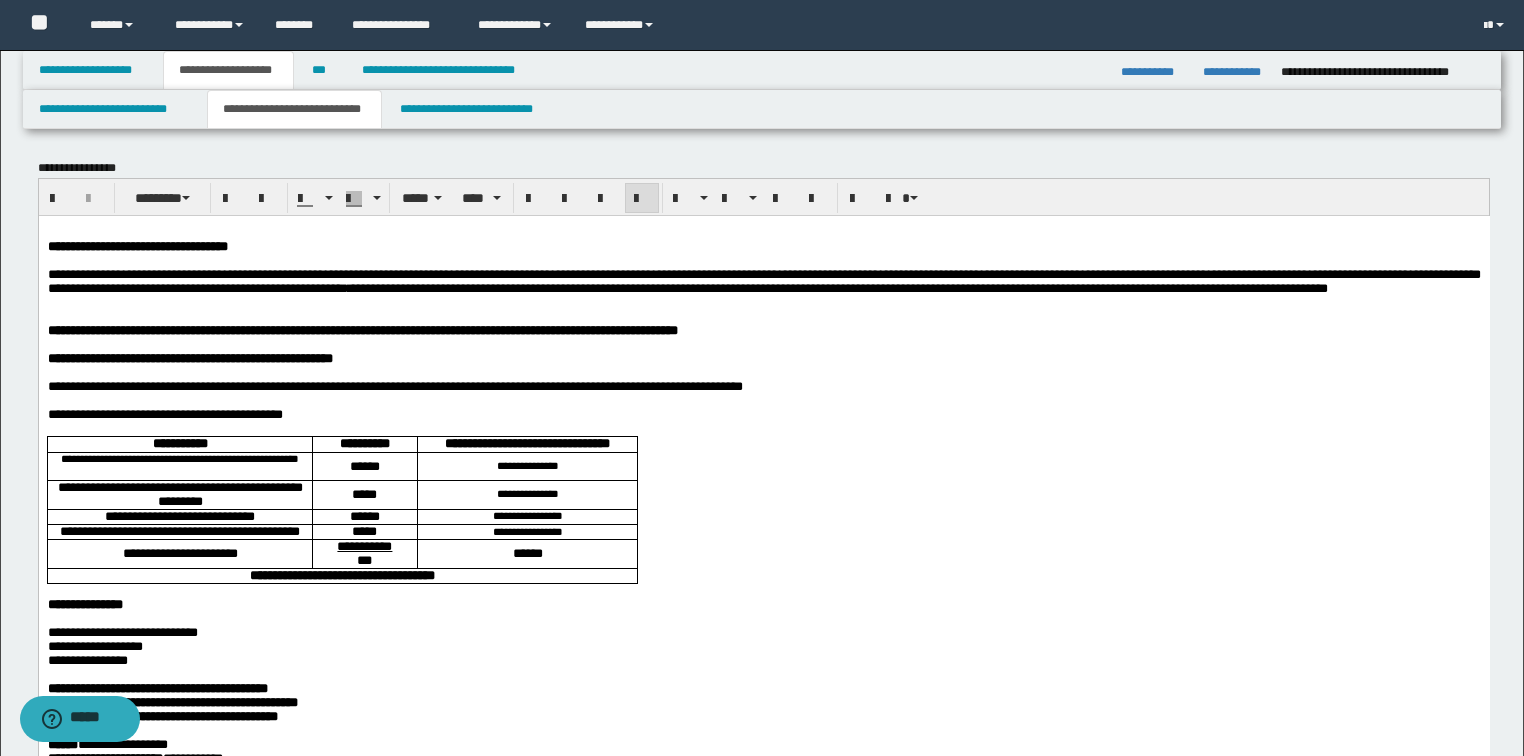 click on "**********" at bounding box center (763, 280) 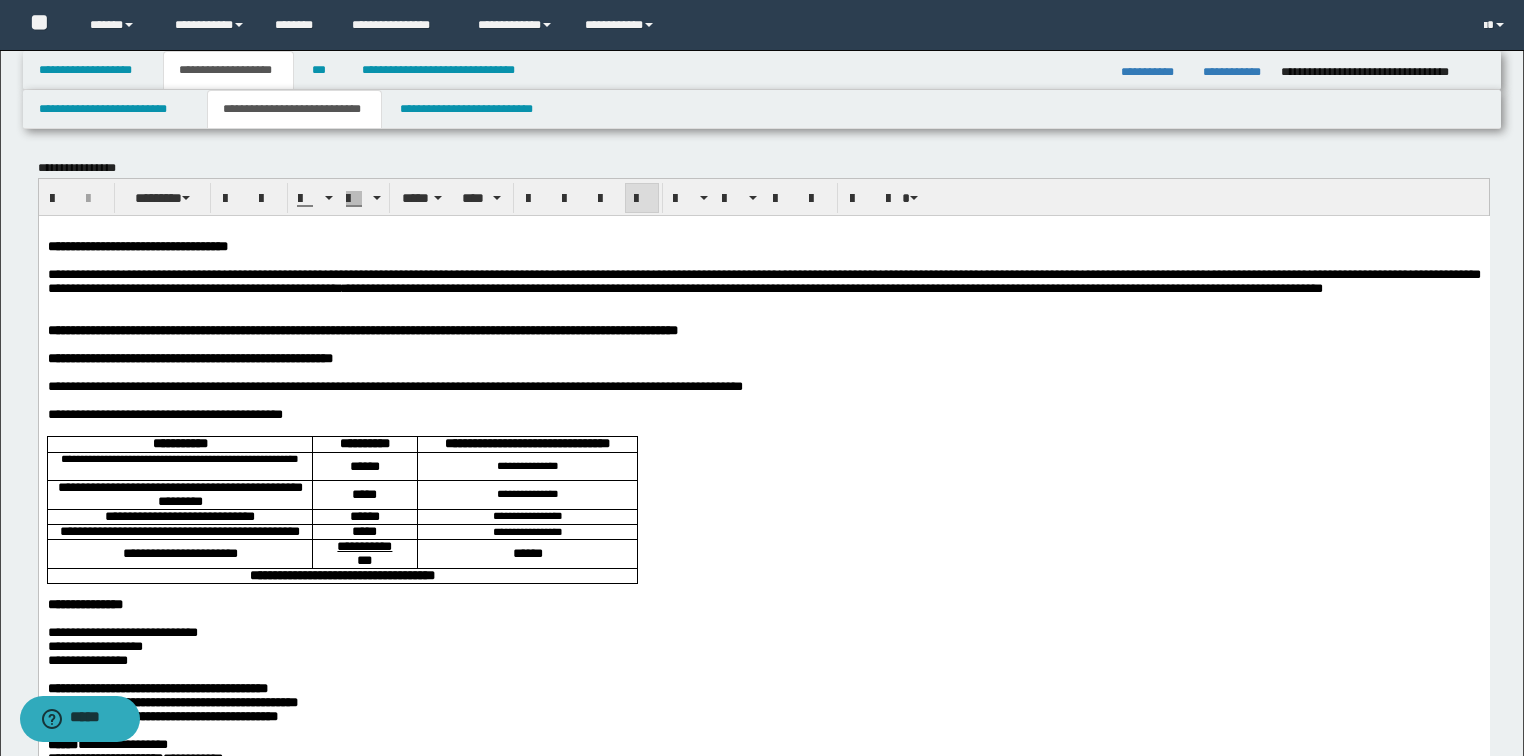 click on "**********" at bounding box center (763, 280) 